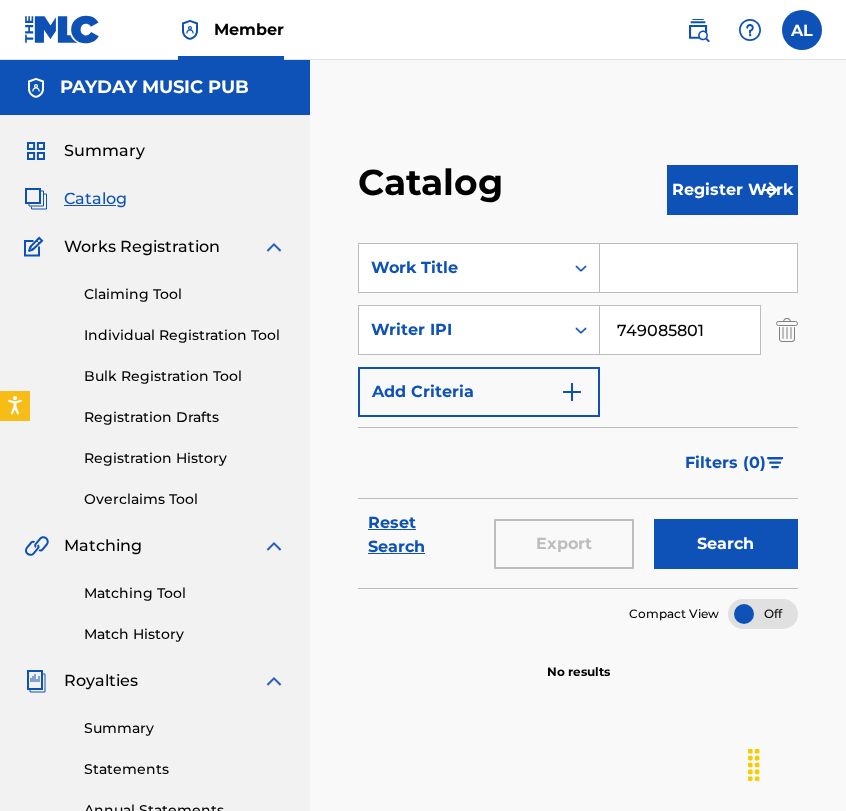scroll, scrollTop: 85, scrollLeft: 0, axis: vertical 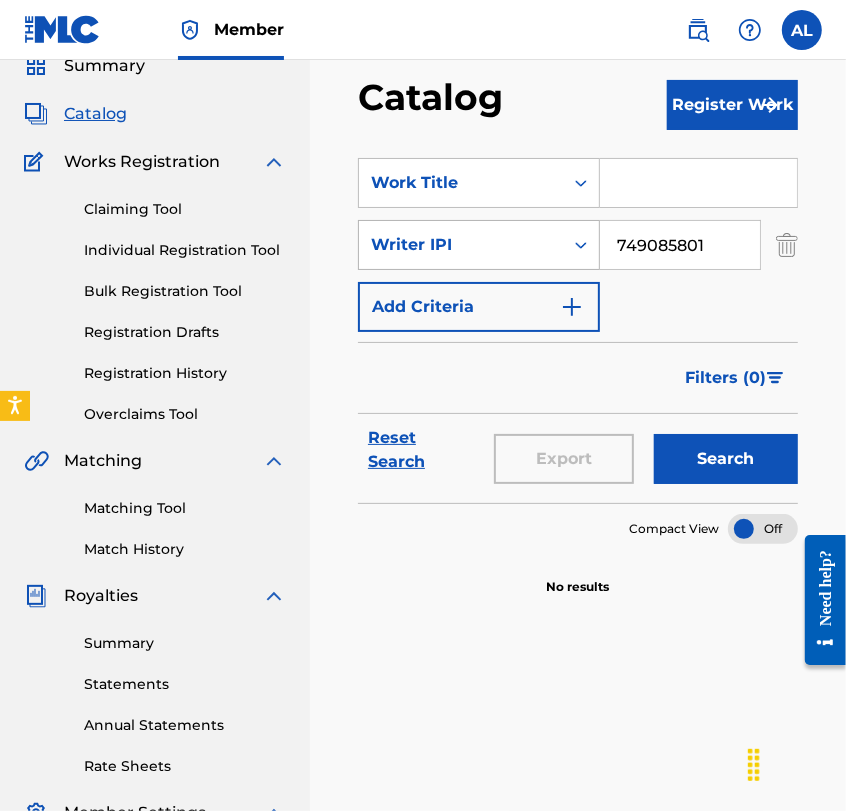 drag, startPoint x: 706, startPoint y: 241, endPoint x: 544, endPoint y: 247, distance: 162.11107 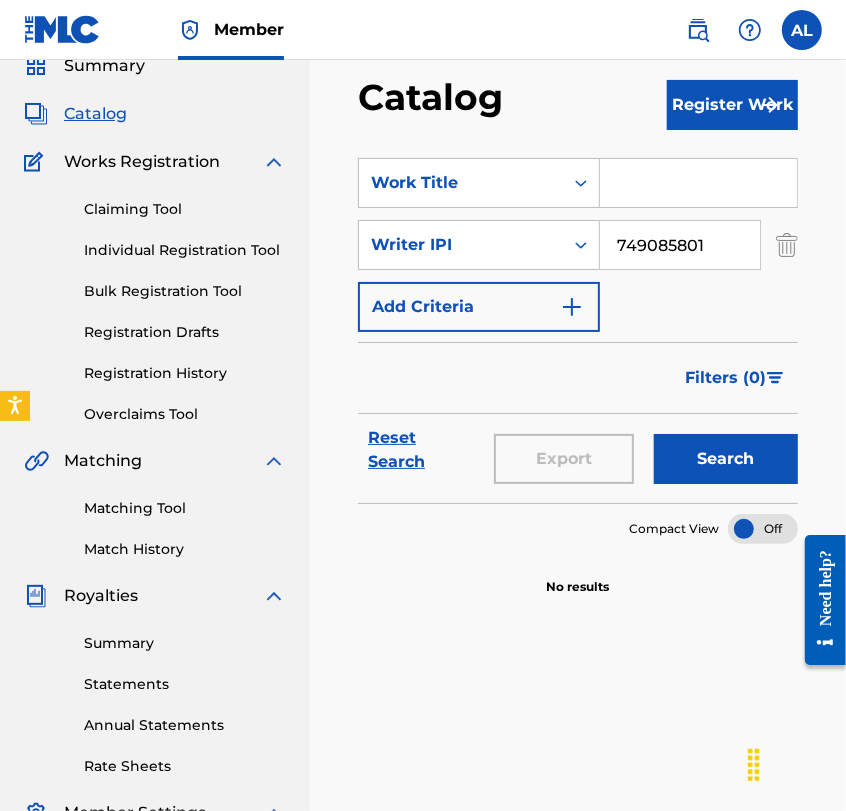 click on "Search" at bounding box center [726, 459] 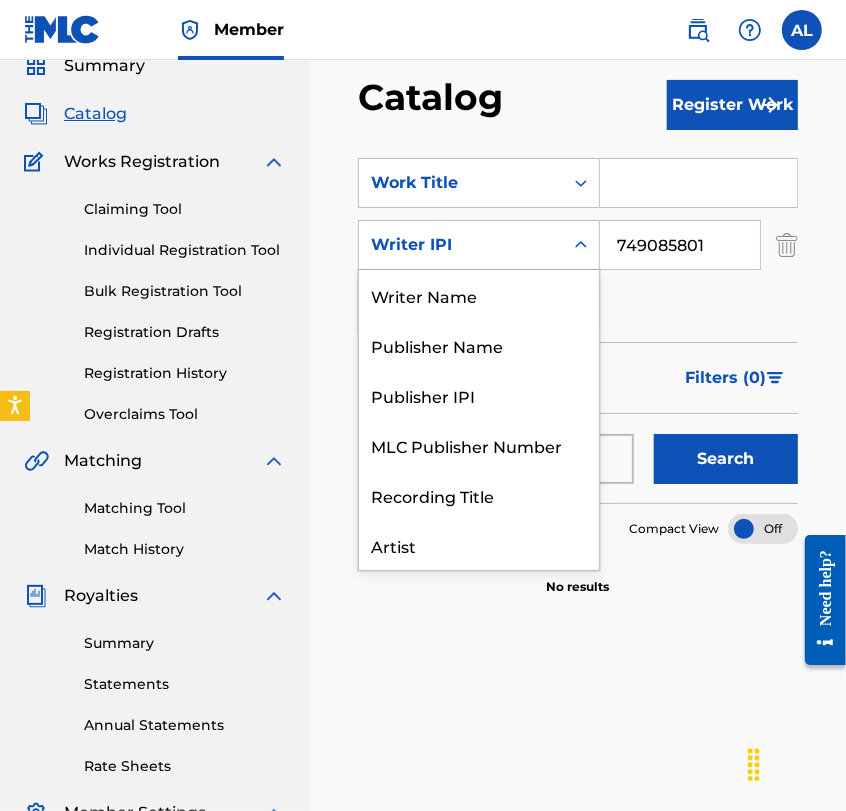scroll, scrollTop: 99, scrollLeft: 0, axis: vertical 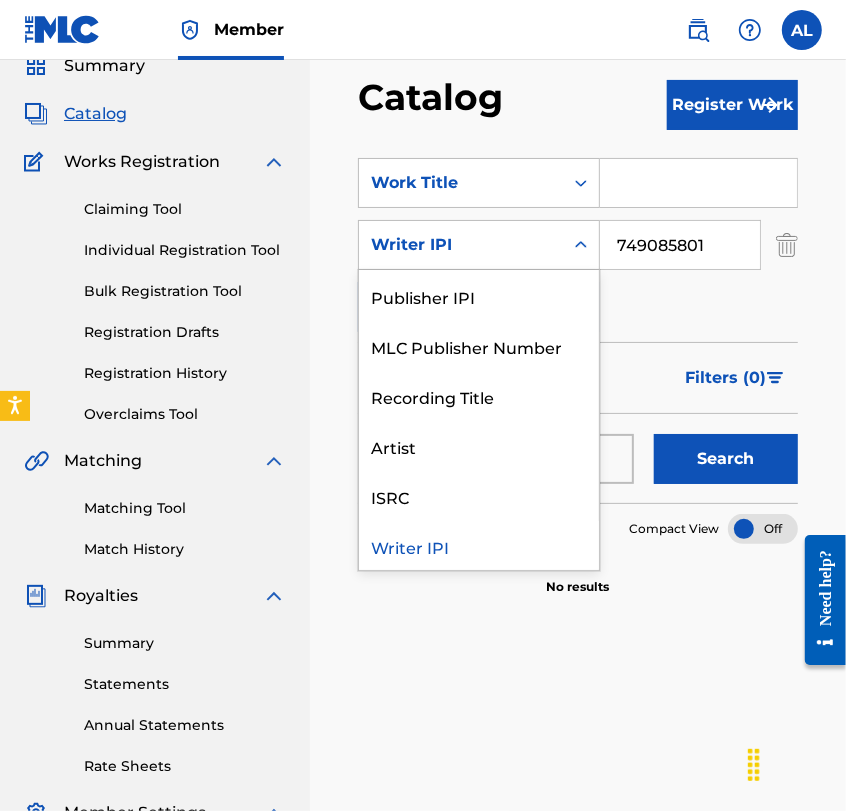 click on "Writer IPI" at bounding box center (461, 245) 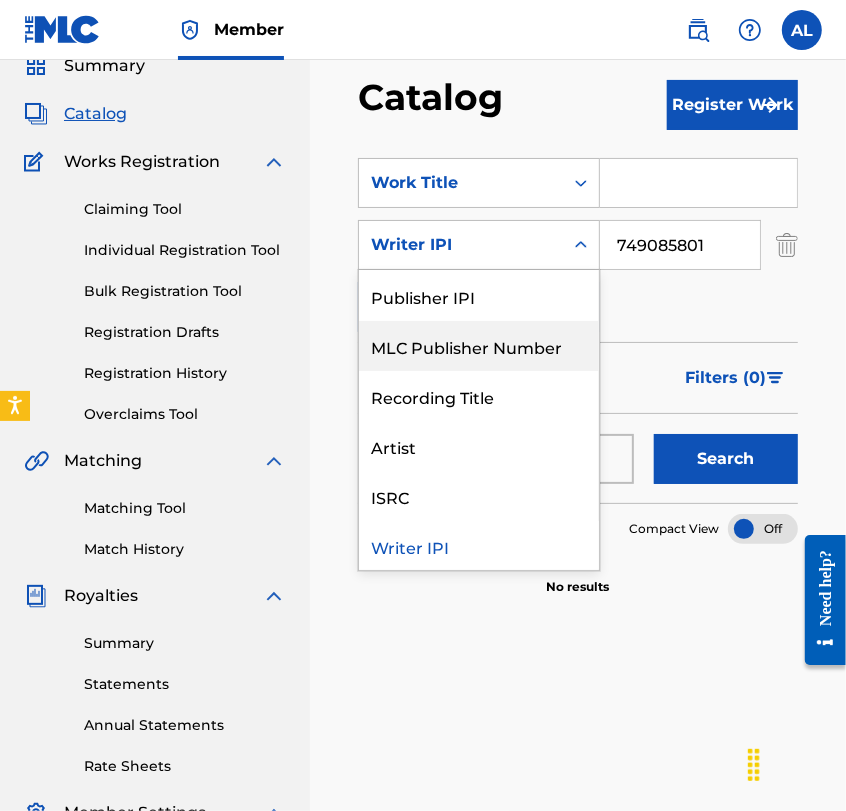 scroll, scrollTop: 0, scrollLeft: 0, axis: both 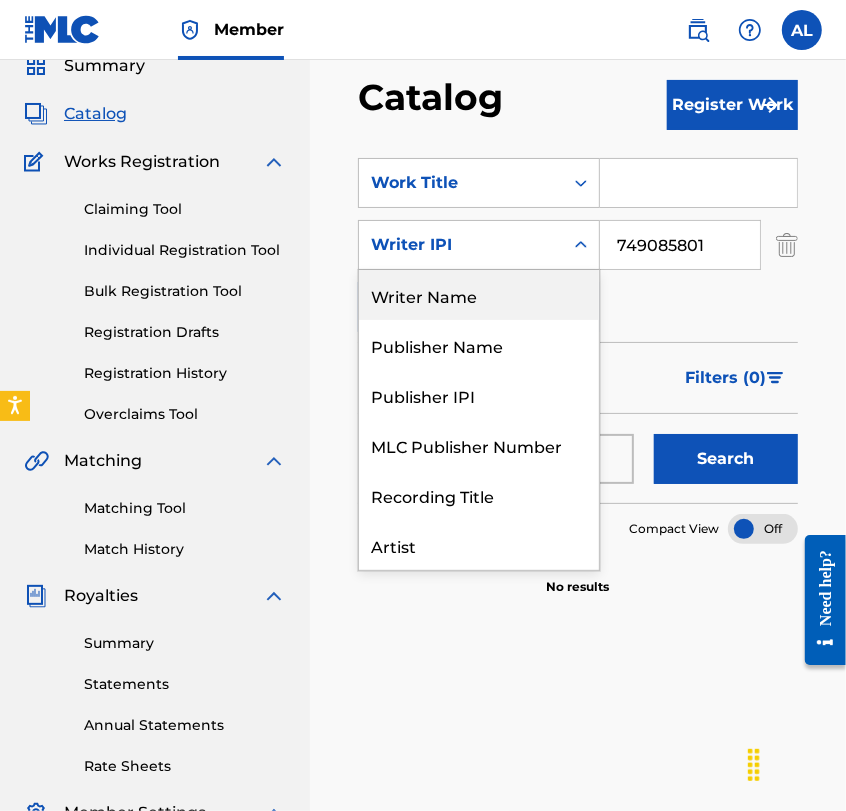 click on "Writer Name" at bounding box center [479, 295] 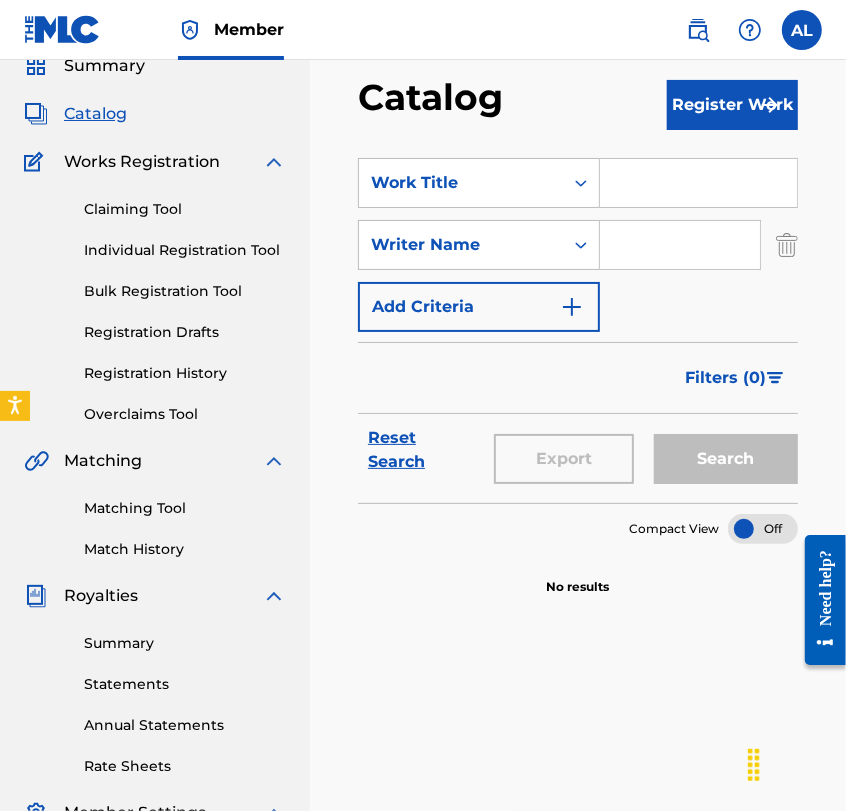 click at bounding box center (680, 245) 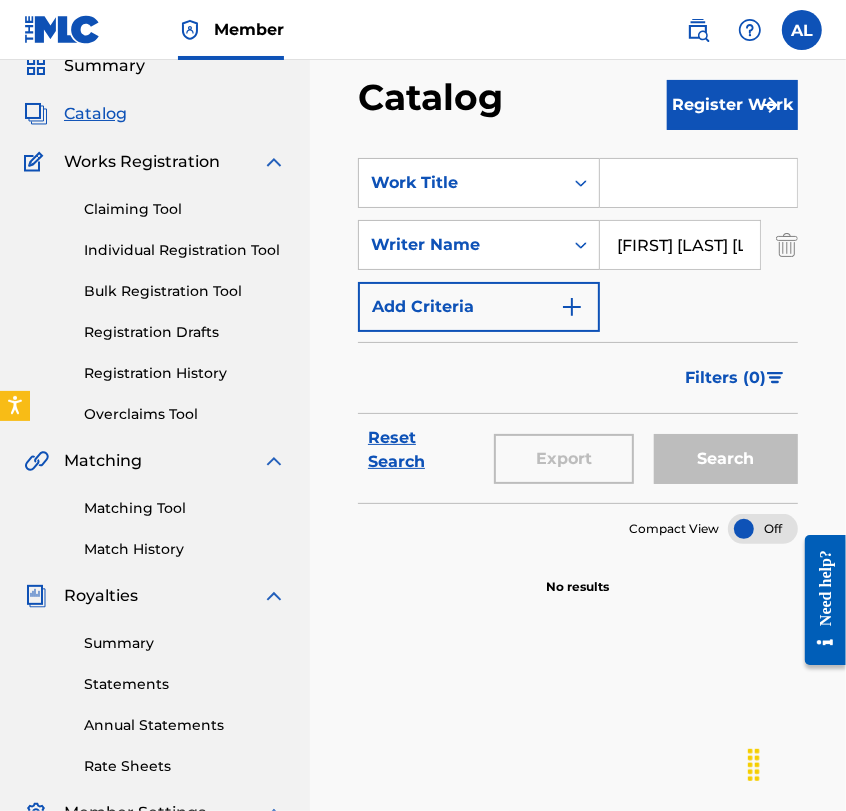 scroll, scrollTop: 0, scrollLeft: 75, axis: horizontal 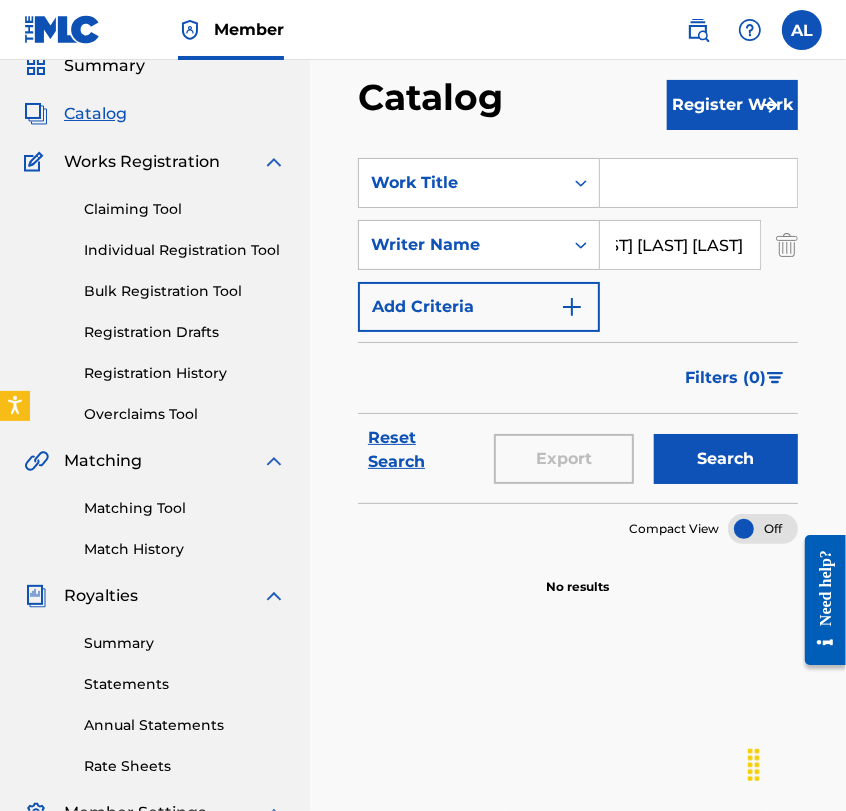 click on "Search" at bounding box center [726, 459] 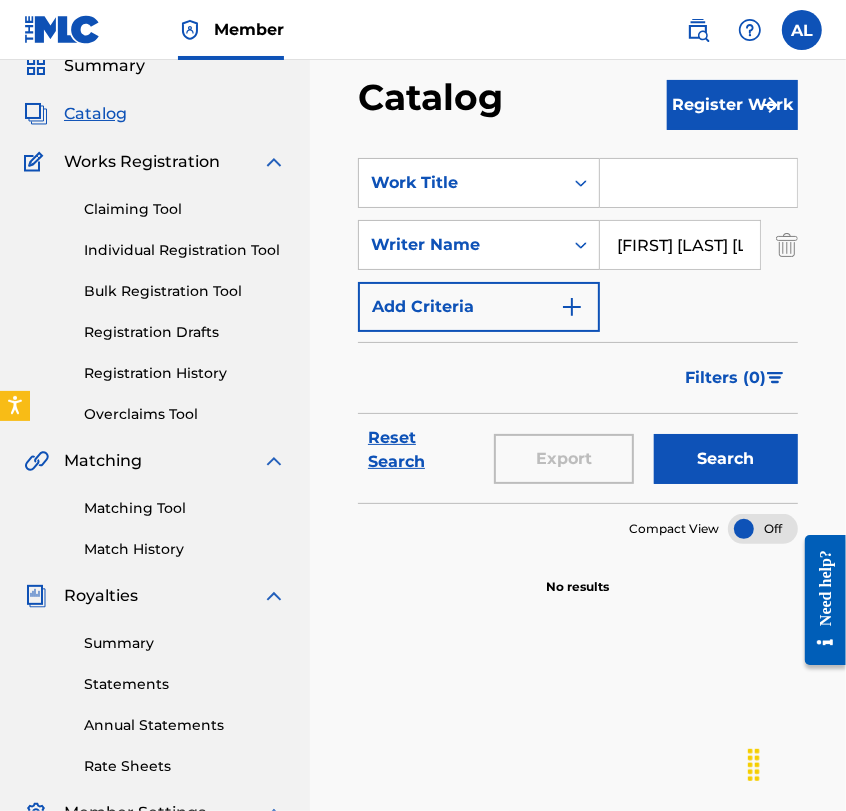 drag, startPoint x: 666, startPoint y: 240, endPoint x: 600, endPoint y: 270, distance: 72.498276 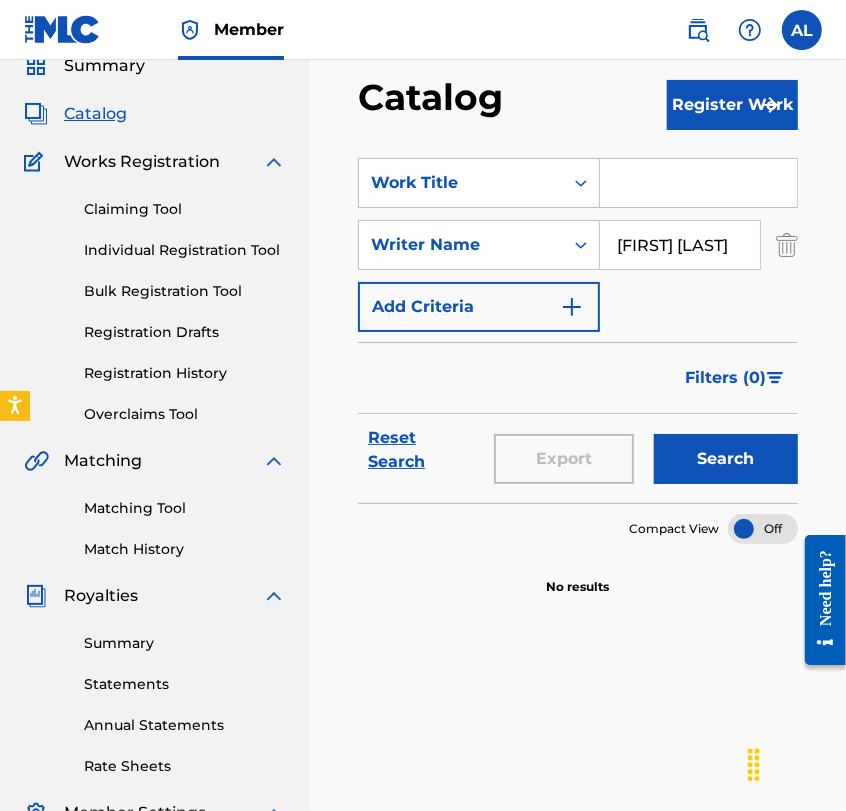 scroll, scrollTop: 0, scrollLeft: 5, axis: horizontal 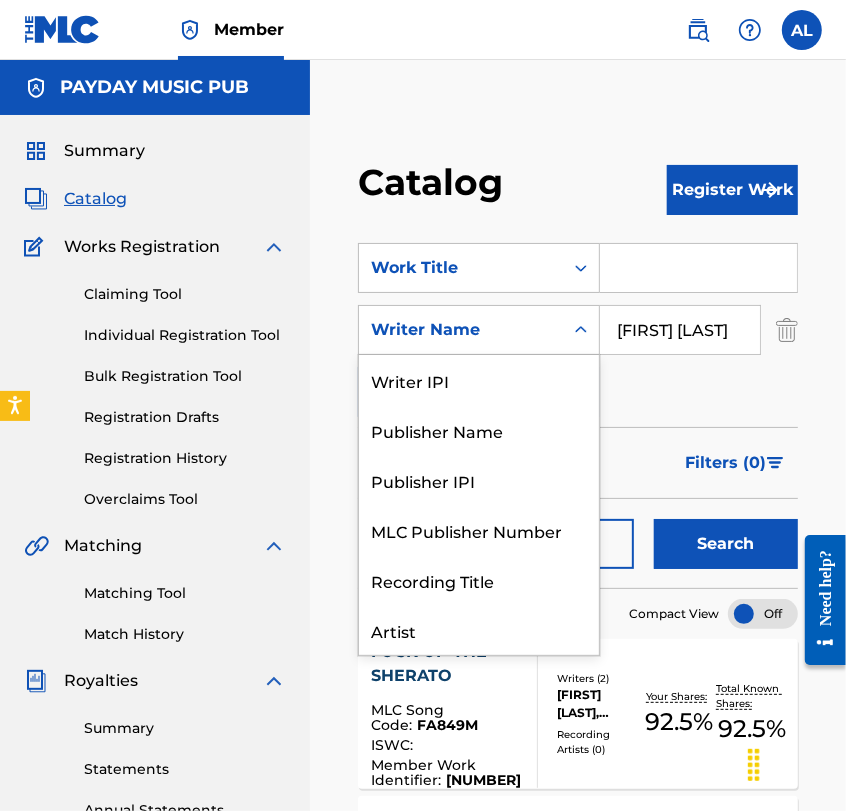 click on "Writer Name" at bounding box center [461, 330] 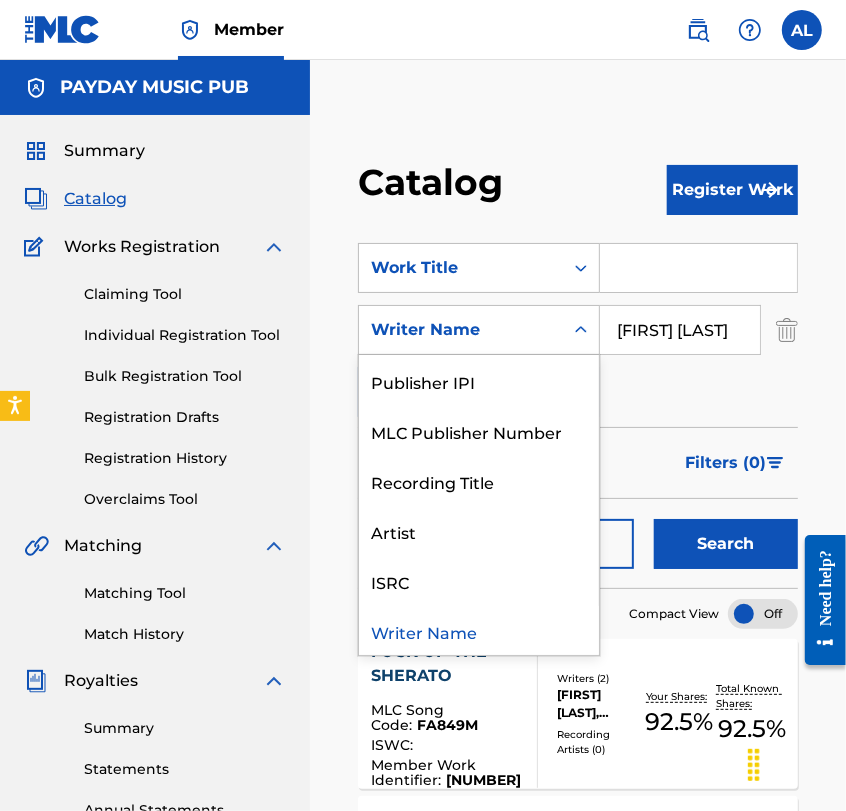 scroll, scrollTop: 0, scrollLeft: 0, axis: both 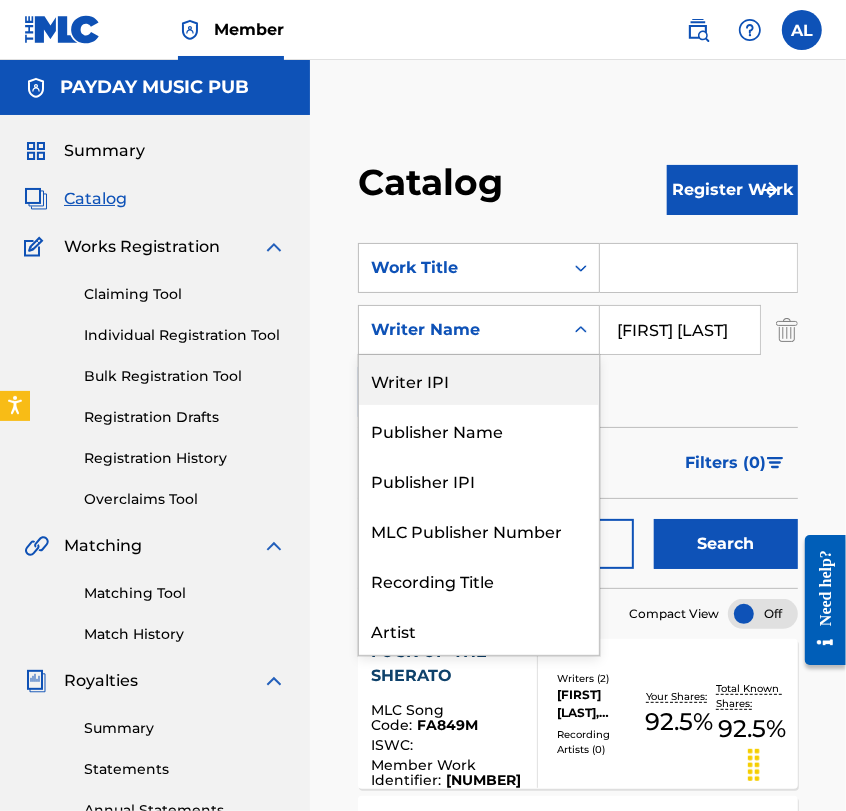 click on "Writer IPI" at bounding box center (479, 380) 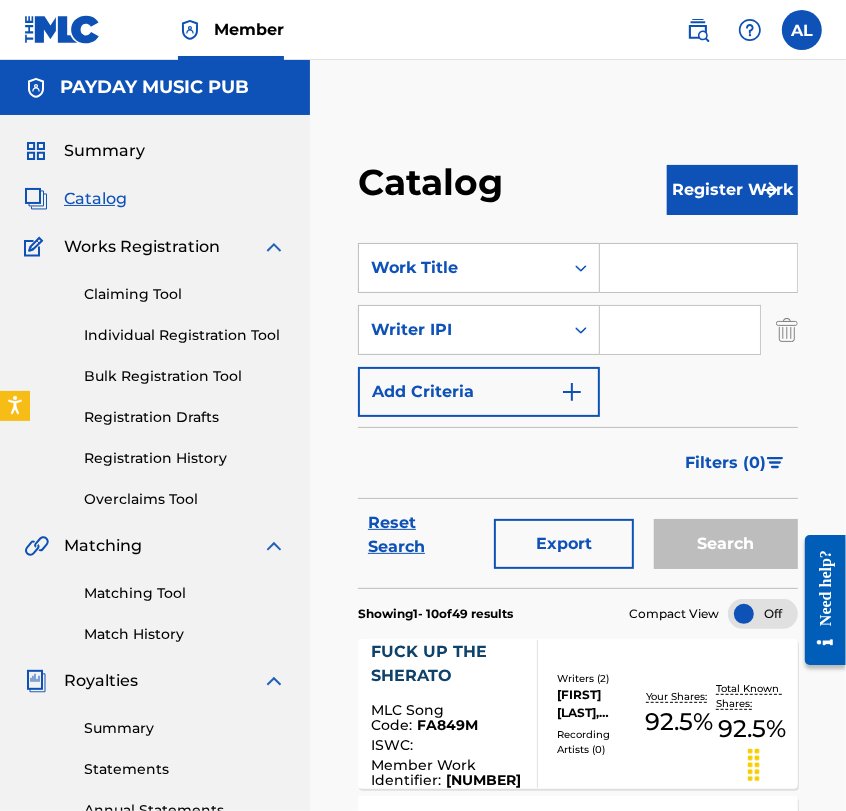click at bounding box center (680, 330) 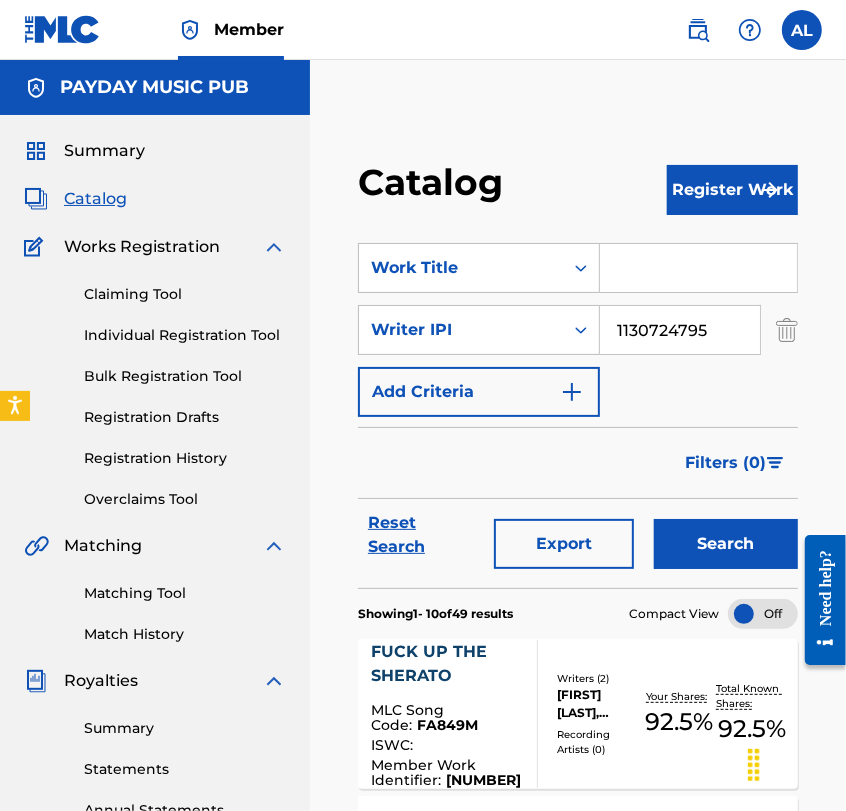 click on "1130724795" at bounding box center (680, 330) 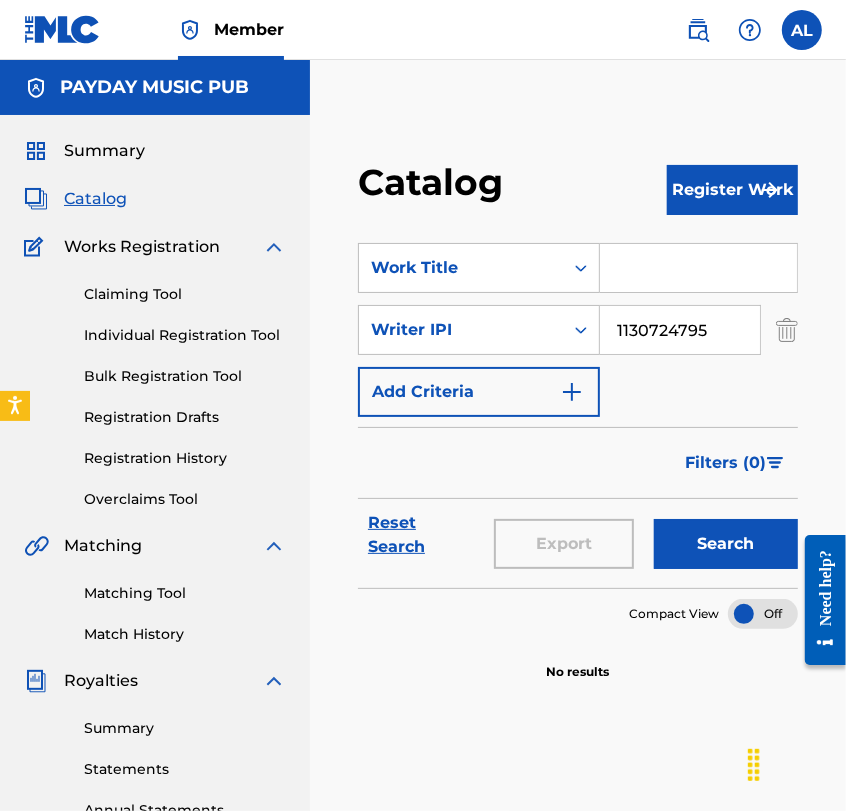 click on "Search" at bounding box center (726, 544) 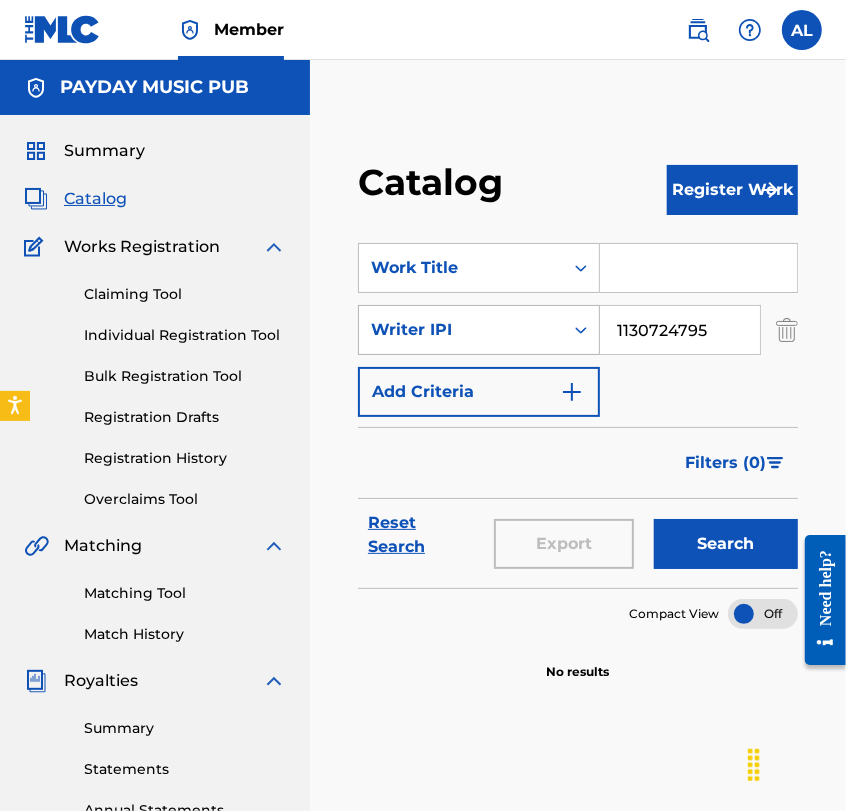 click on "Writer IPI" at bounding box center (461, 330) 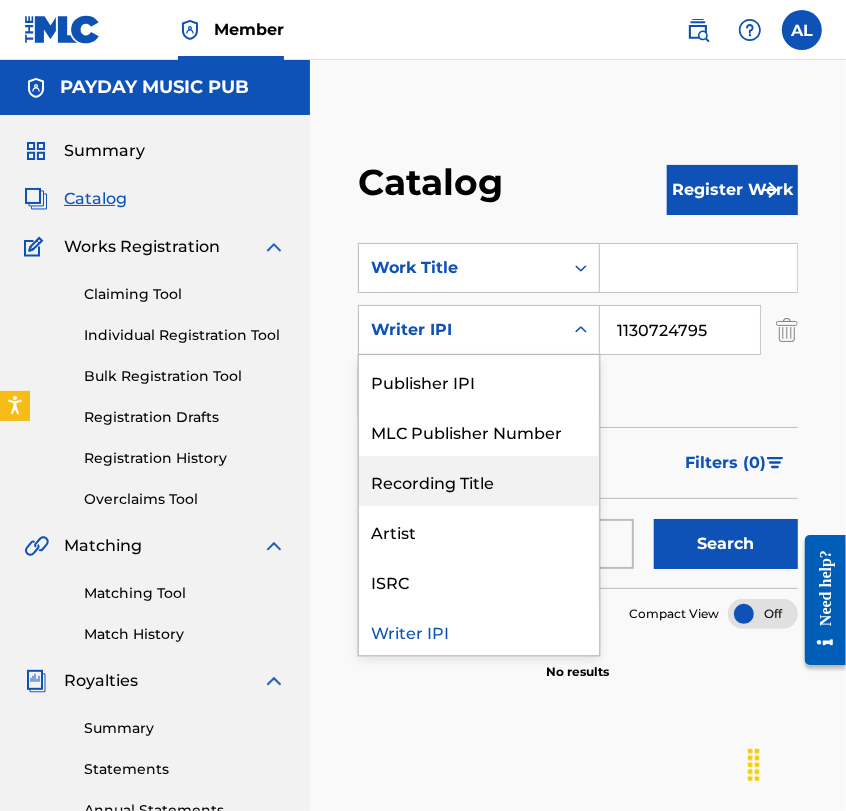scroll, scrollTop: 0, scrollLeft: 0, axis: both 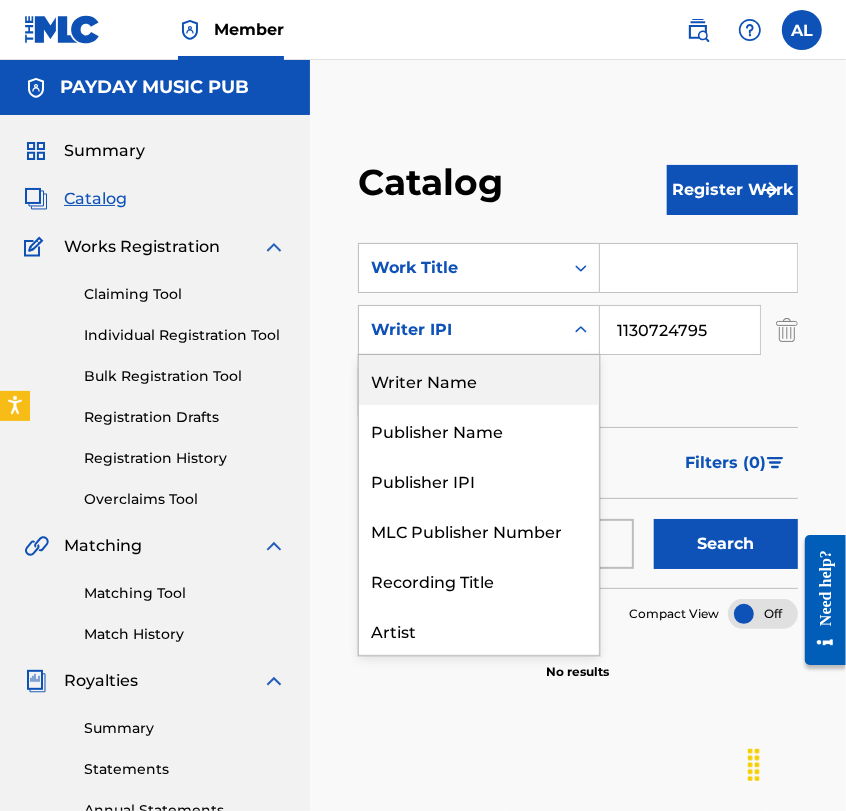 click on "Writer Name" at bounding box center [479, 380] 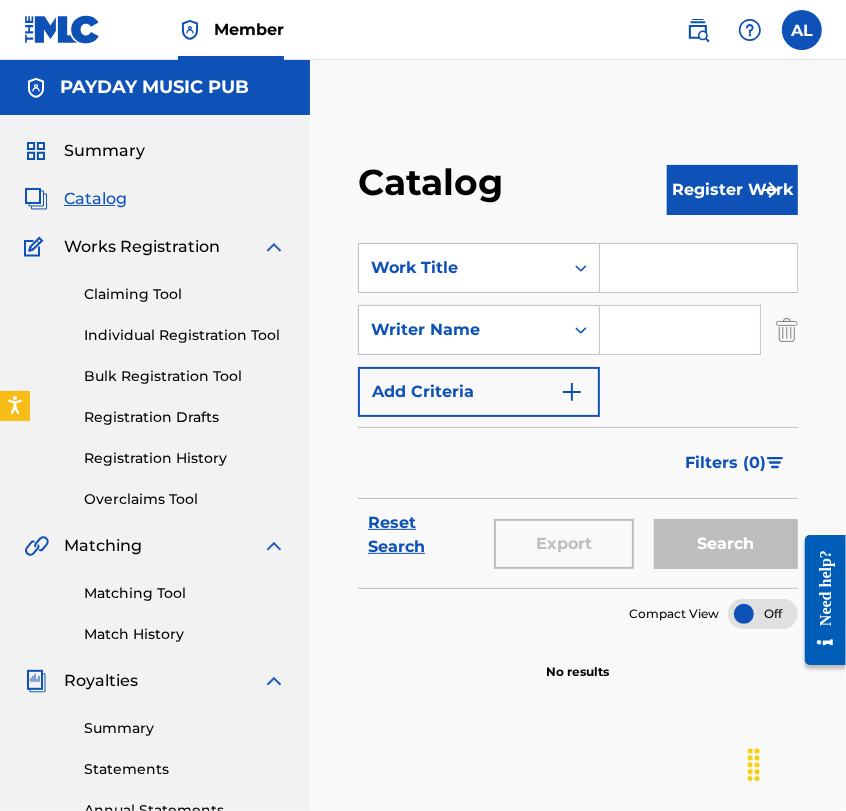 click at bounding box center [680, 330] 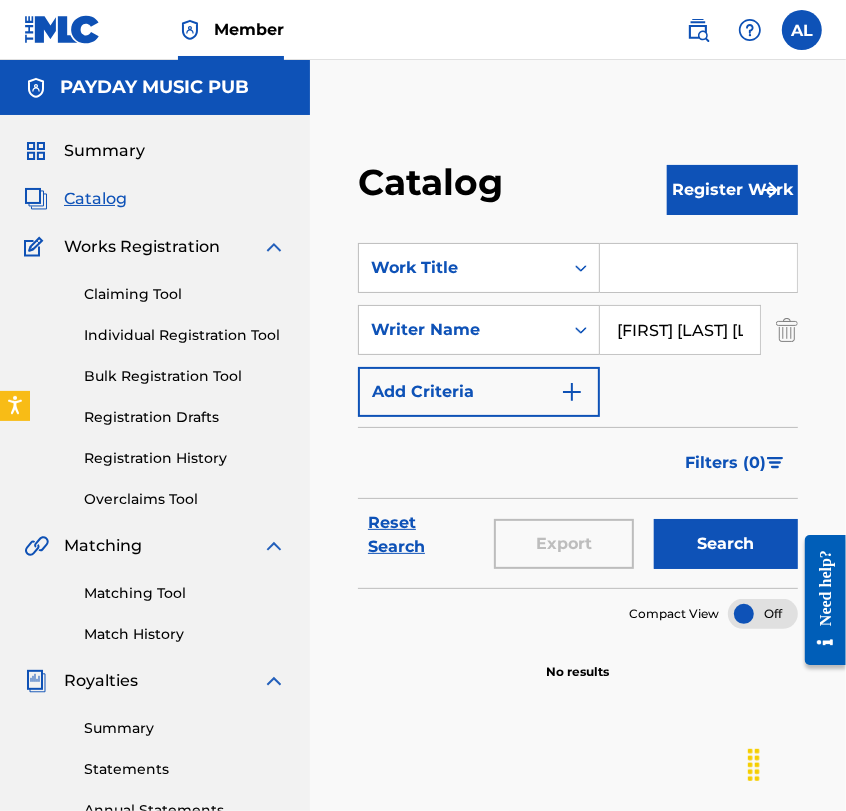 scroll, scrollTop: 0, scrollLeft: 72, axis: horizontal 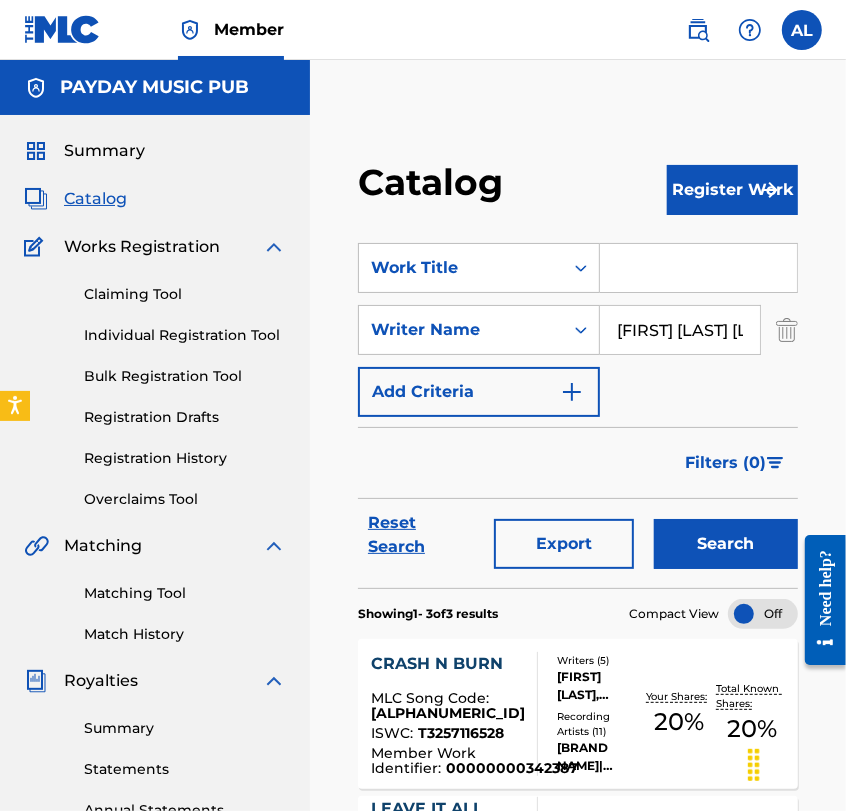 click on "[FIRST] [LAST] [LAST]" at bounding box center (680, 330) 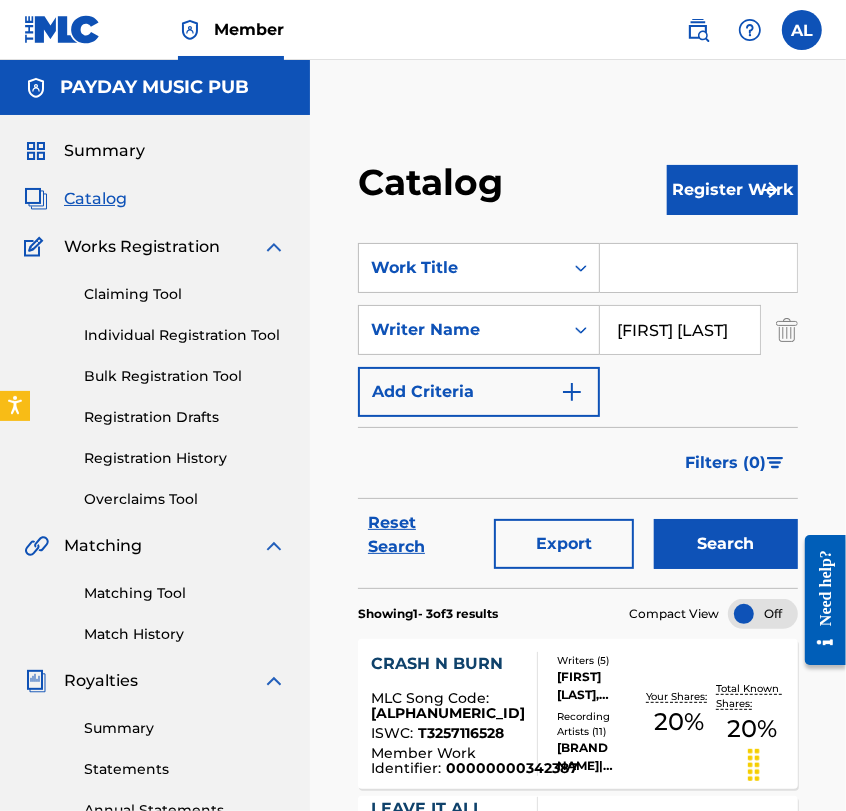 scroll, scrollTop: 0, scrollLeft: 0, axis: both 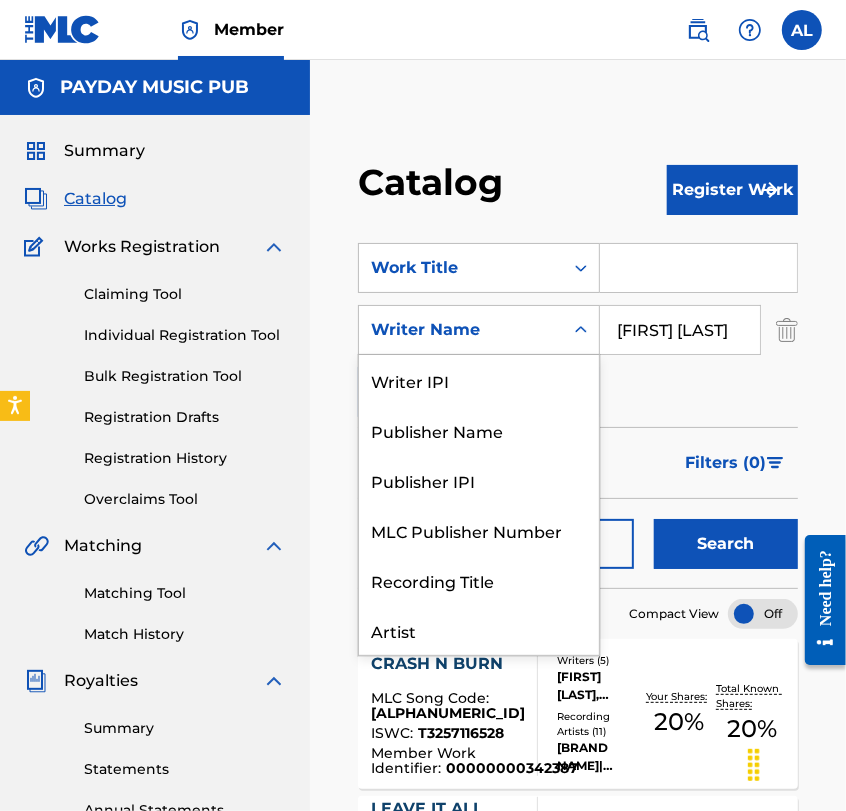 click on "Writer Name" at bounding box center [461, 330] 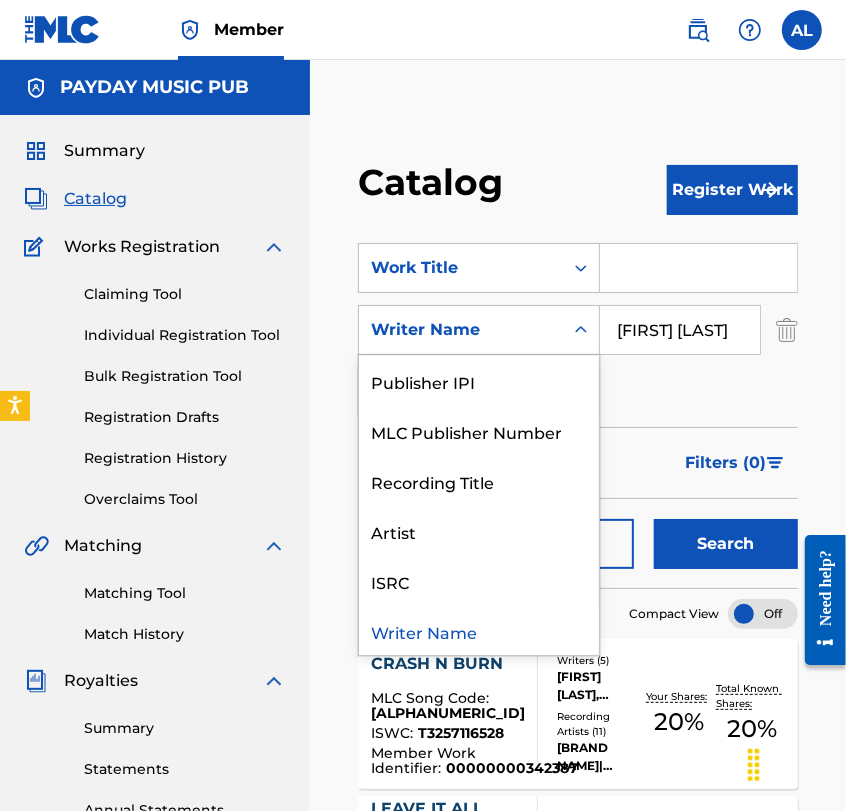 scroll, scrollTop: 0, scrollLeft: 0, axis: both 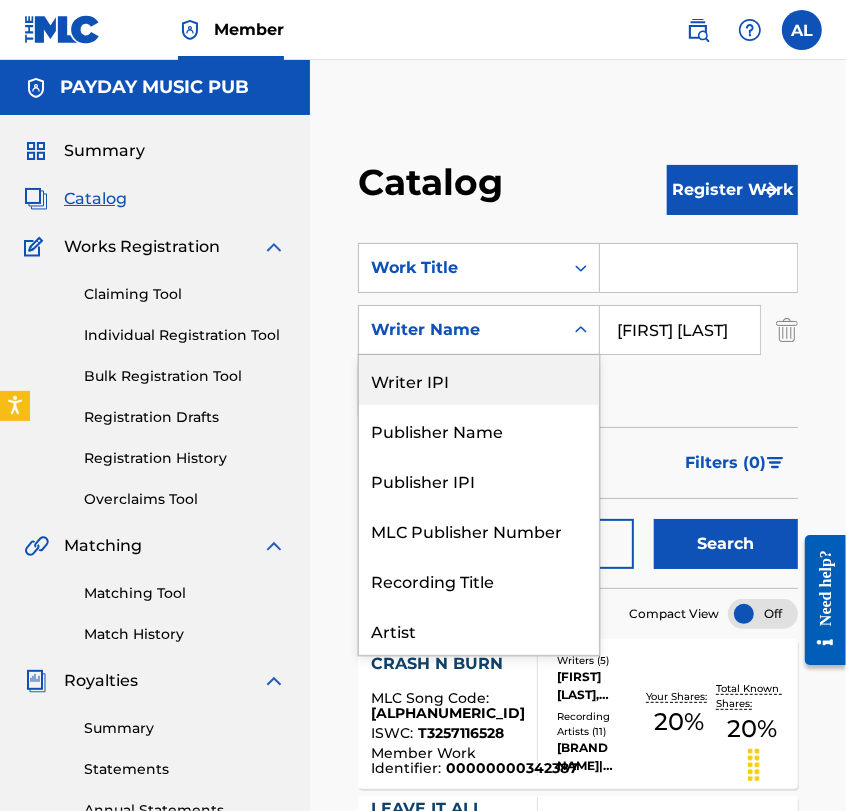 click on "Writer IPI" at bounding box center [479, 380] 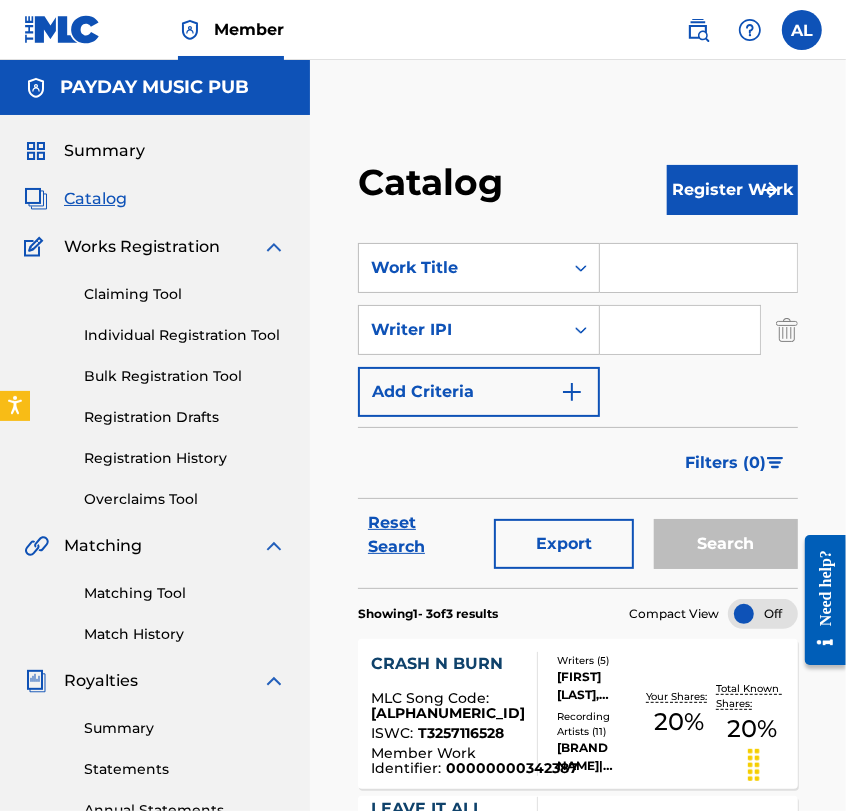 click at bounding box center (680, 330) 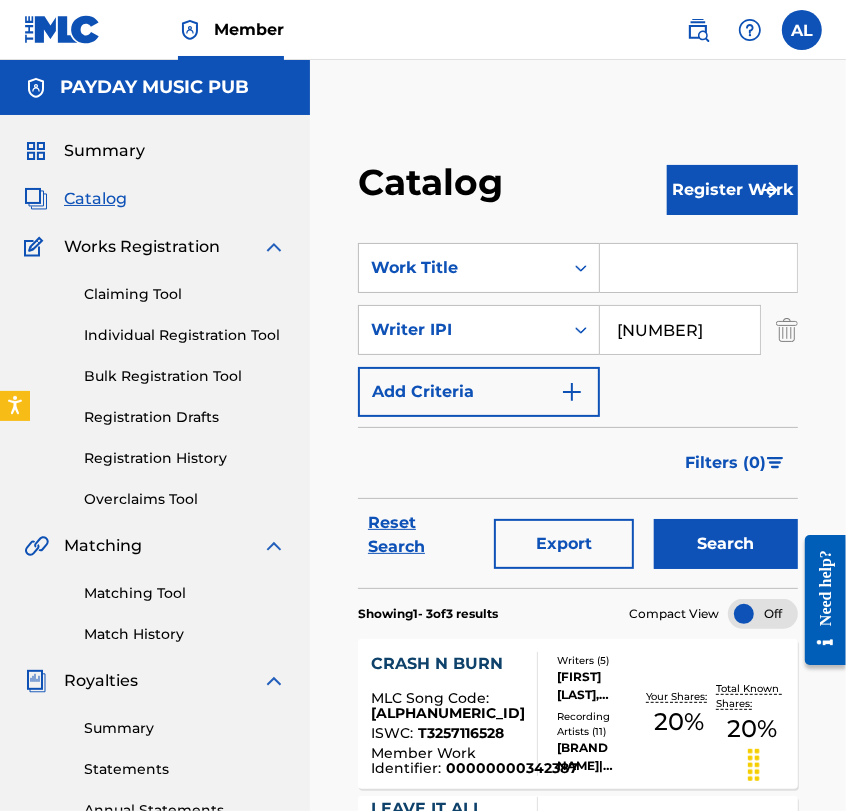 type on "[NUMBER]" 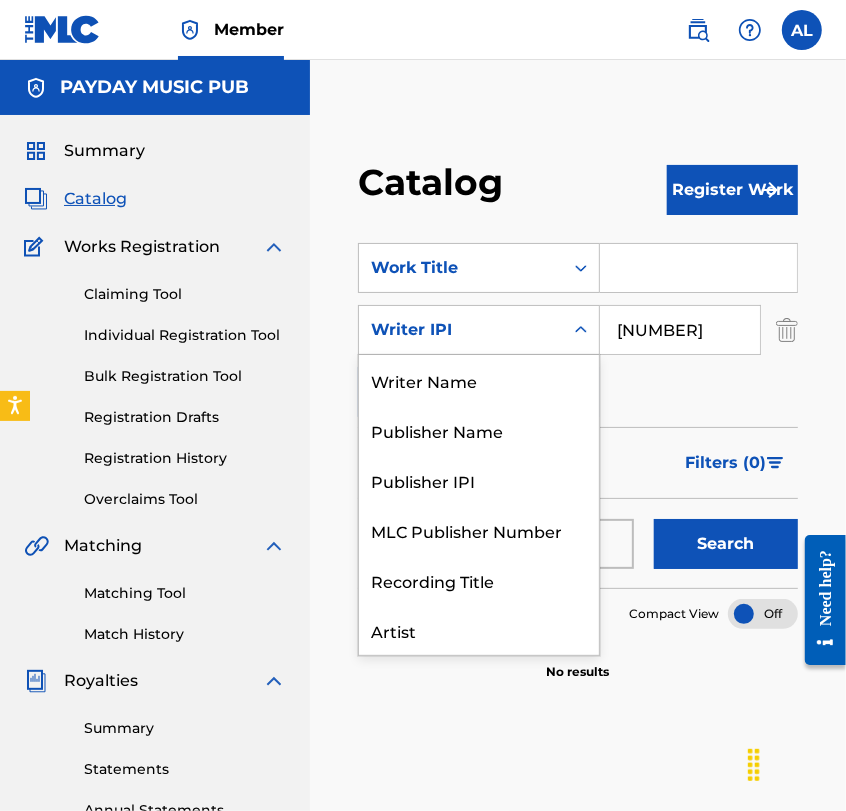 scroll, scrollTop: 99, scrollLeft: 0, axis: vertical 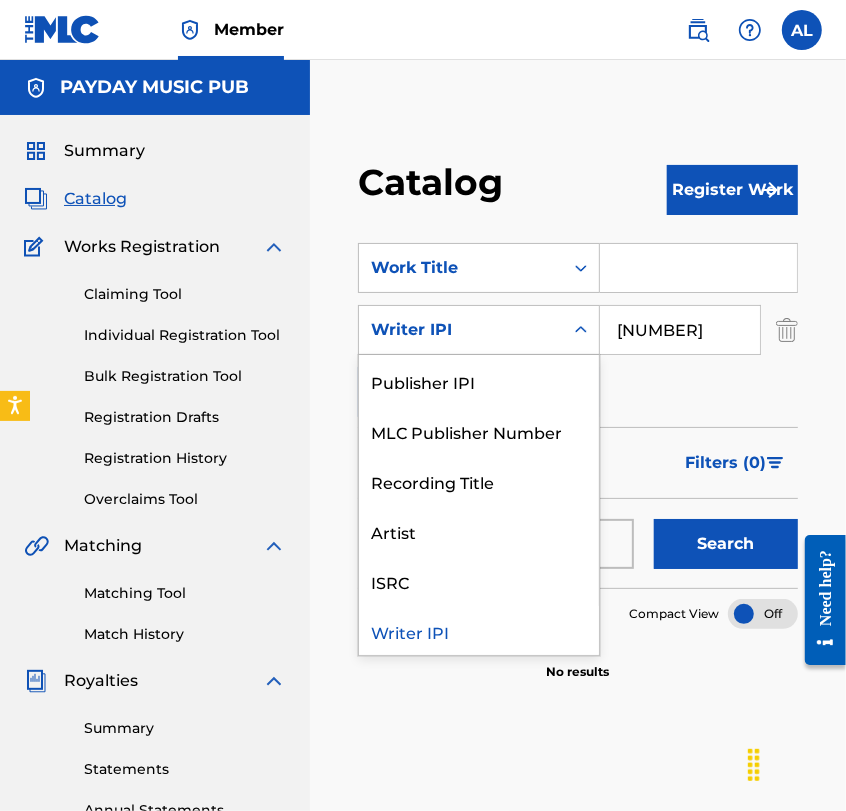 click on "Writer IPI" at bounding box center [461, 330] 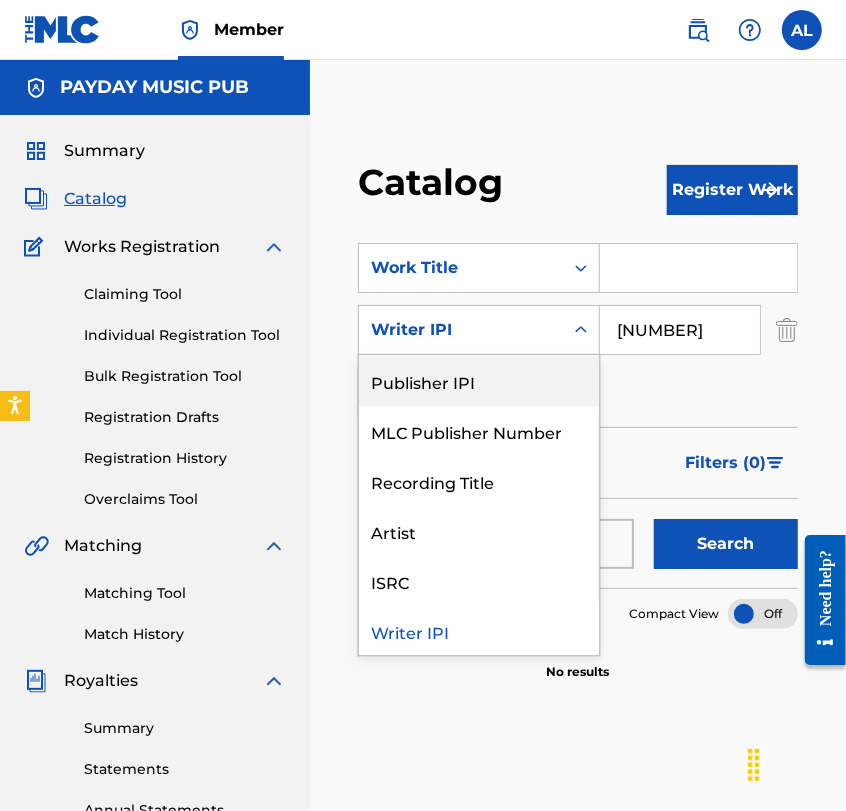 scroll, scrollTop: 0, scrollLeft: 0, axis: both 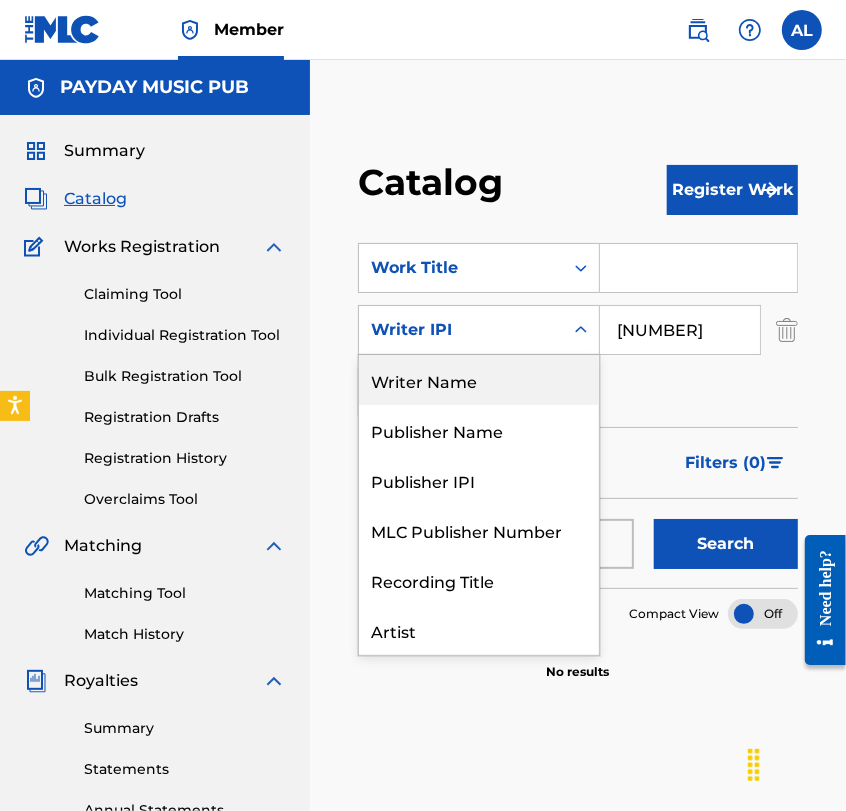 click on "Writer Name" at bounding box center [479, 380] 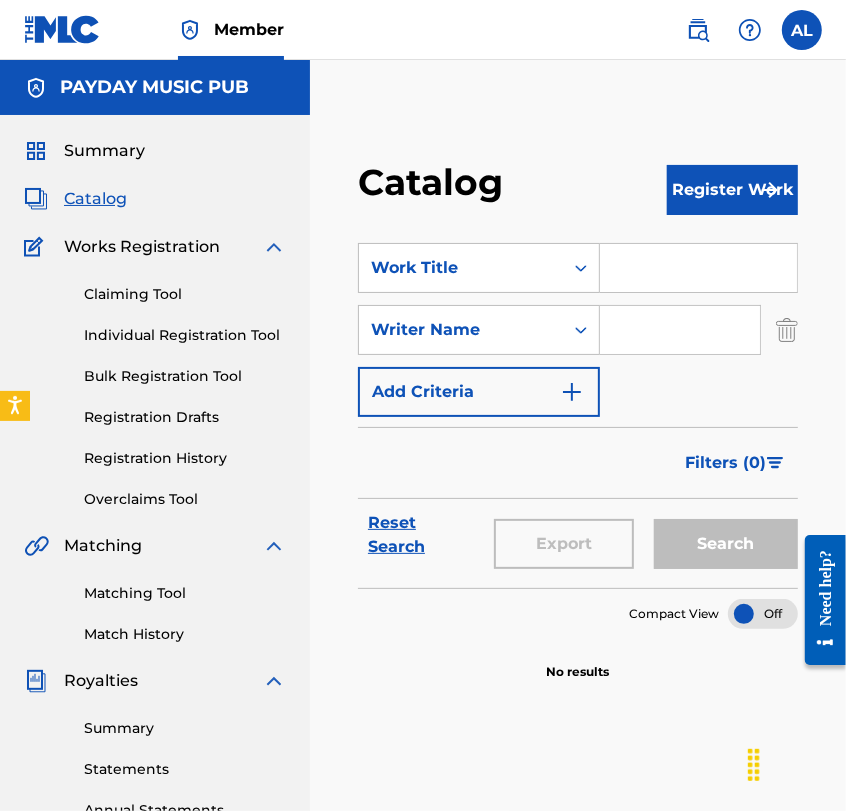 click at bounding box center (680, 330) 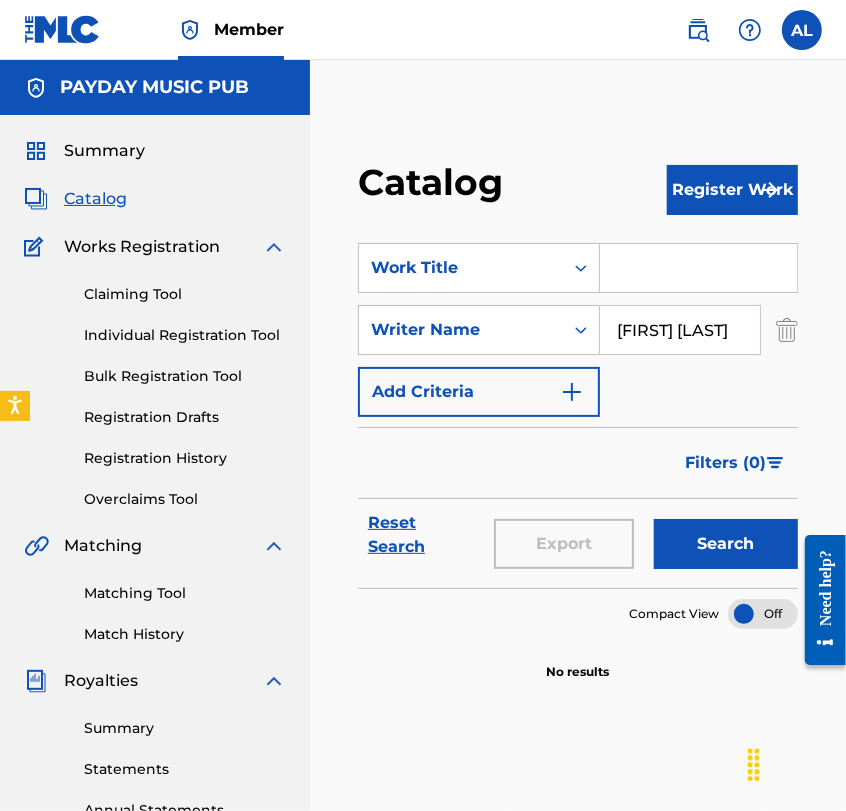 type on "[FIRST] [LAST]" 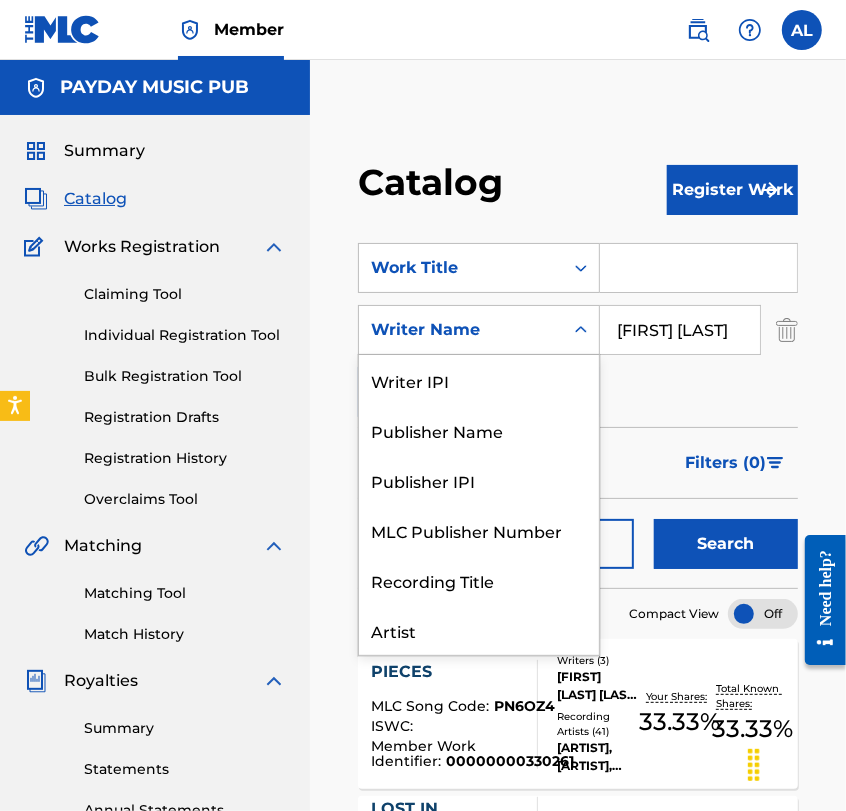 scroll, scrollTop: 99, scrollLeft: 0, axis: vertical 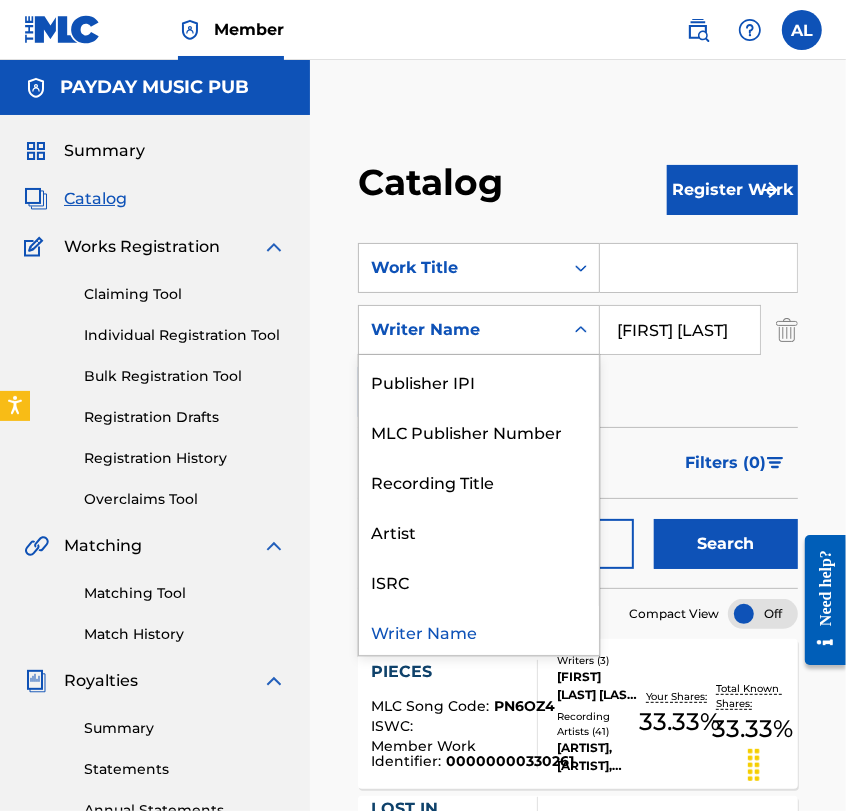 click on "Writer Name" at bounding box center [461, 330] 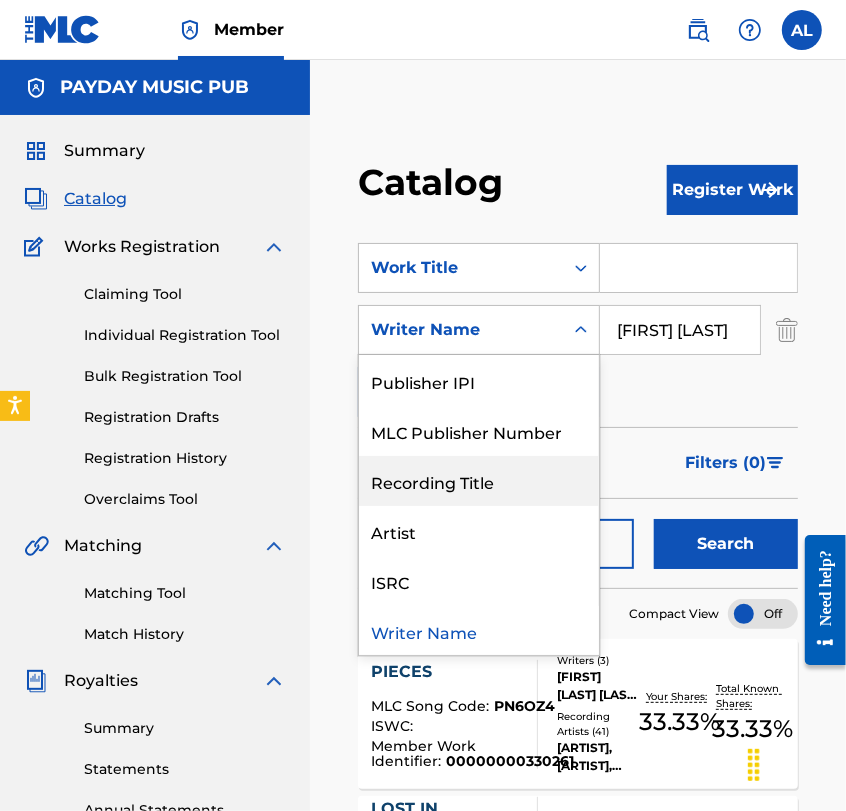 scroll, scrollTop: 0, scrollLeft: 0, axis: both 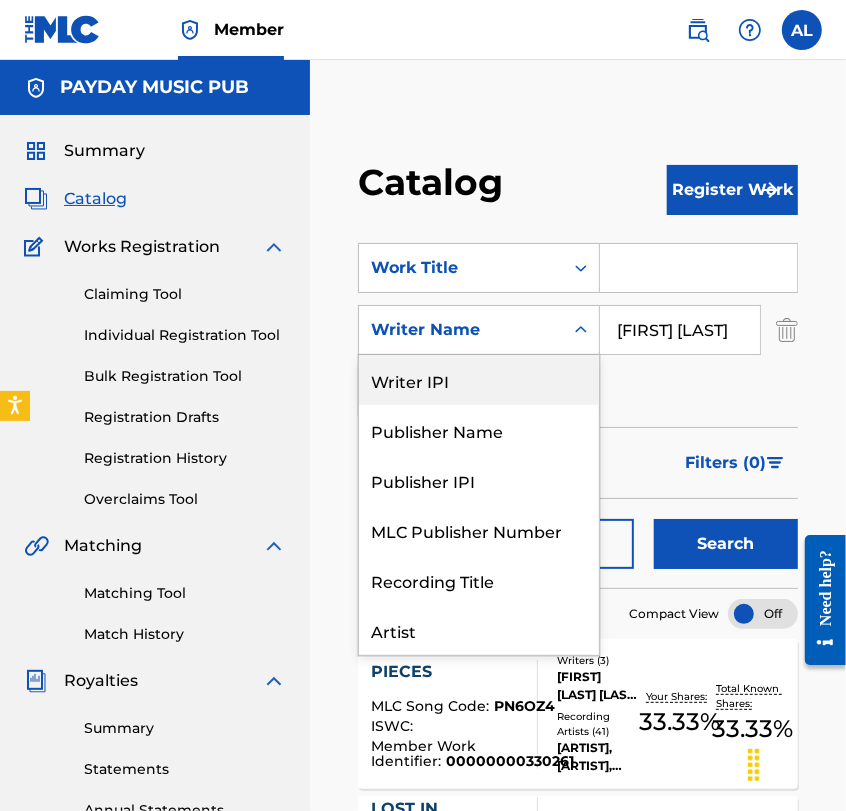 click on "Writer IPI" at bounding box center (479, 380) 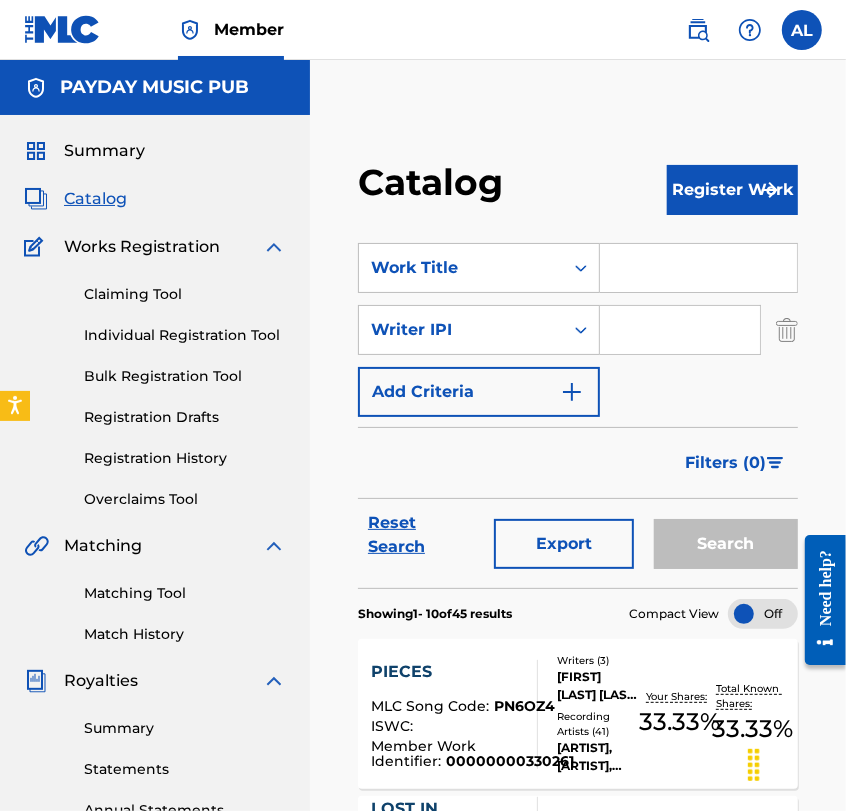 click on "Add Criteria" at bounding box center (479, 392) 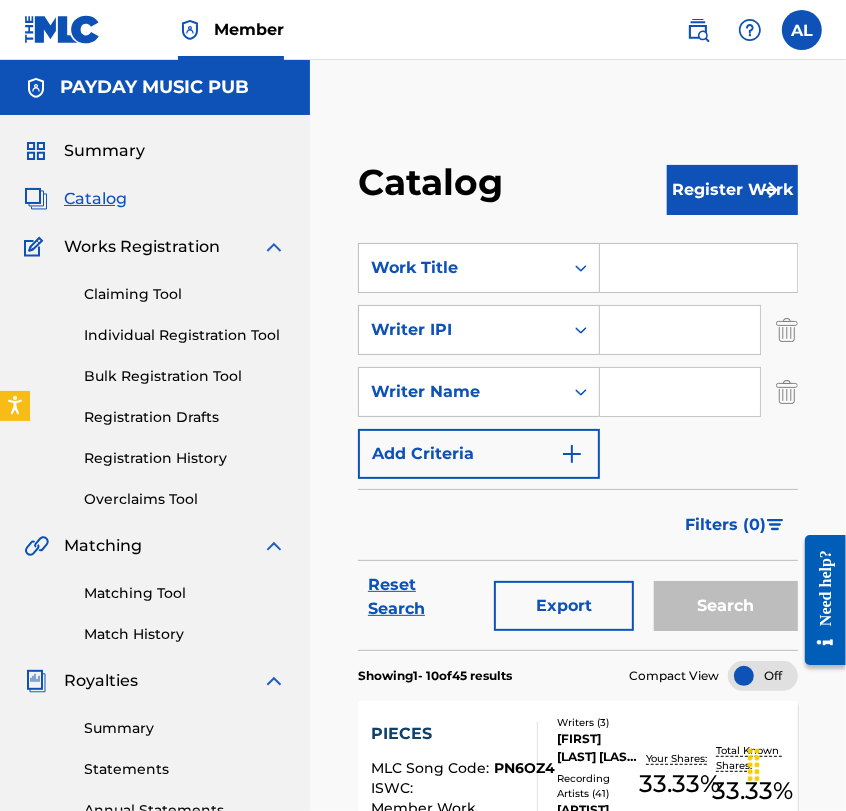 click at bounding box center [787, 392] 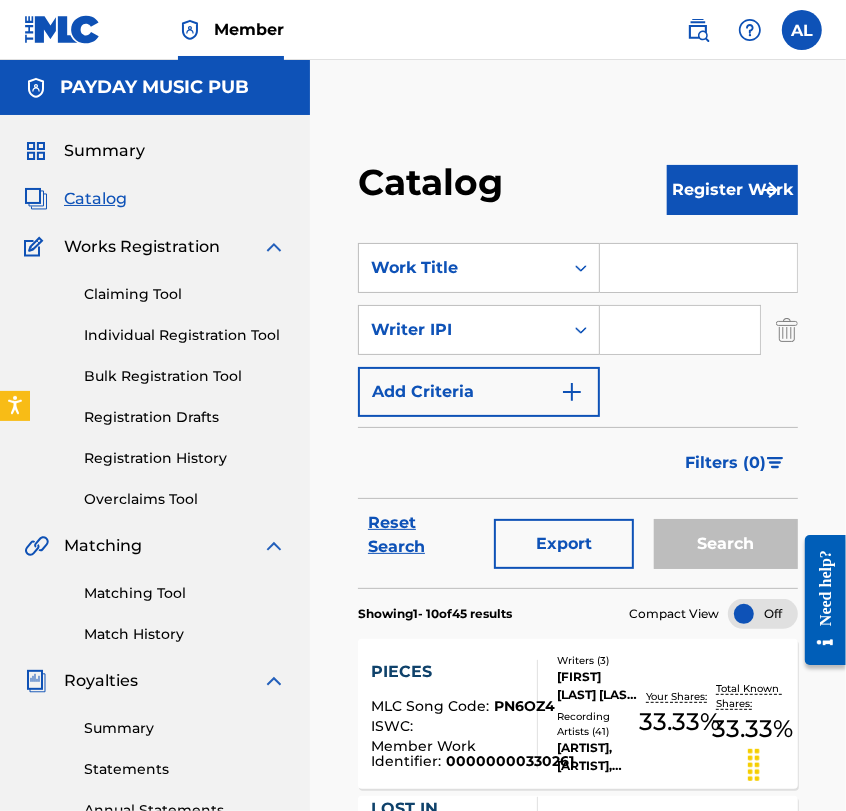 click at bounding box center [680, 330] 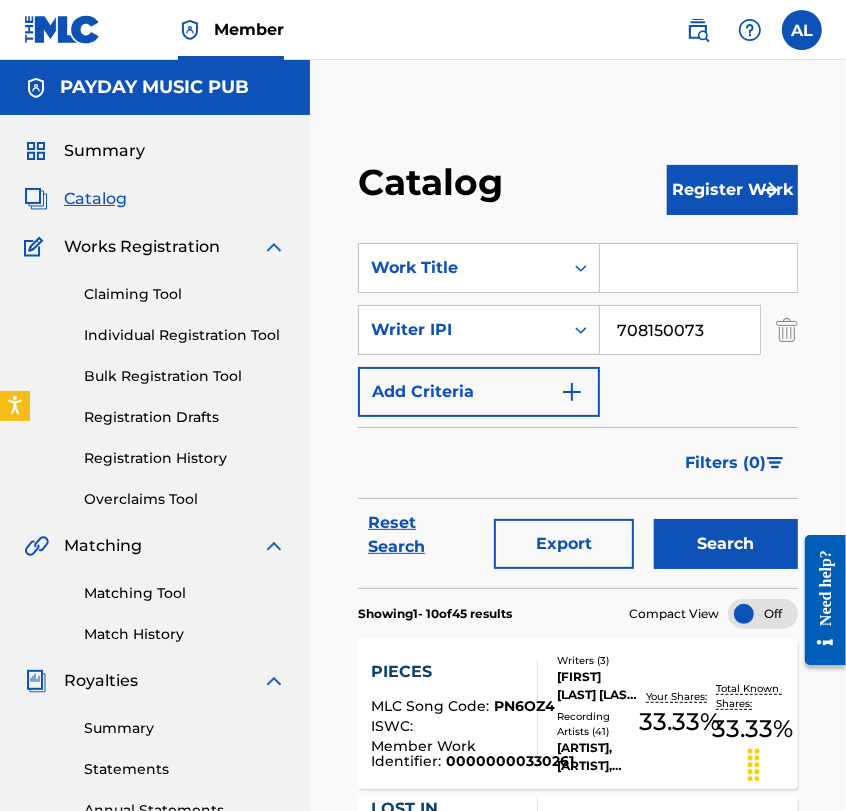 type on "708150073" 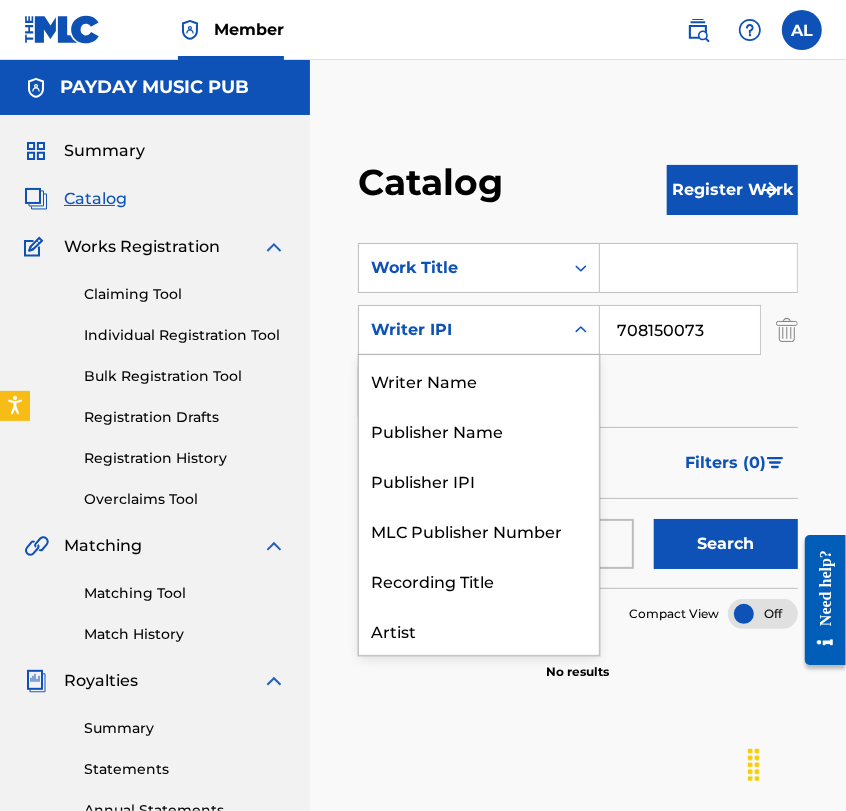 click on "Writer IPI" at bounding box center (461, 330) 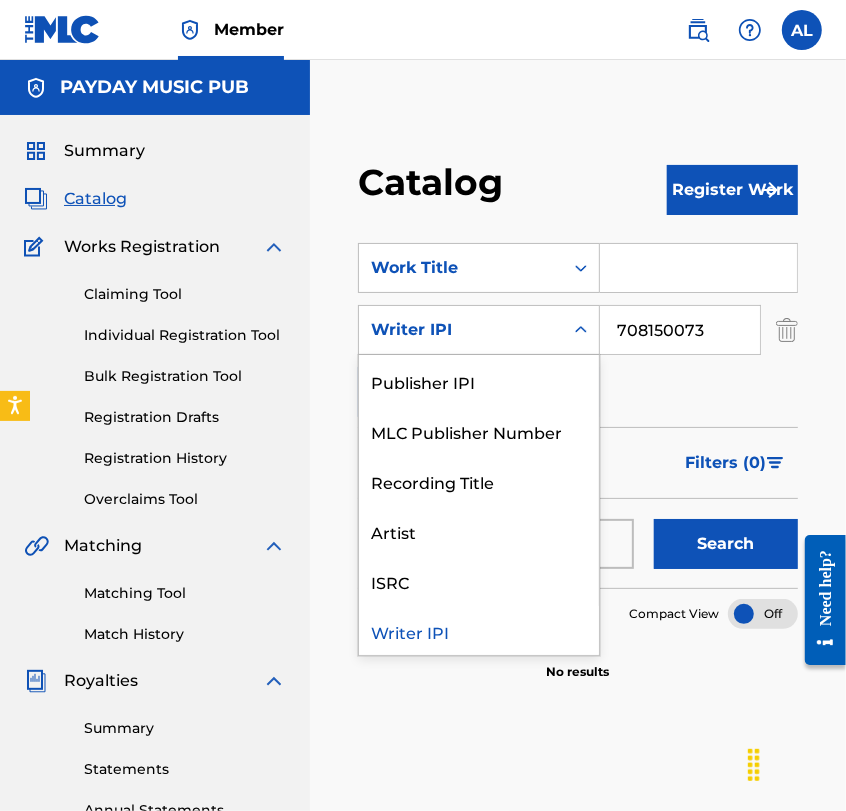 scroll, scrollTop: 0, scrollLeft: 0, axis: both 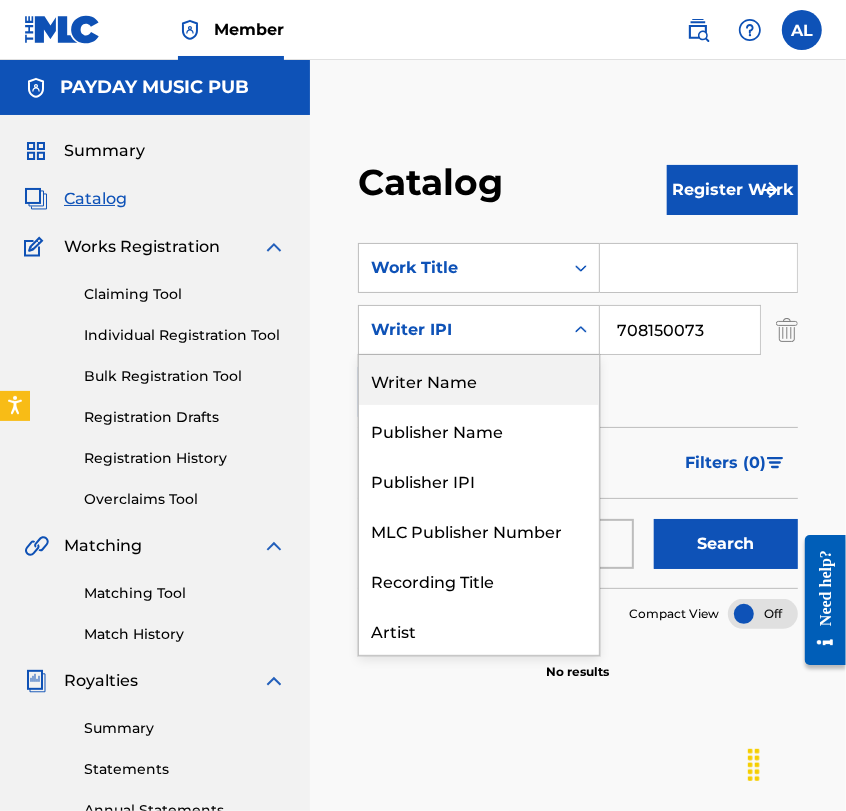 click on "Writer Name" at bounding box center [479, 380] 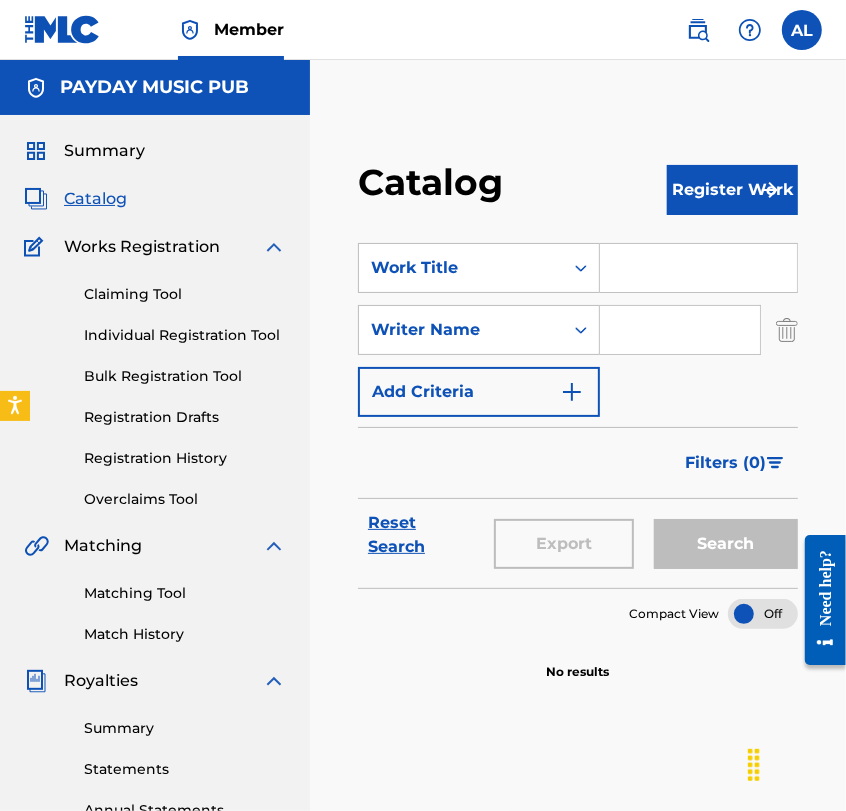 click at bounding box center (680, 330) 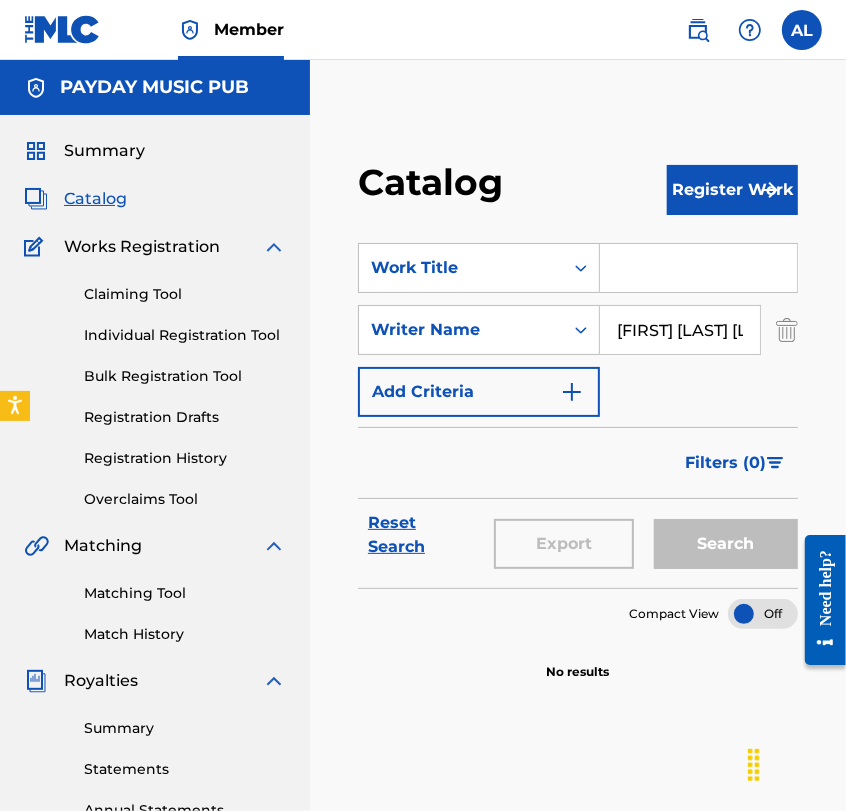 scroll, scrollTop: 0, scrollLeft: 47, axis: horizontal 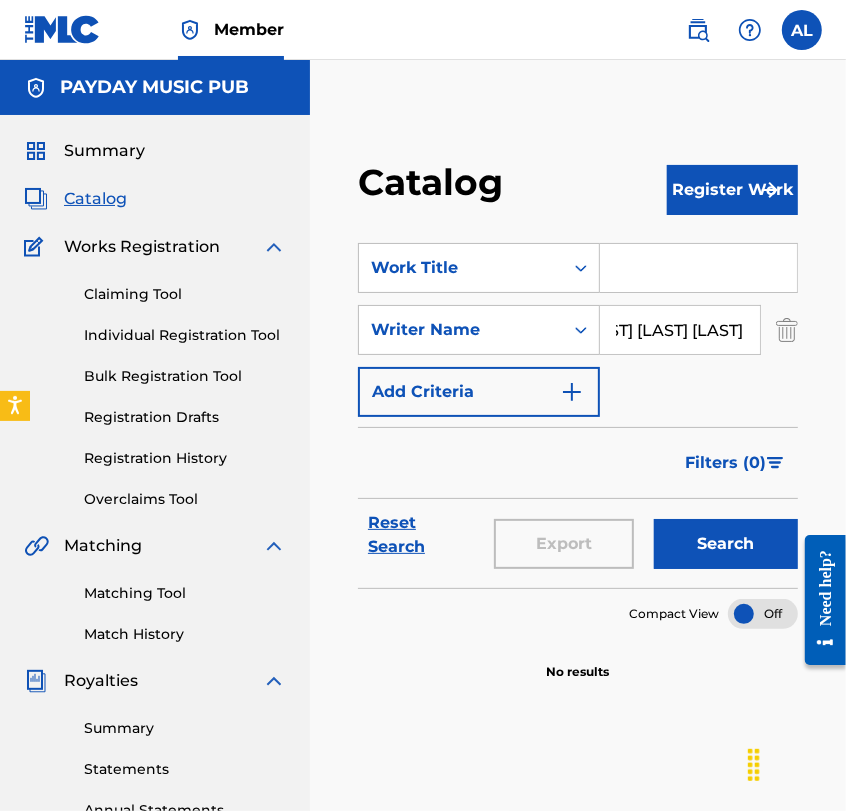 click on "Search" at bounding box center (726, 544) 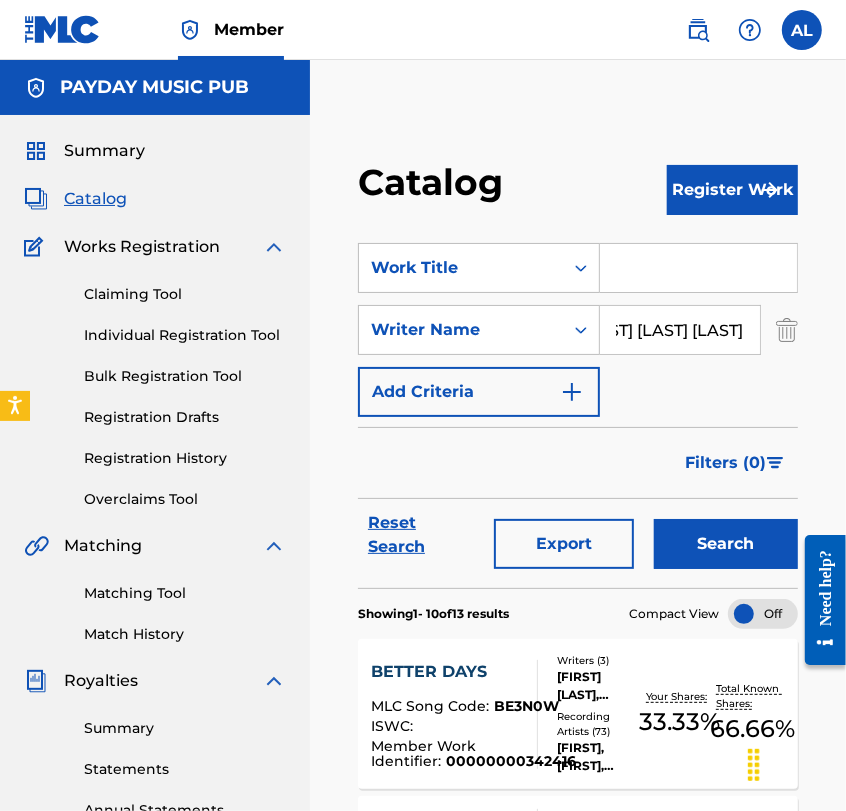 click on "[FIRST] [LAST] [LAST]" at bounding box center [680, 330] 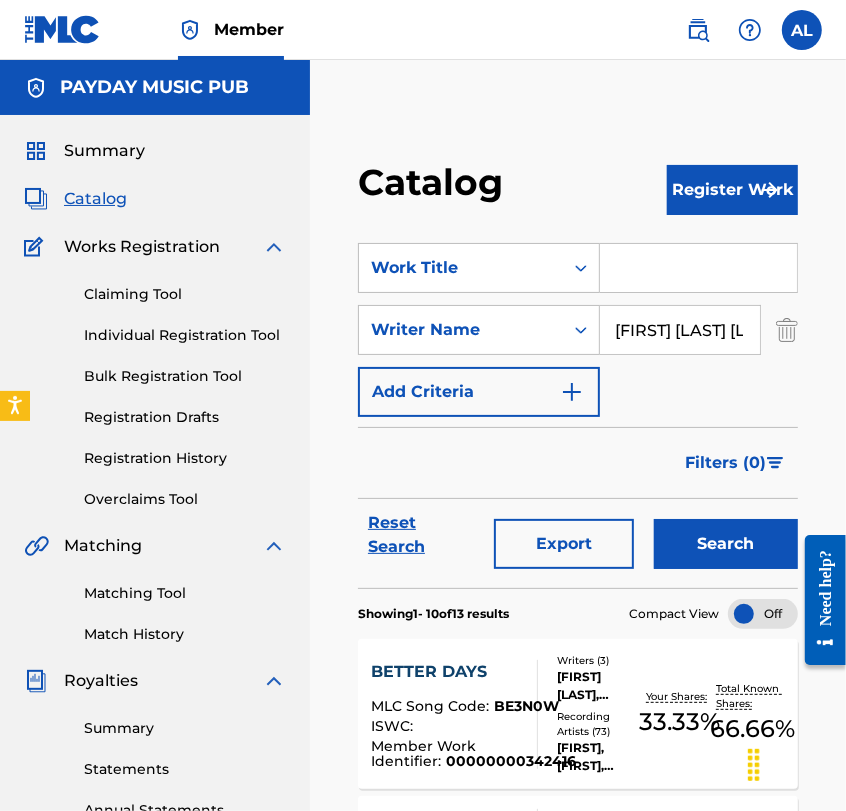scroll, scrollTop: 0, scrollLeft: 0, axis: both 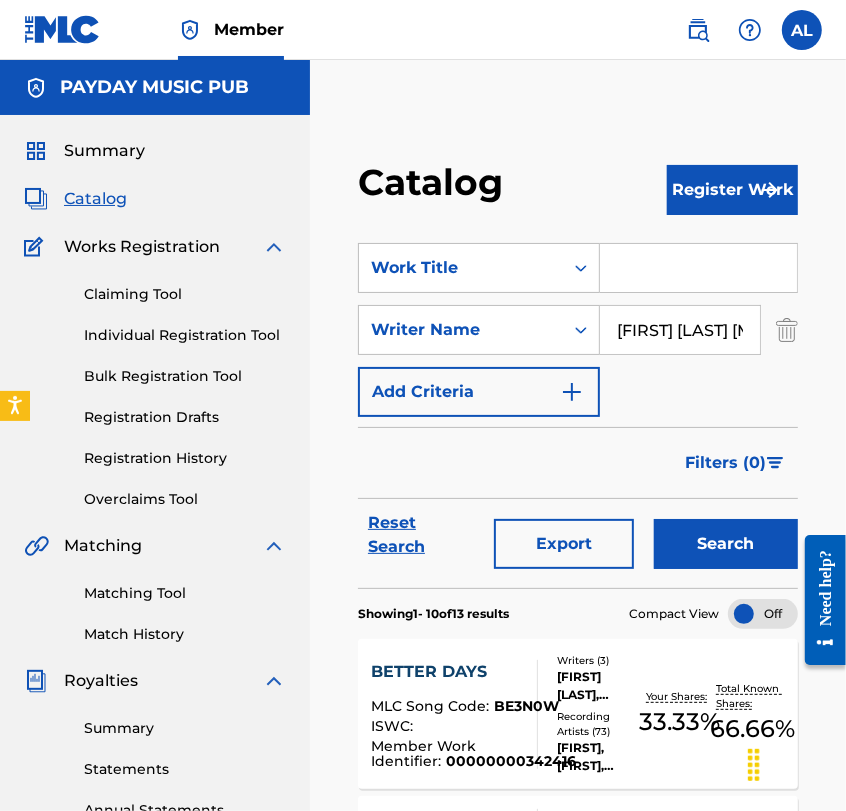 click on "Search" at bounding box center (726, 544) 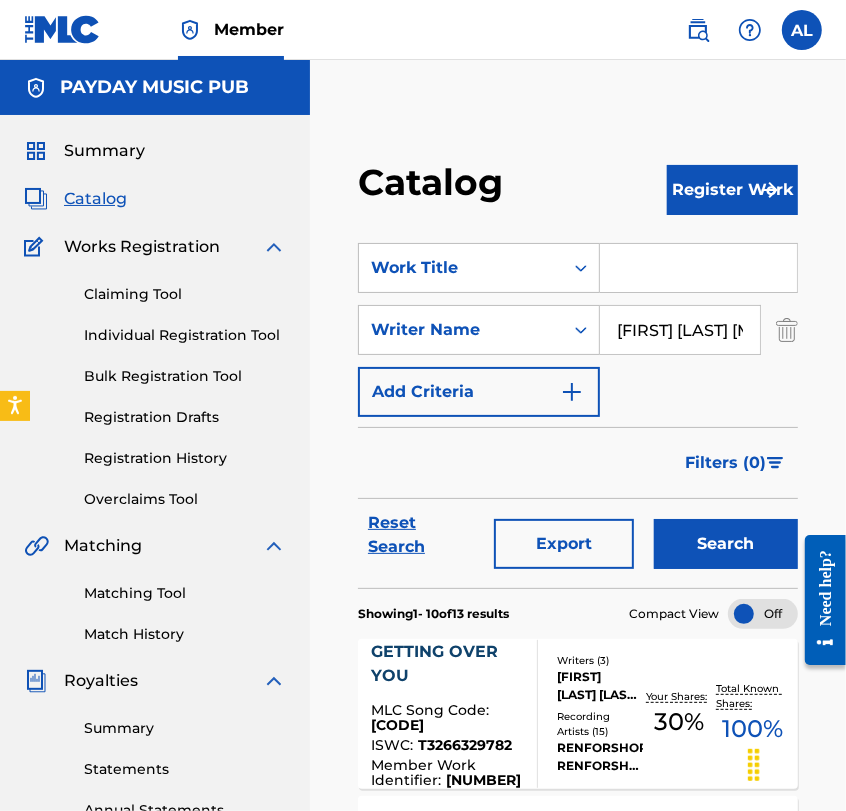 click on "[FIRST] [LAST] [MIDDLE] [LAST]" at bounding box center [680, 330] 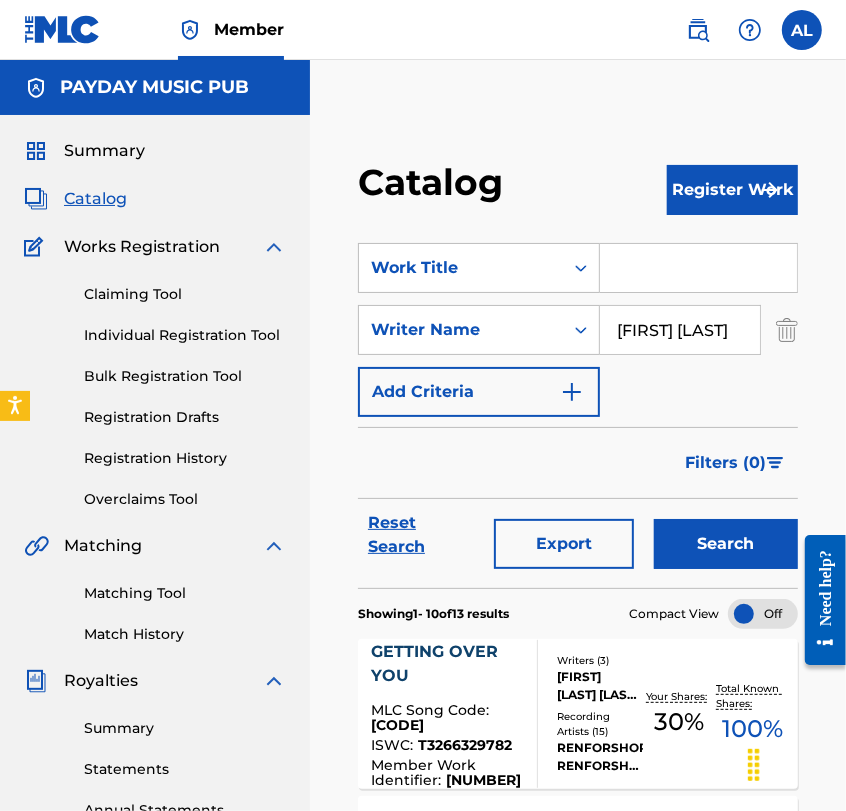 click on "Search" at bounding box center (726, 544) 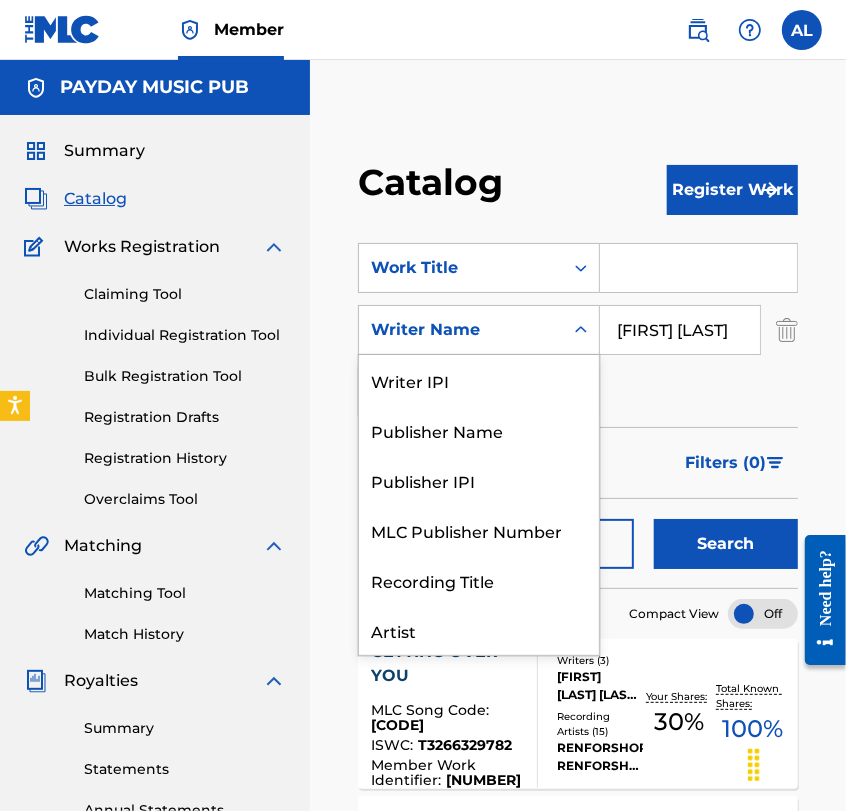 click on "Writer Name" at bounding box center (461, 330) 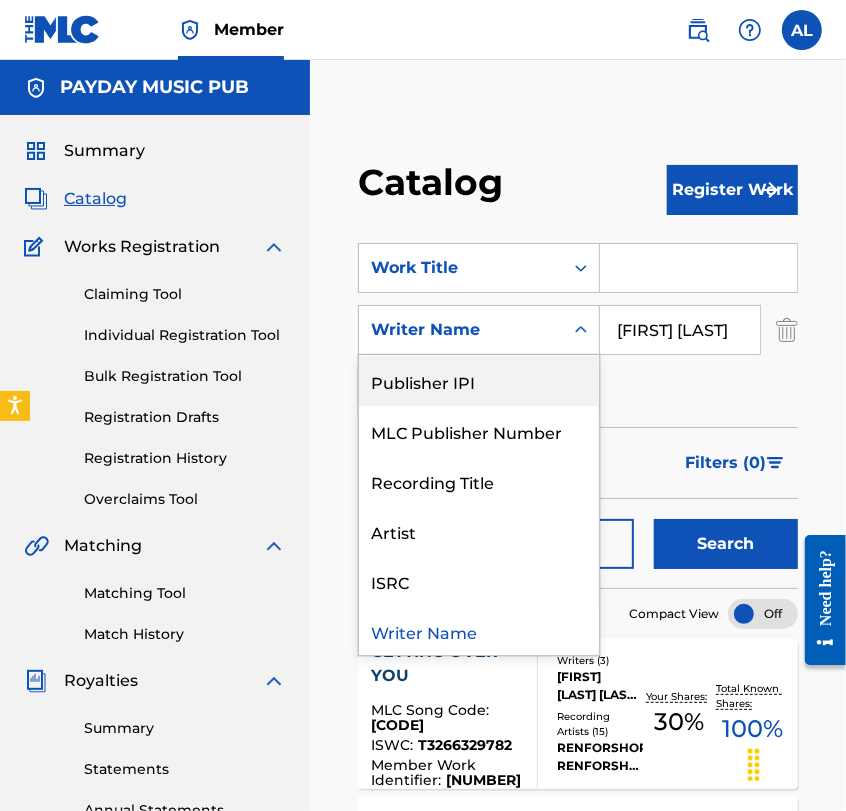 scroll, scrollTop: 0, scrollLeft: 0, axis: both 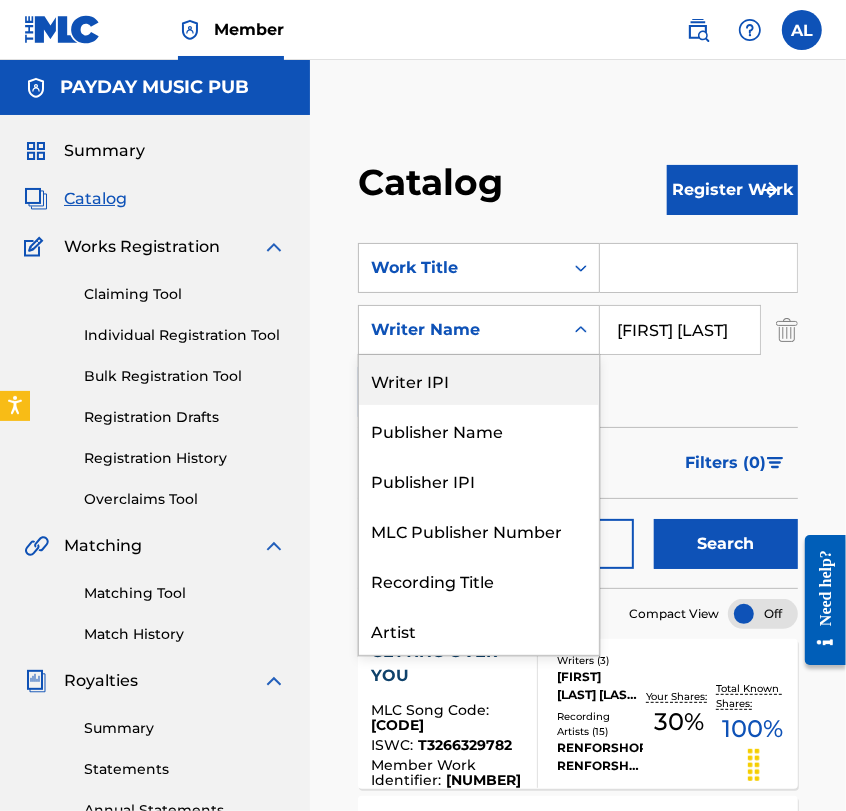 click on "Writer IPI" at bounding box center (479, 380) 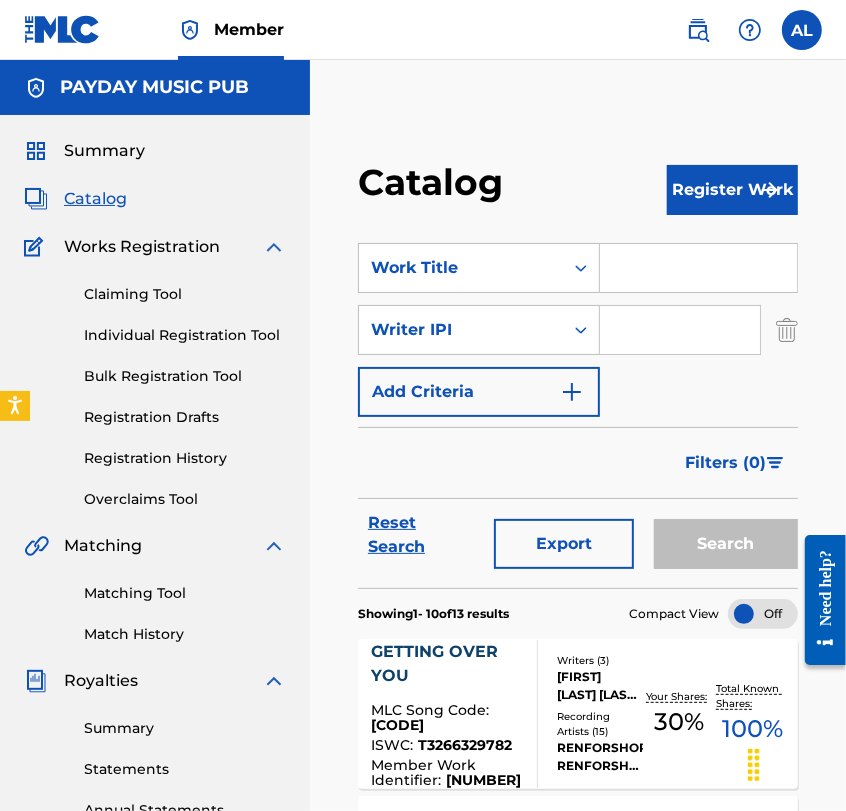 click at bounding box center (680, 330) 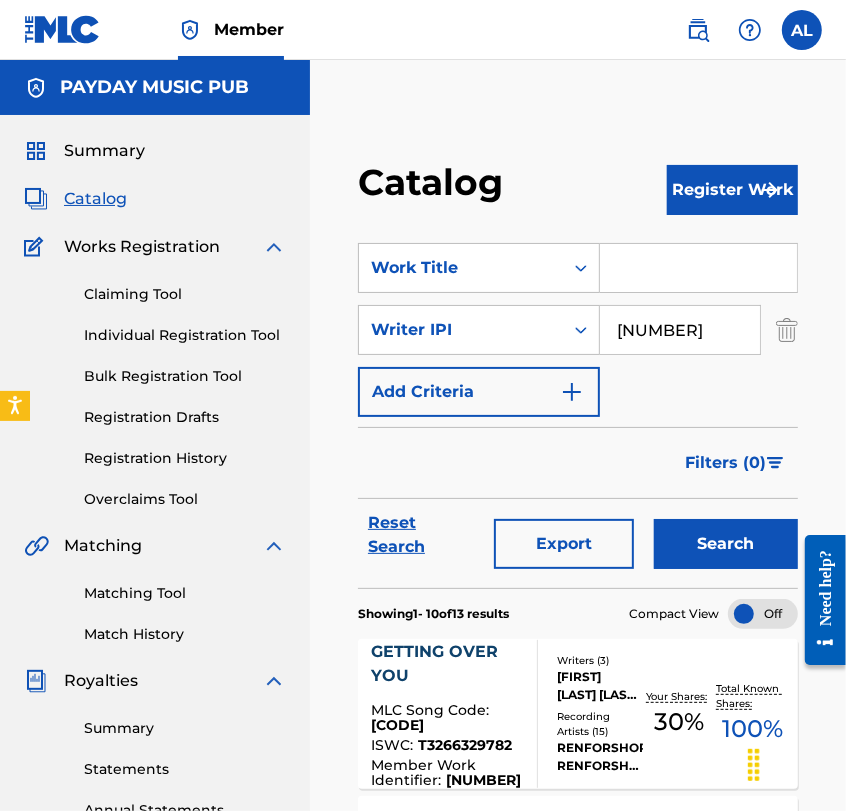 click on "[NUMBER]" at bounding box center (680, 330) 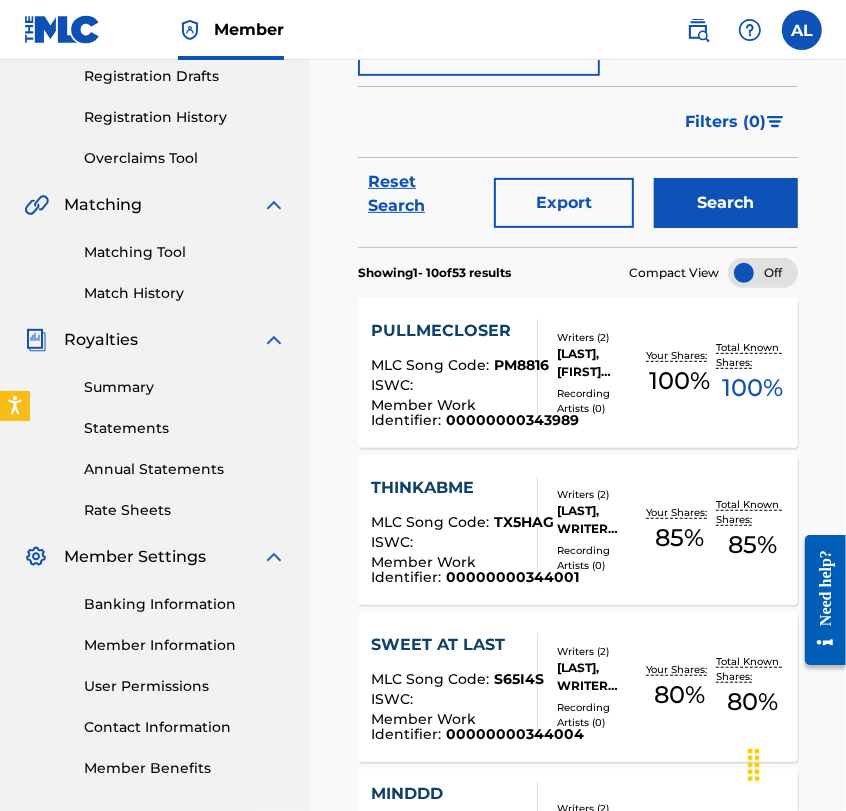 scroll, scrollTop: 360, scrollLeft: 0, axis: vertical 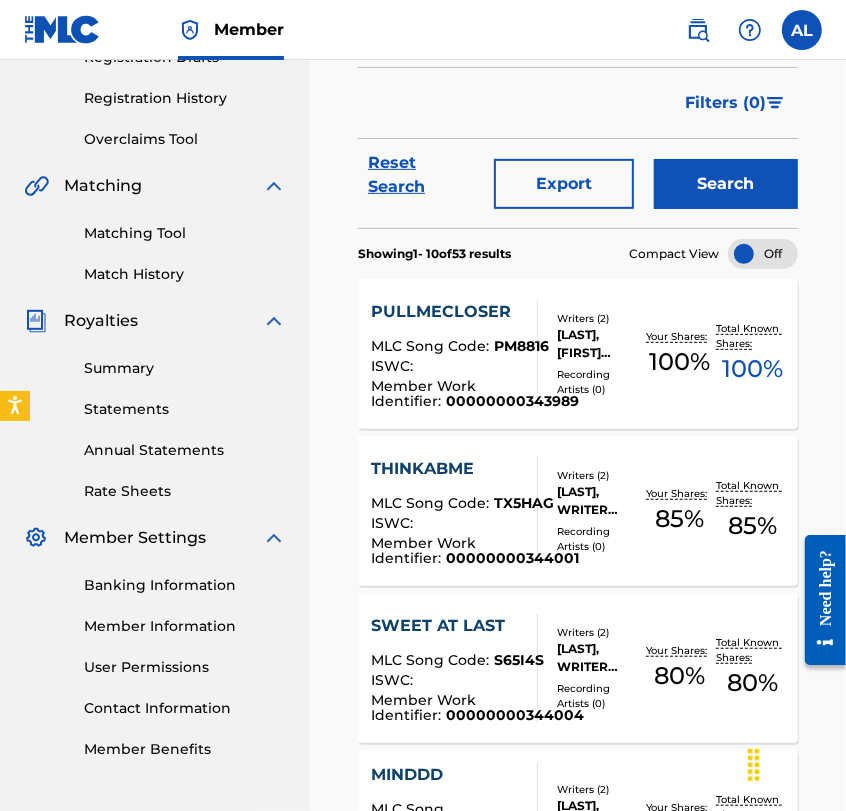 click on "PULLMECLOSER" at bounding box center (475, 312) 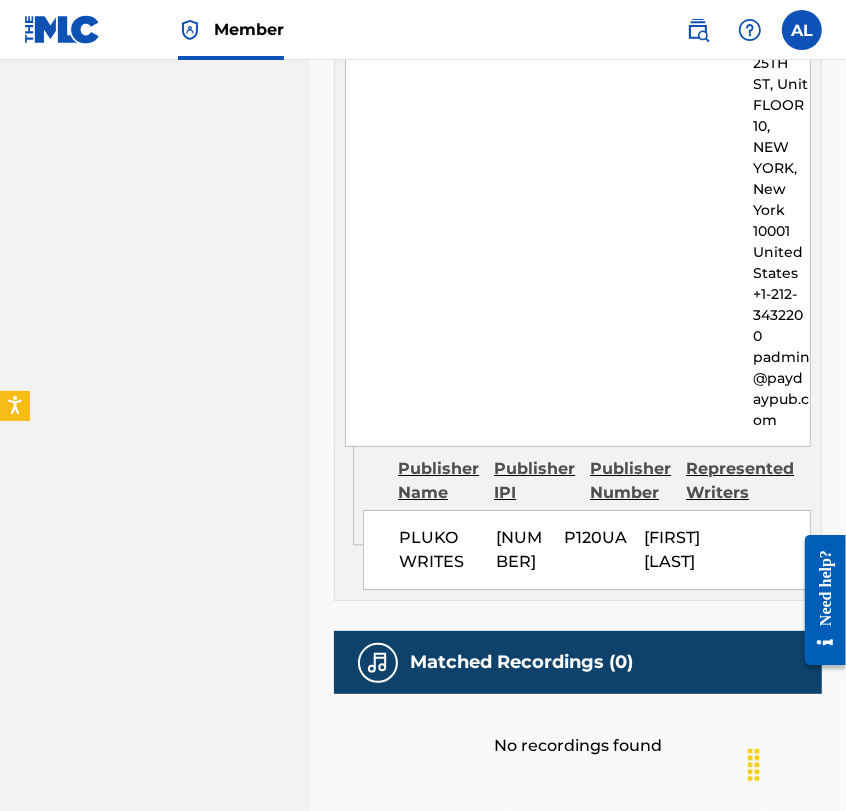 scroll, scrollTop: 3446, scrollLeft: 0, axis: vertical 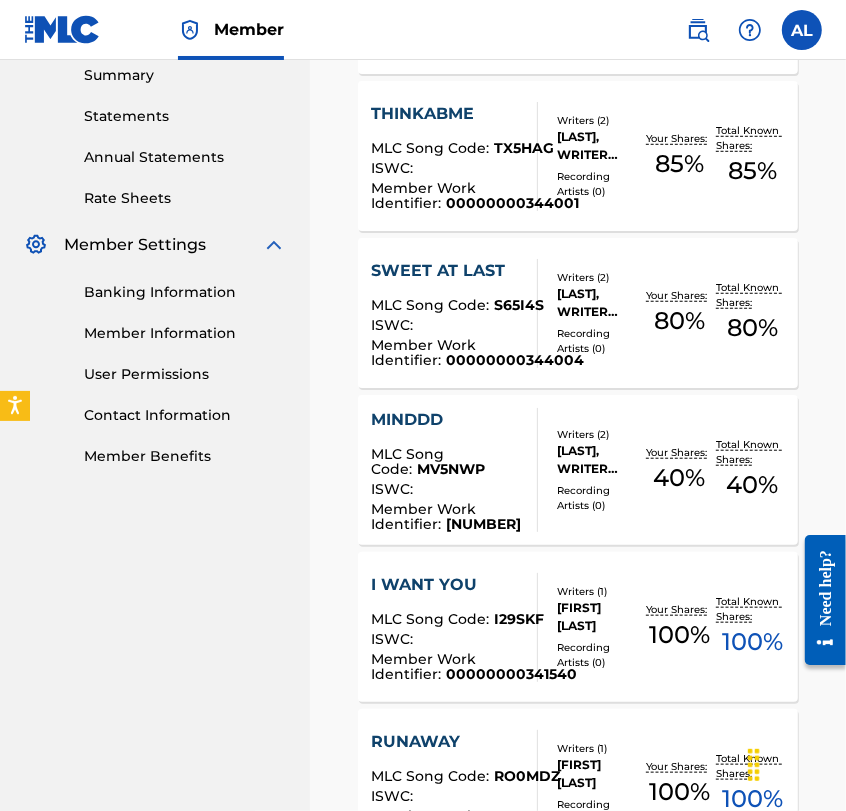 click on "I WANT YOU" at bounding box center (474, 585) 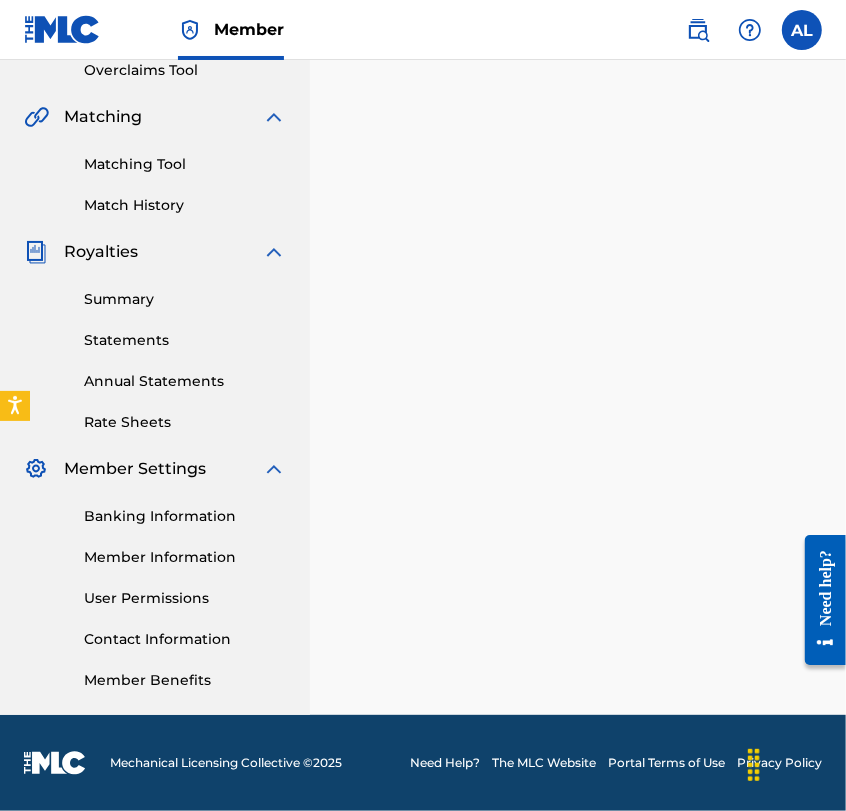 scroll, scrollTop: 0, scrollLeft: 0, axis: both 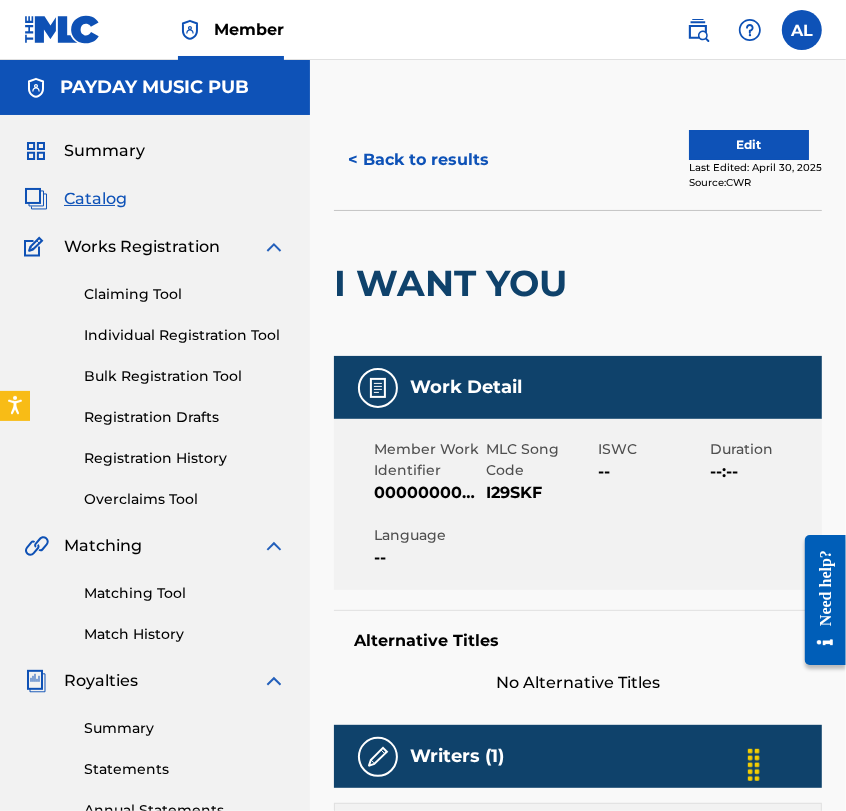 click on "< Back to results" at bounding box center (418, 160) 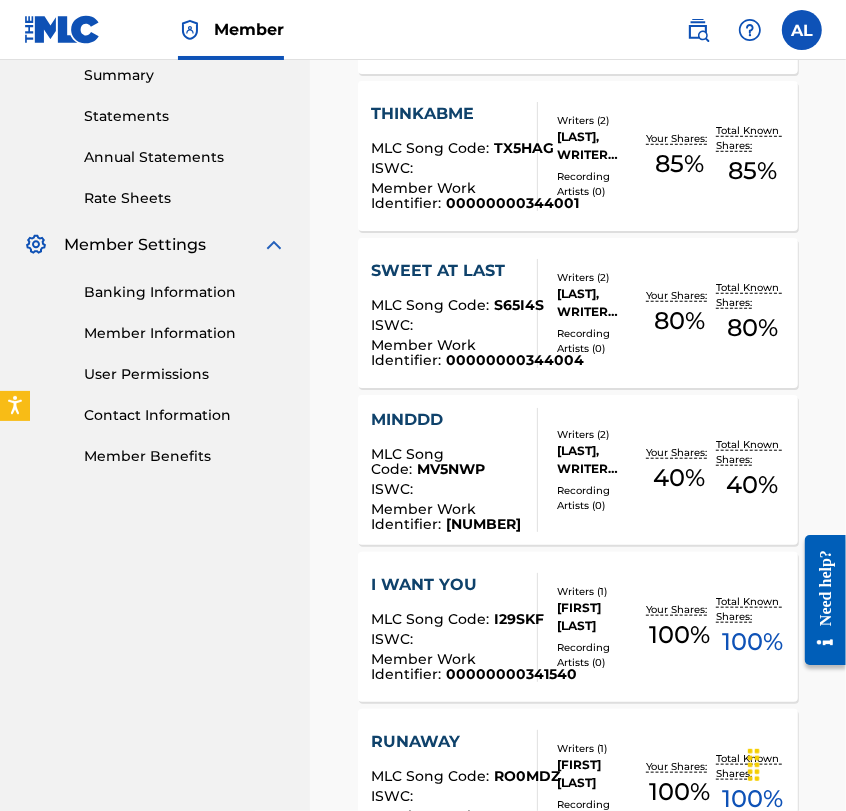 scroll, scrollTop: 0, scrollLeft: 0, axis: both 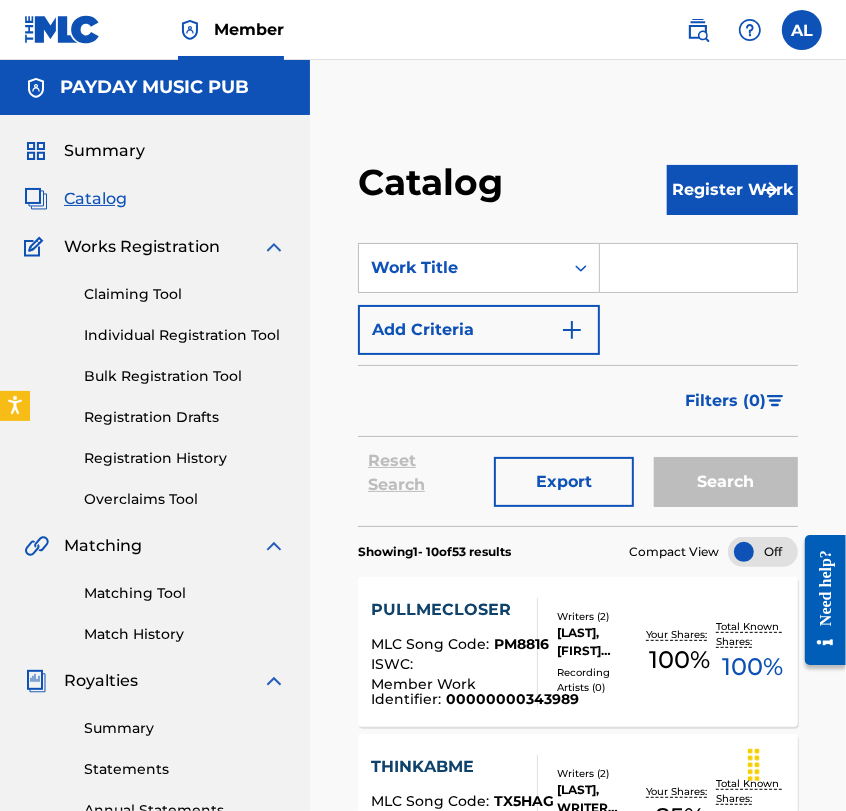 drag, startPoint x: 432, startPoint y: 318, endPoint x: 615, endPoint y: 384, distance: 194.53792 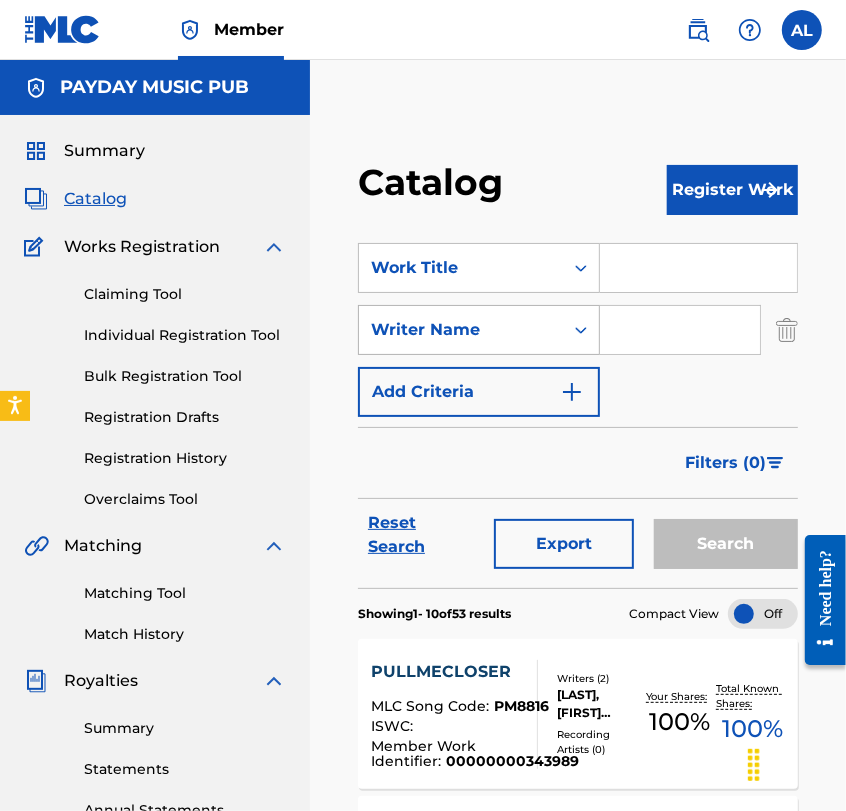 click on "Writer Name" at bounding box center (461, 330) 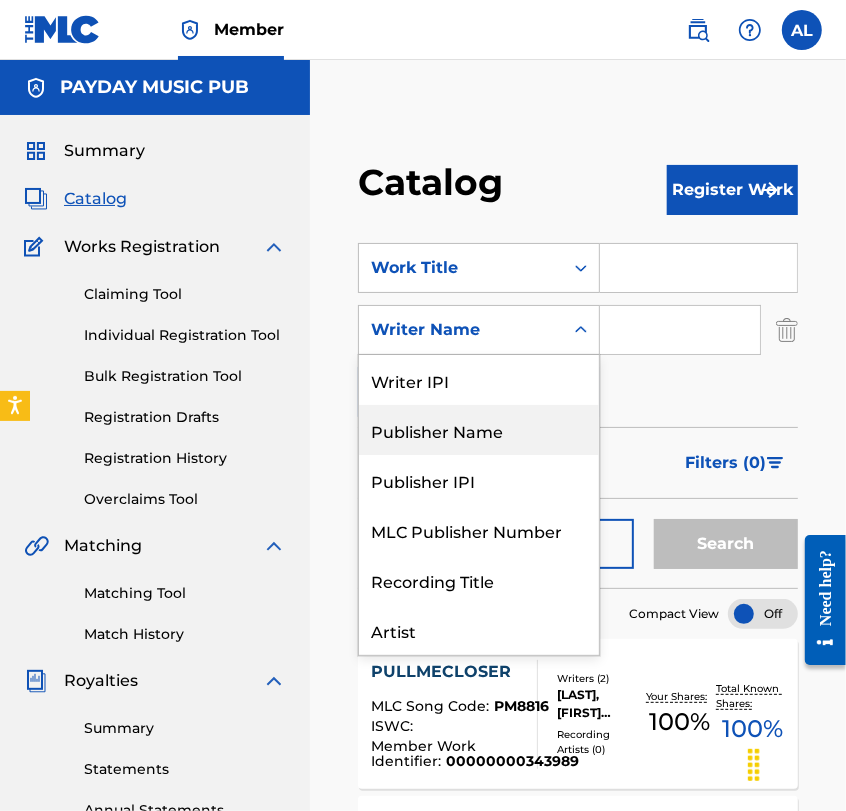 scroll, scrollTop: 0, scrollLeft: 0, axis: both 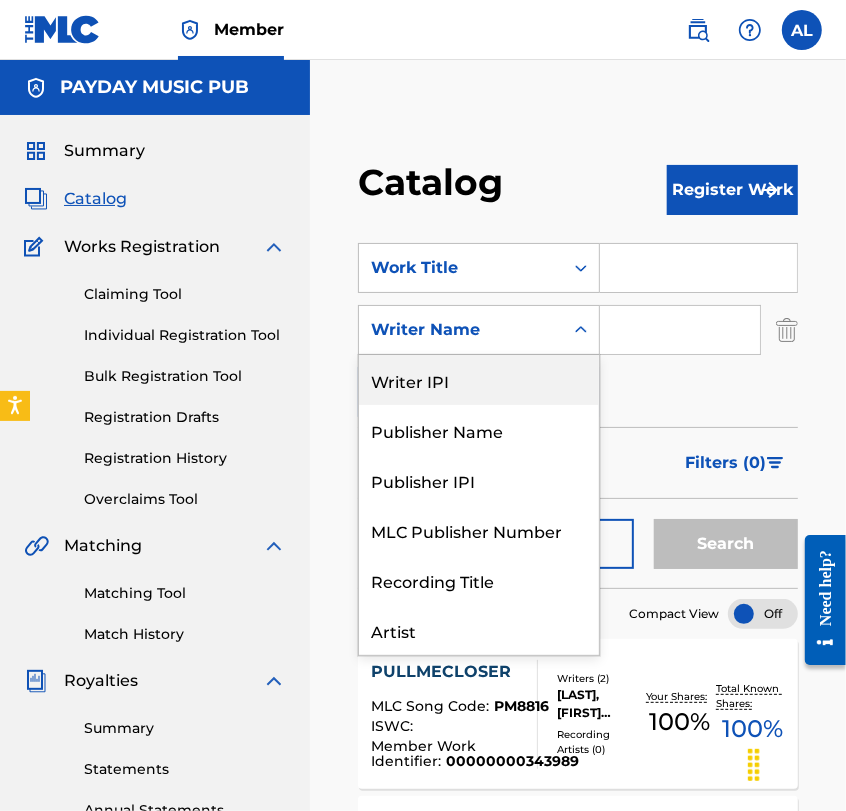 click on "Writer IPI" at bounding box center [479, 380] 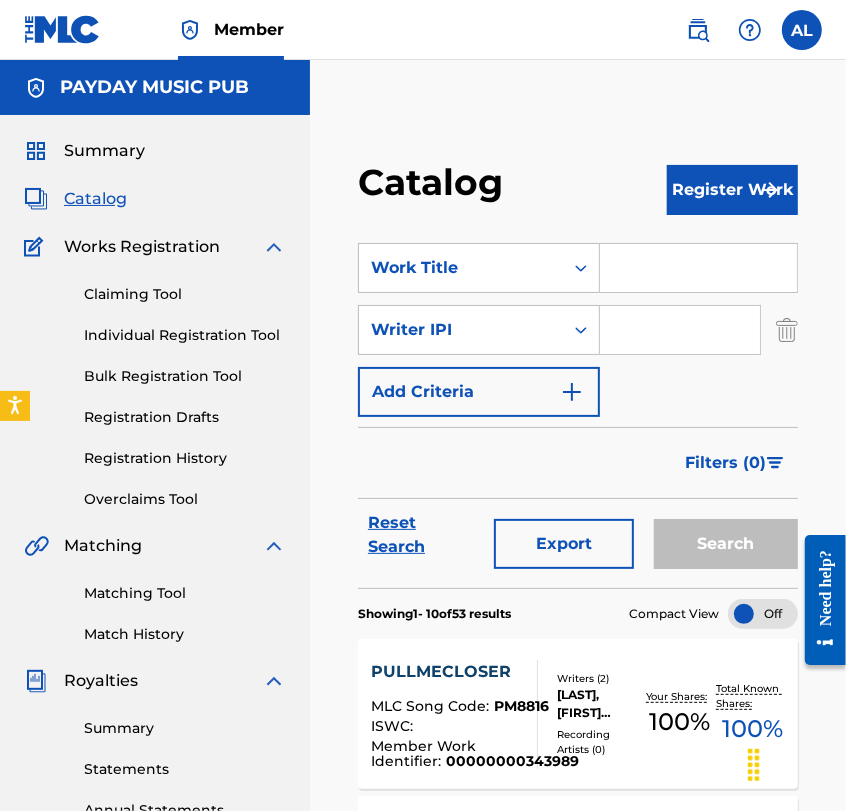 click at bounding box center (680, 330) 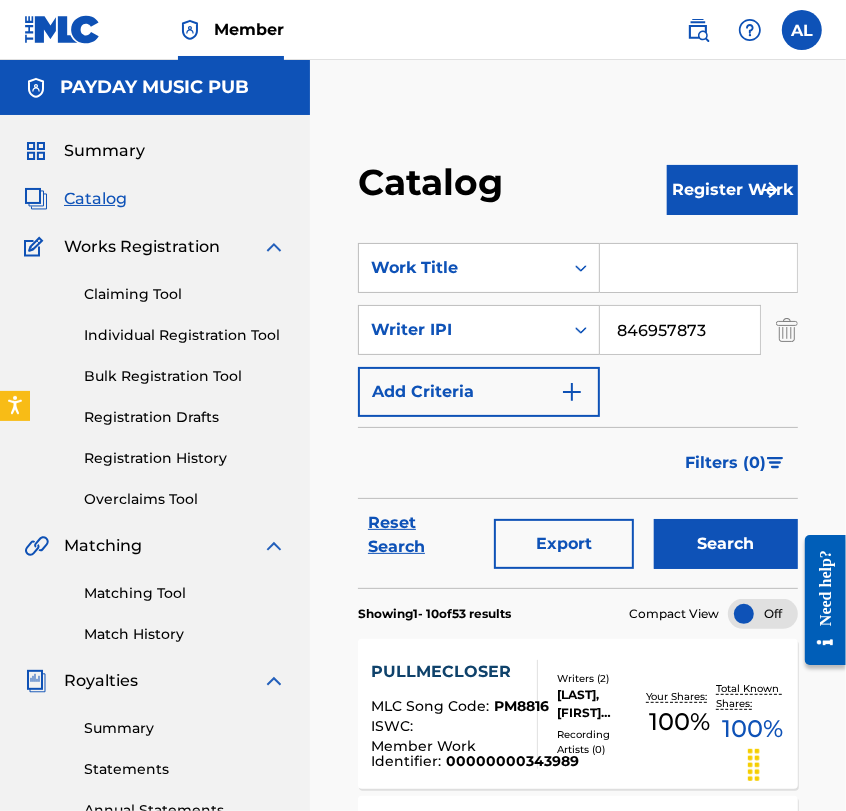 type on "846957873" 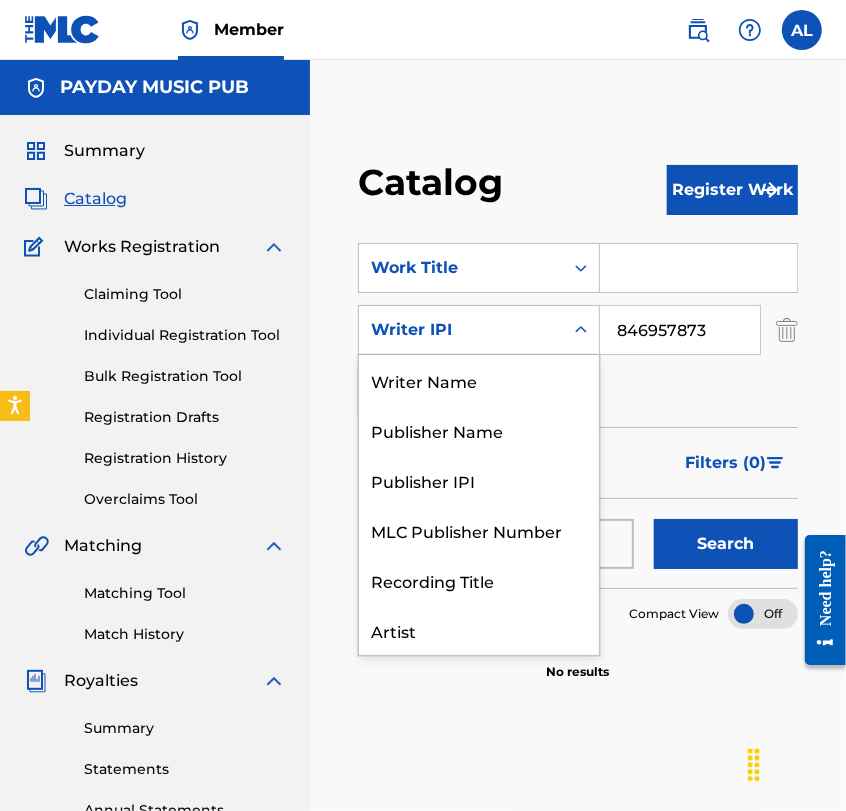 click on "Writer IPI" at bounding box center (461, 330) 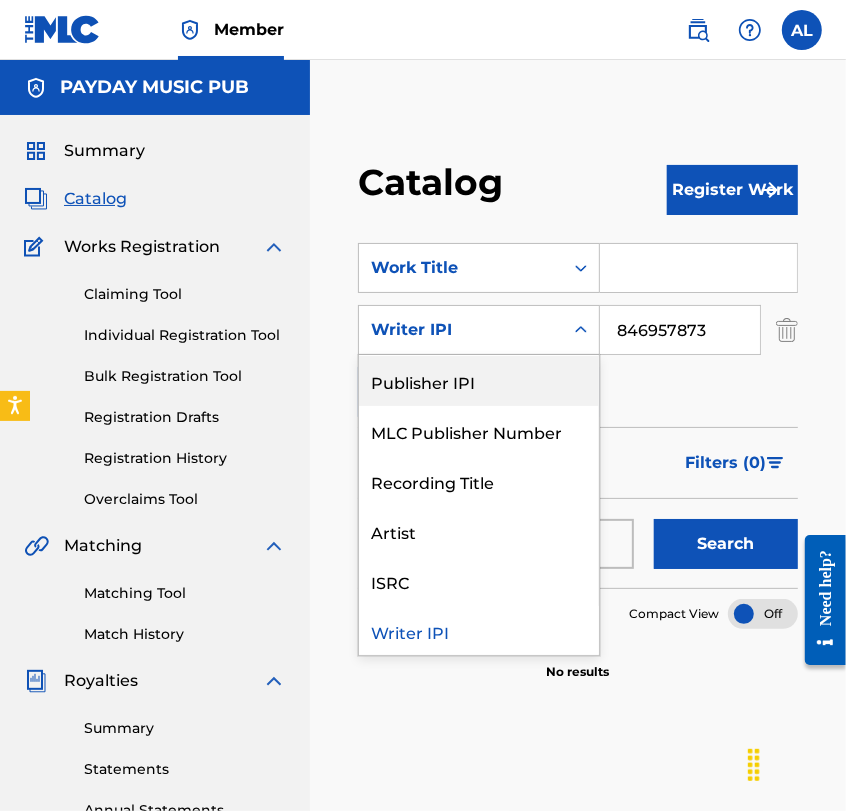 scroll, scrollTop: 0, scrollLeft: 0, axis: both 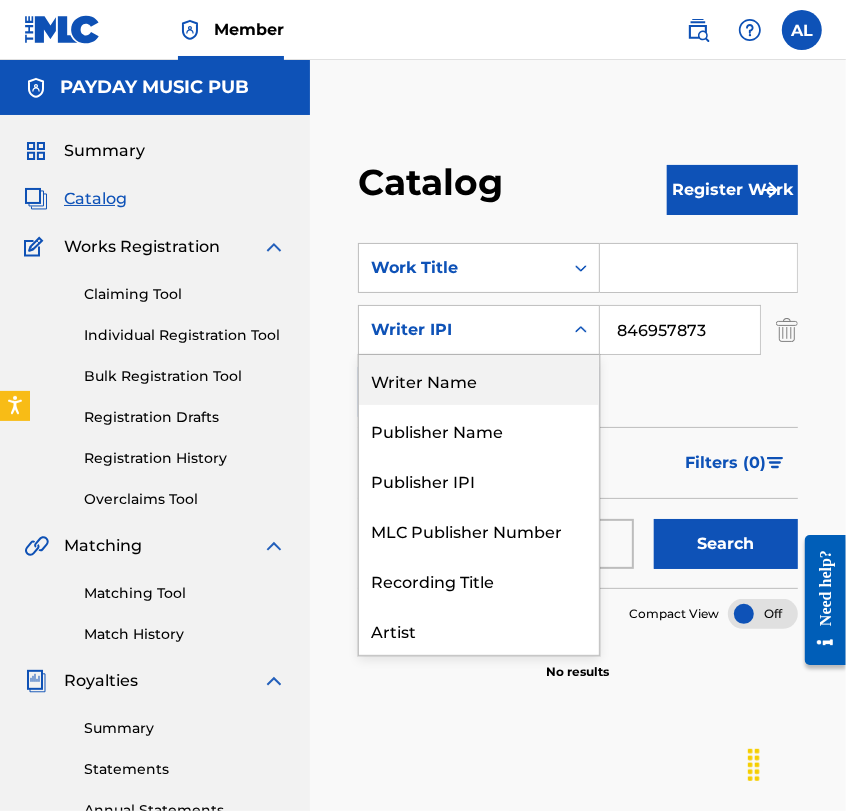 click on "Writer Name" at bounding box center (479, 380) 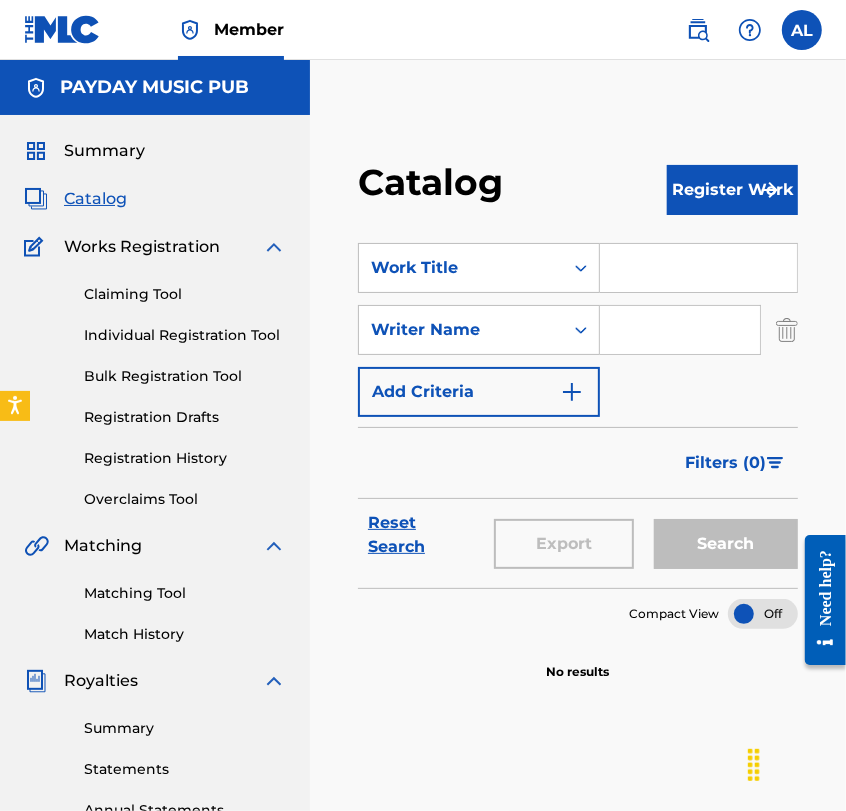click at bounding box center (680, 330) 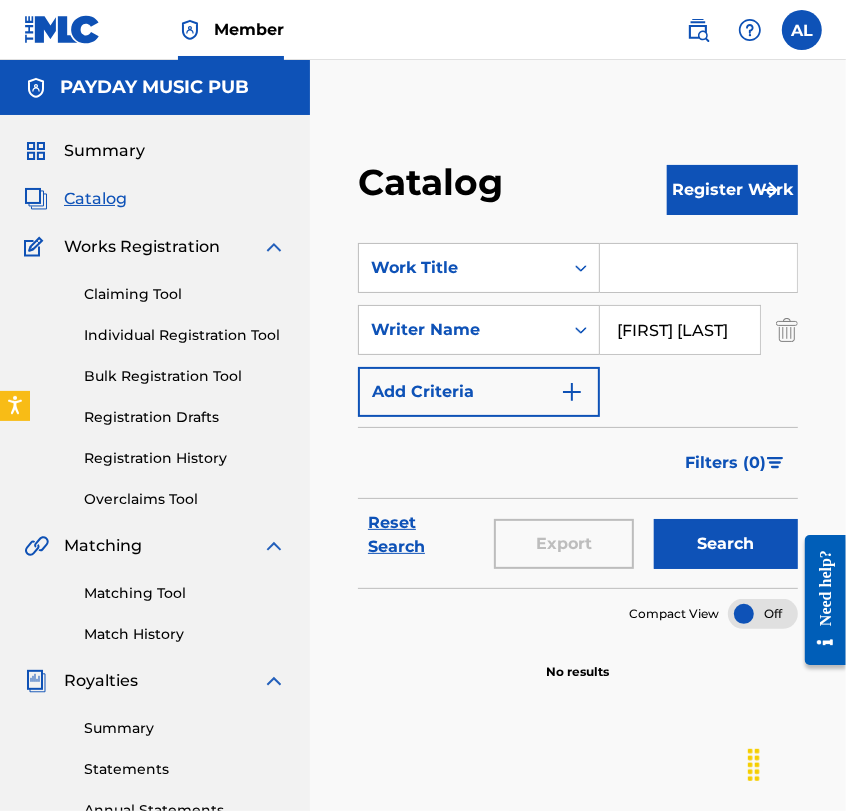 scroll, scrollTop: 0, scrollLeft: 55, axis: horizontal 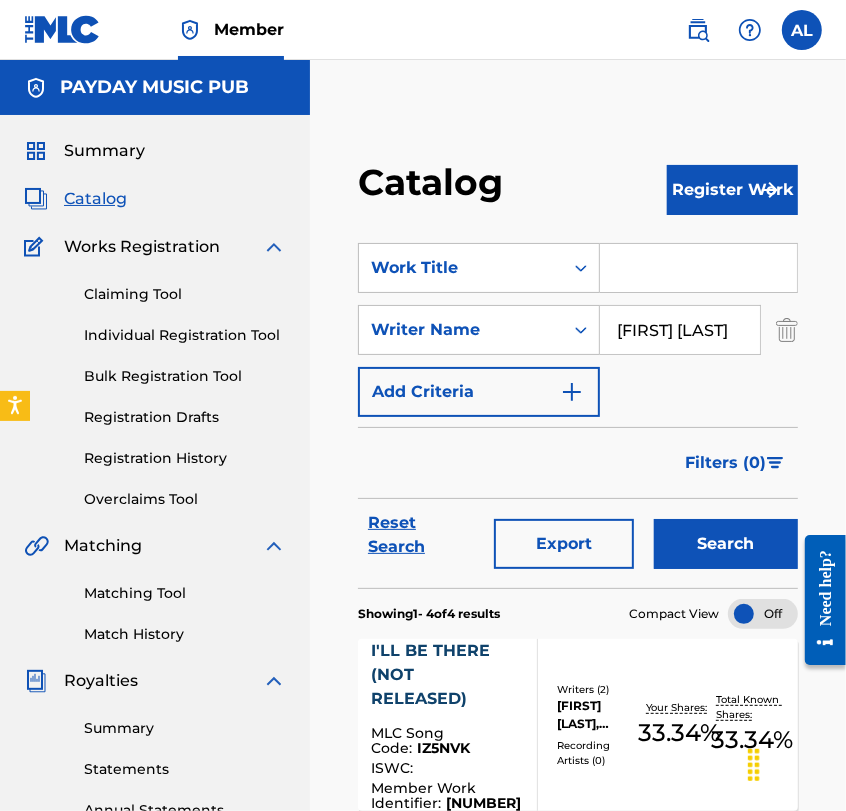 click on "[FIRST] [LAST]" at bounding box center (680, 330) 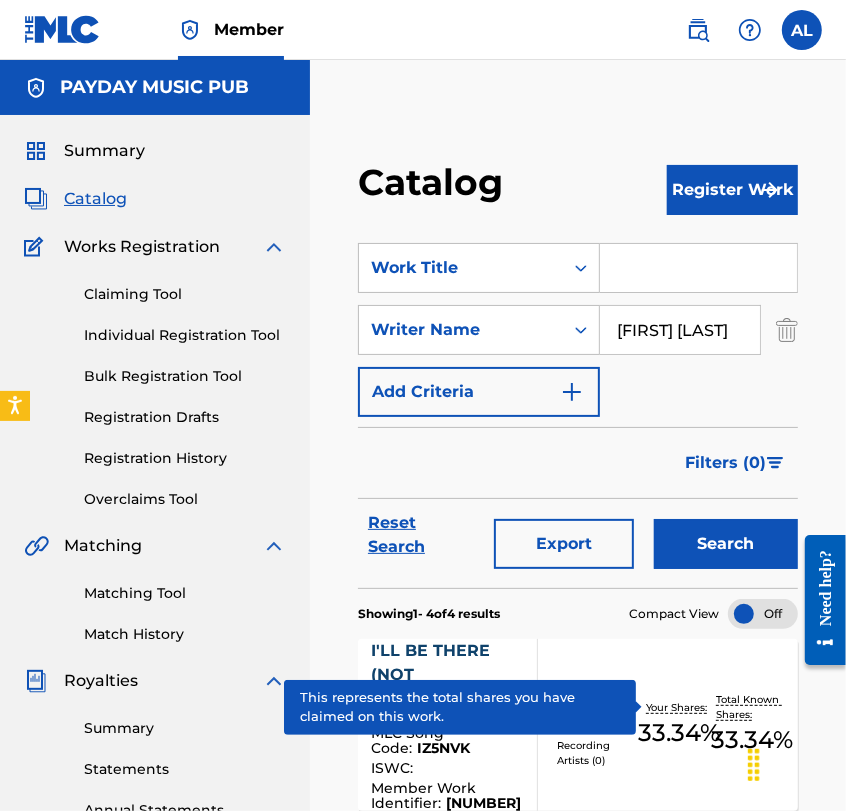 scroll, scrollTop: 532, scrollLeft: 0, axis: vertical 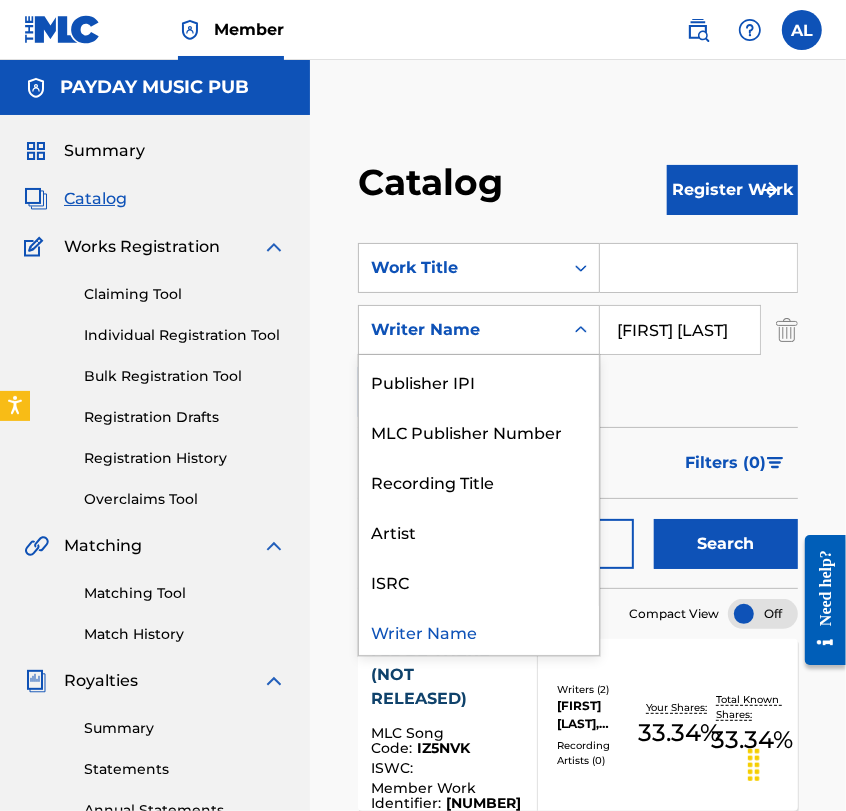click on "Writer Name" at bounding box center (479, 330) 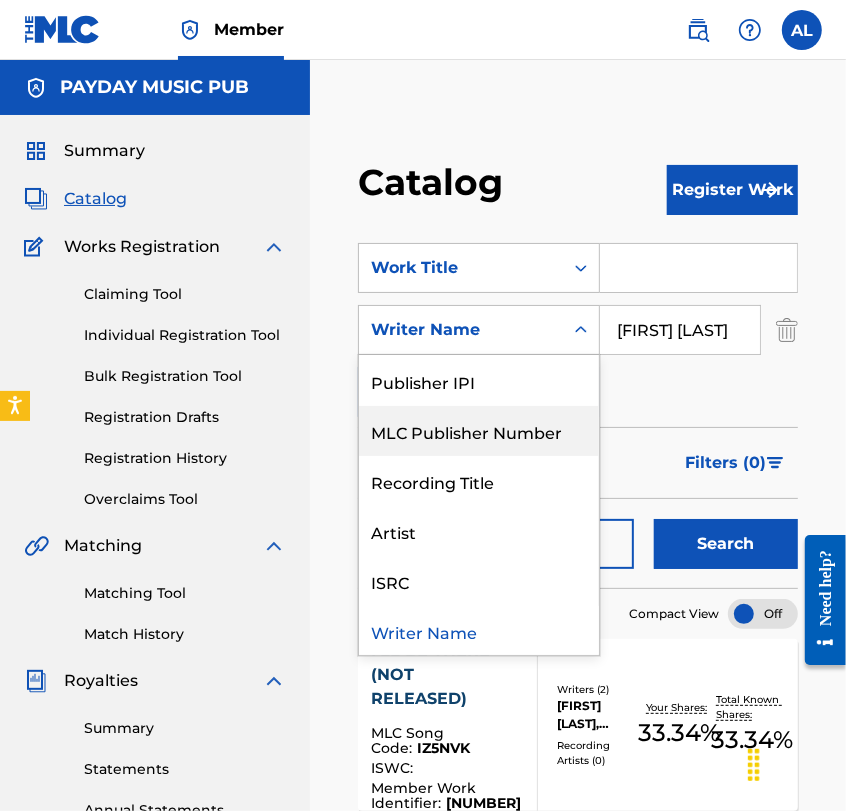 scroll, scrollTop: 0, scrollLeft: 0, axis: both 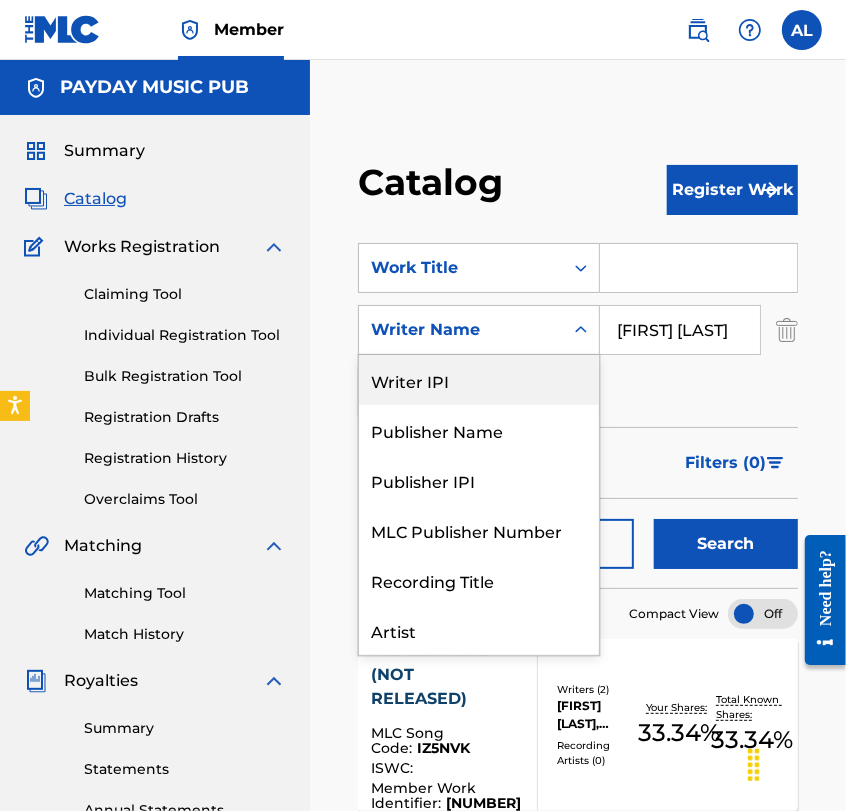 click on "Writer IPI" at bounding box center [479, 380] 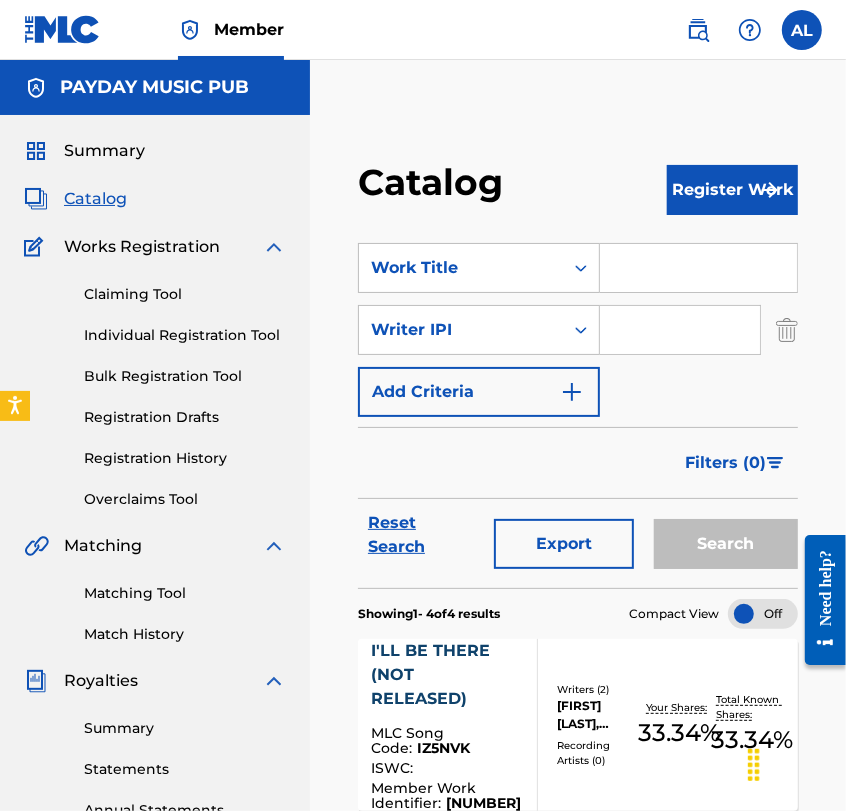 click at bounding box center [680, 330] 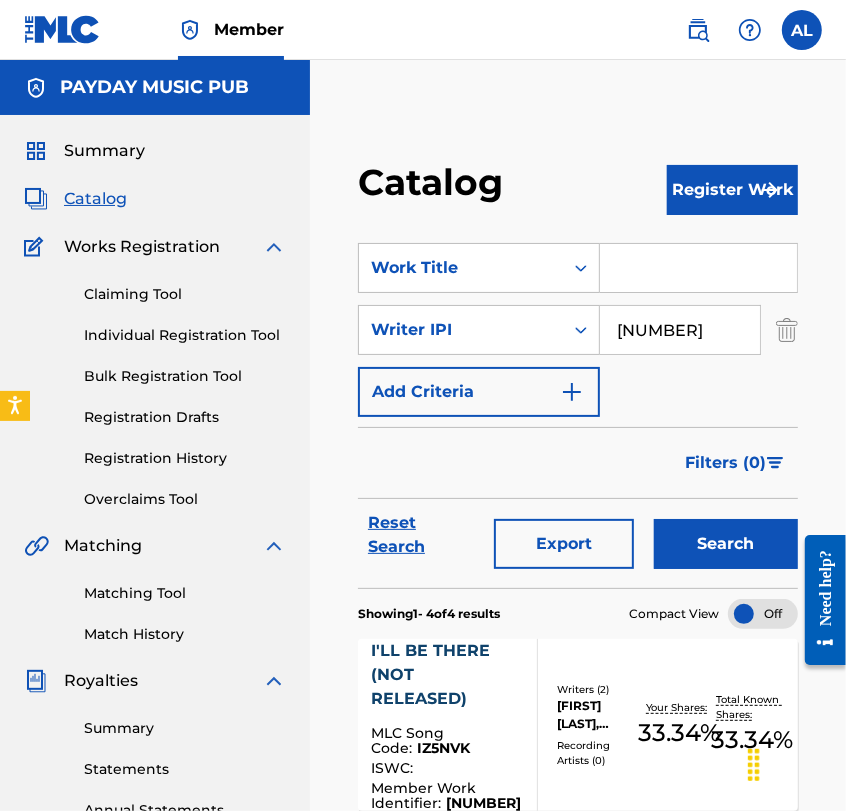 type on "[NUMBER]" 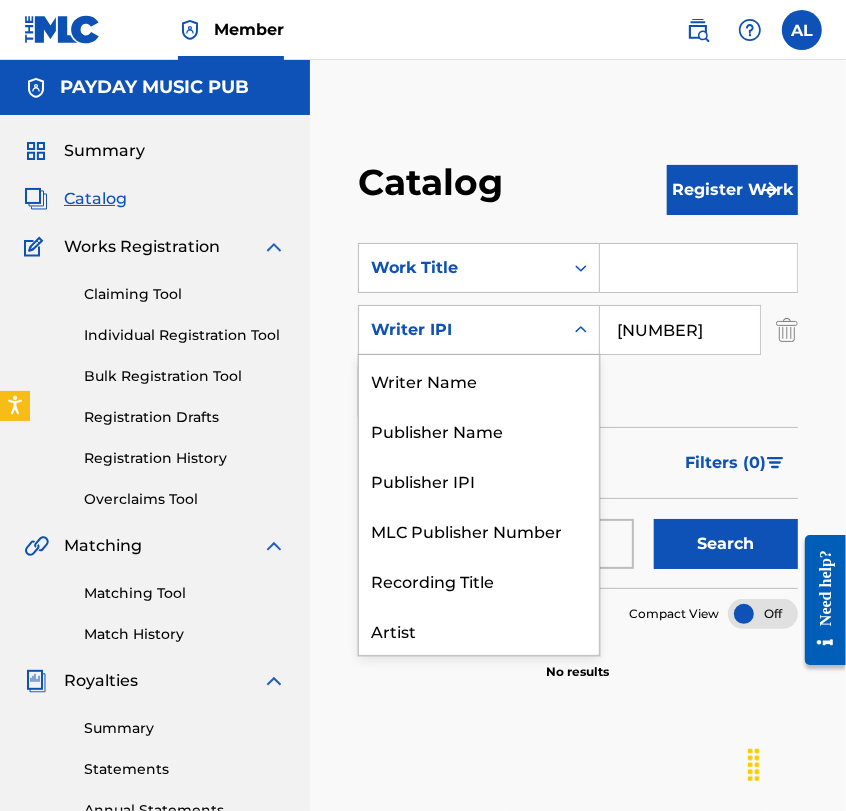 scroll, scrollTop: 99, scrollLeft: 0, axis: vertical 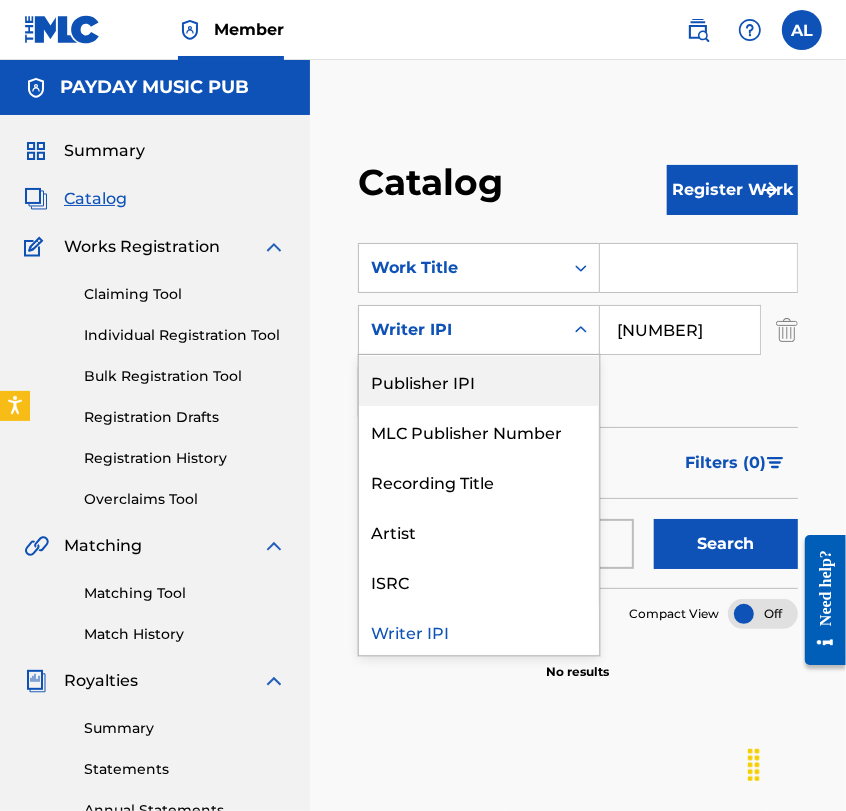 drag, startPoint x: 416, startPoint y: 327, endPoint x: 445, endPoint y: 430, distance: 107.00467 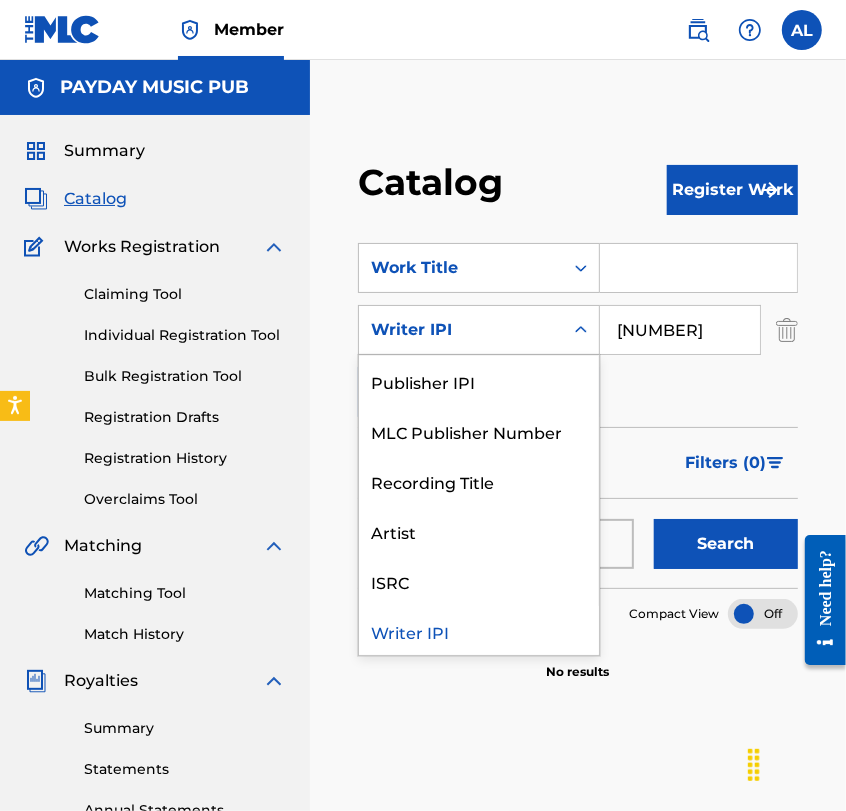 scroll, scrollTop: 0, scrollLeft: 0, axis: both 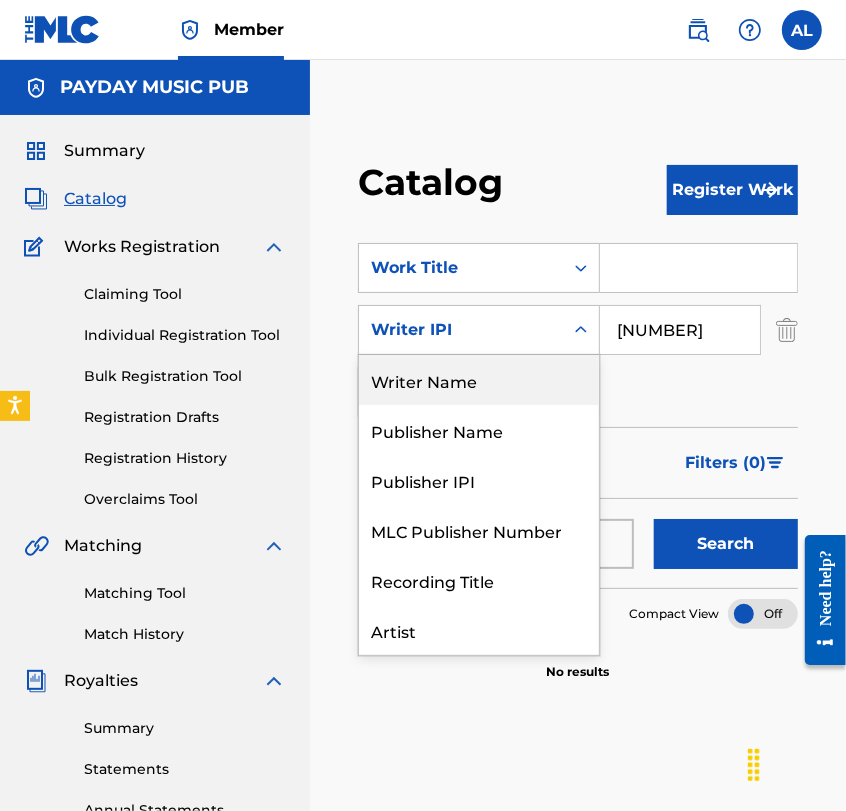 click on "Writer Name" at bounding box center [479, 380] 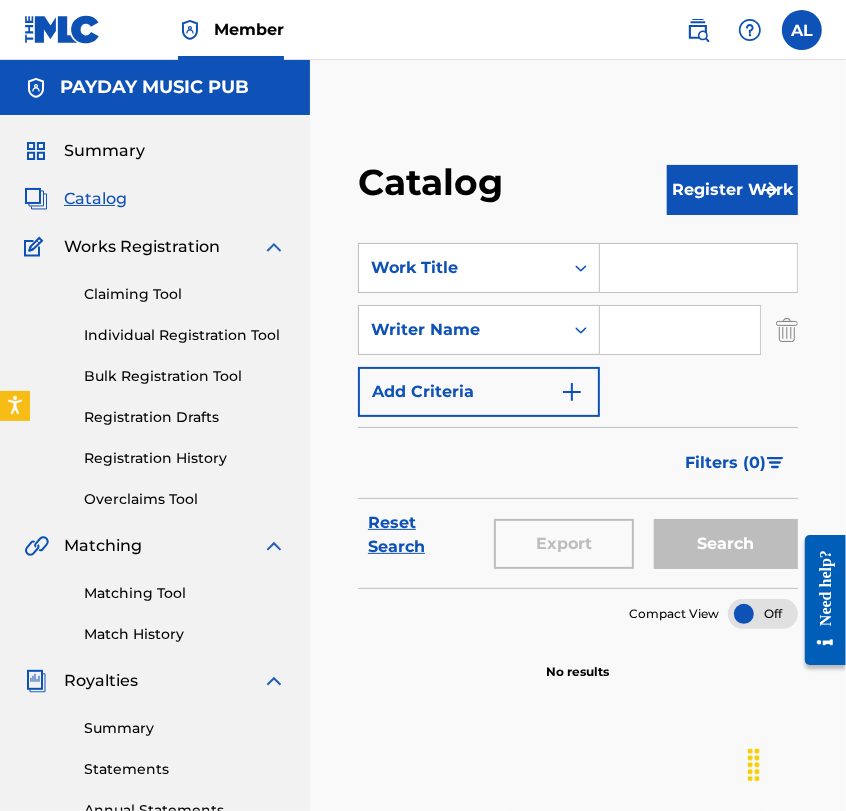 click at bounding box center (680, 330) 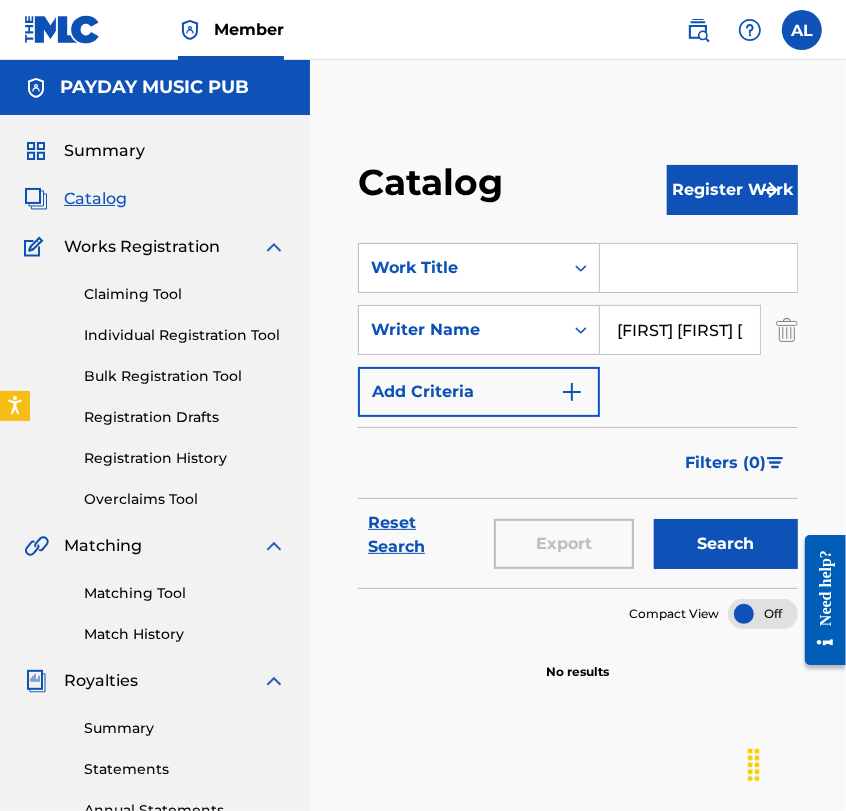 scroll, scrollTop: 0, scrollLeft: 37, axis: horizontal 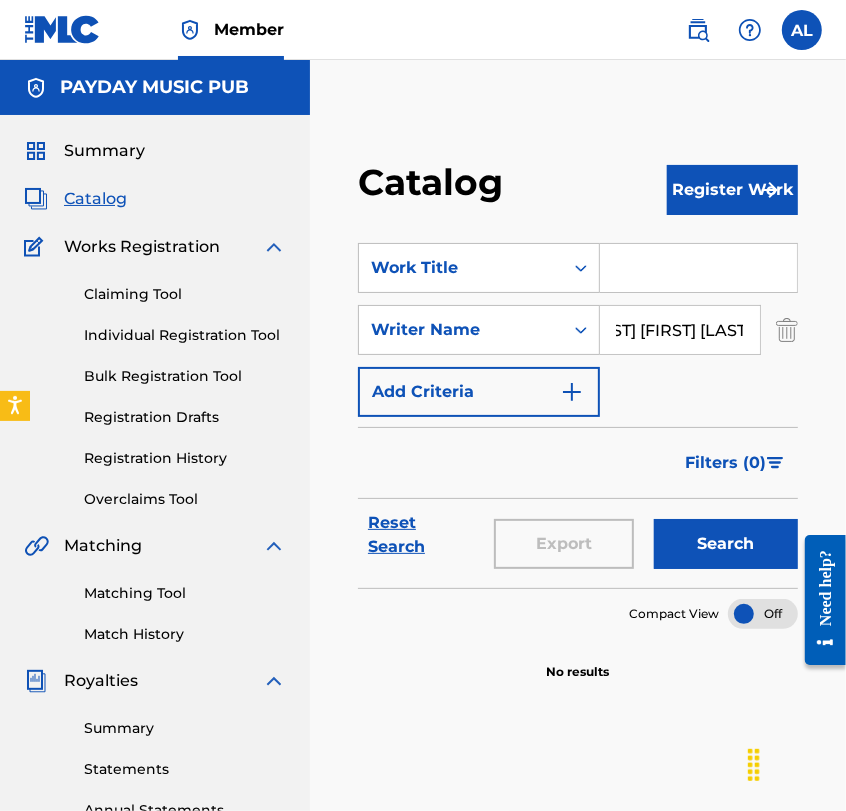 click on "Search" at bounding box center [726, 544] 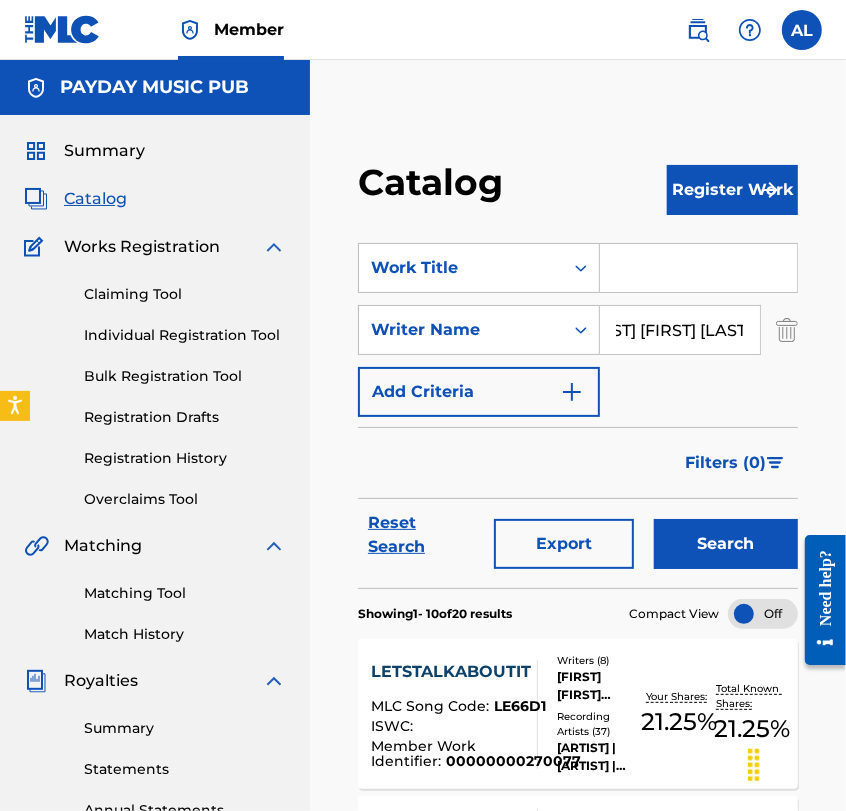 scroll, scrollTop: 0, scrollLeft: 0, axis: both 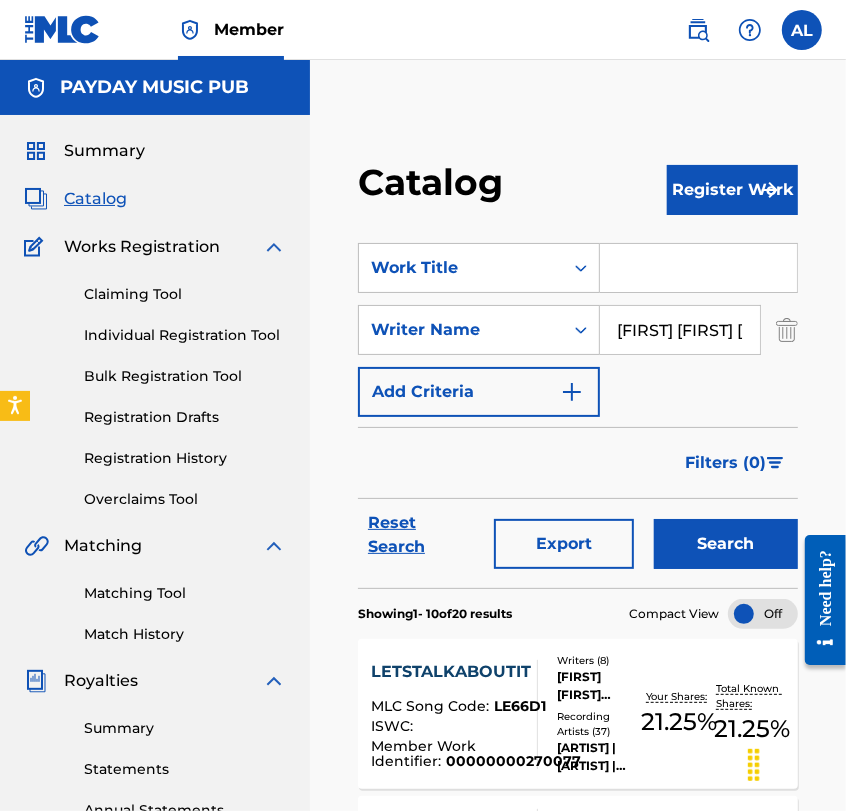 click on "[FIRST] [FIRST] [LAST]" at bounding box center [680, 330] 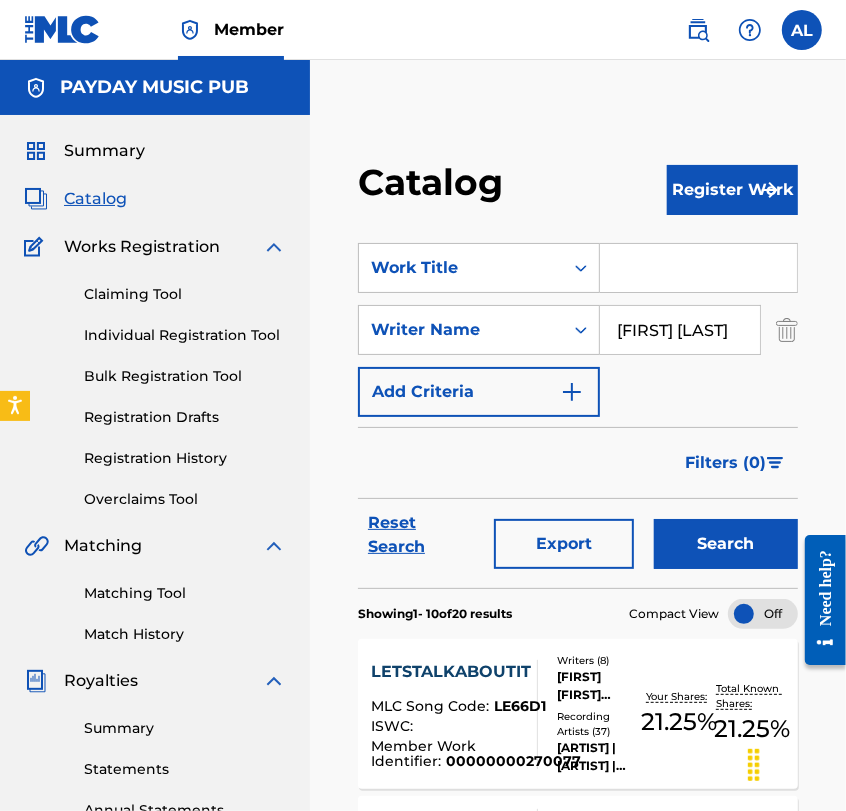type on "[FIRST] [LAST]" 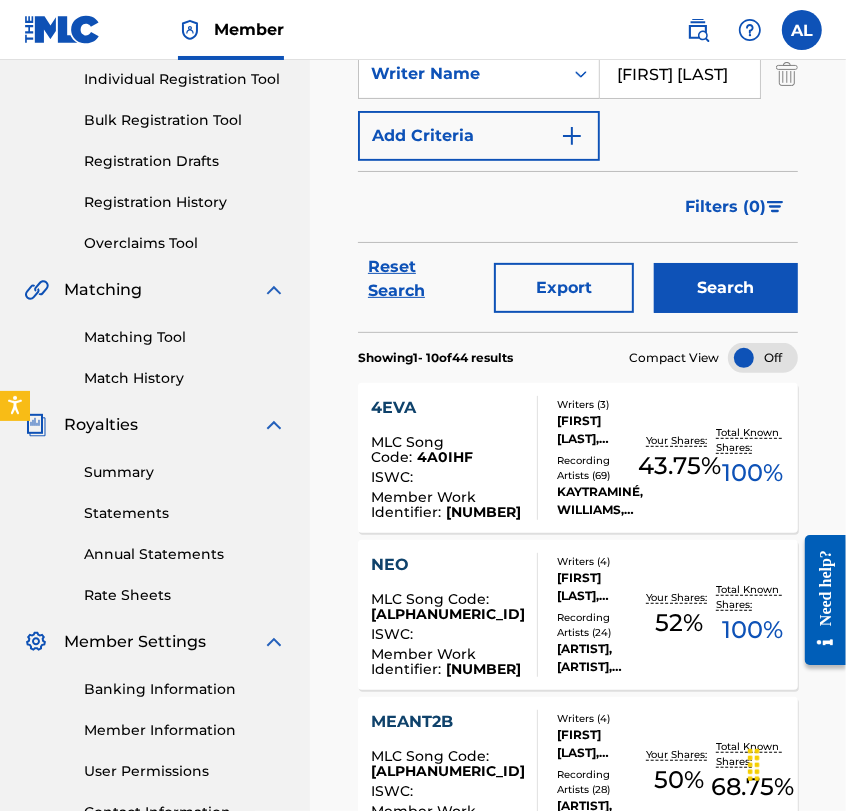 scroll, scrollTop: 282, scrollLeft: 0, axis: vertical 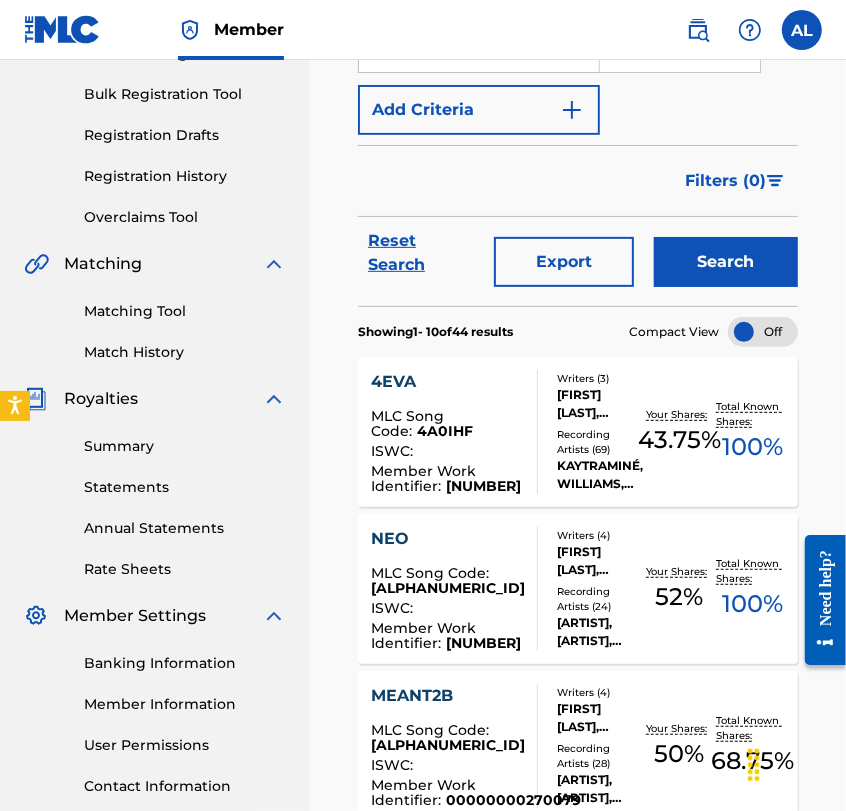 click on "4EVA MLC Song Code : [ALPHANUMERIC_ID] ISWC : Member Work Identifier : [NUMBER] Writers ( 3 ) [FIRST] [LAST], [FIRST] [LAST], [FIRST] [LAST] Recording Artists ( 69 ) [ARTIST], [ARTIST], [ARTIST], [ARTIST], [ARTIST], [ARTIST], [ARTIST], [ARTIST], [ARTIST], [ARTIST], [ARTIST], [ARTIST], [ARTIST], [ARTIST], [ARTIST], [ARTIST], [ARTIST], [ARTIST] Your Shares: 43.75 % Total Known Shares: 100 %" at bounding box center (578, 432) 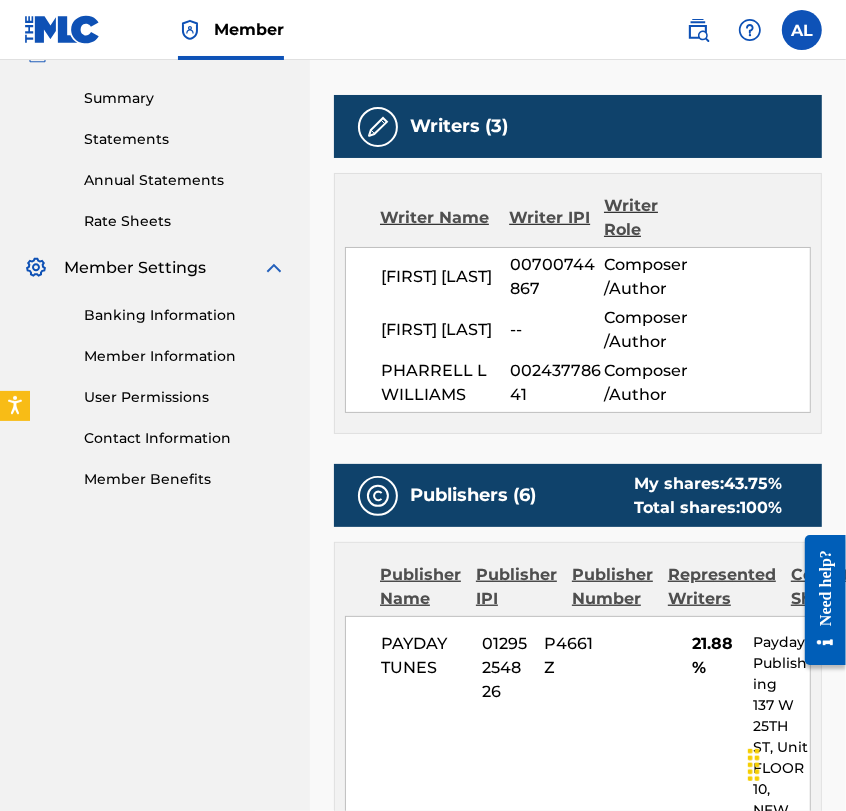 scroll, scrollTop: 0, scrollLeft: 0, axis: both 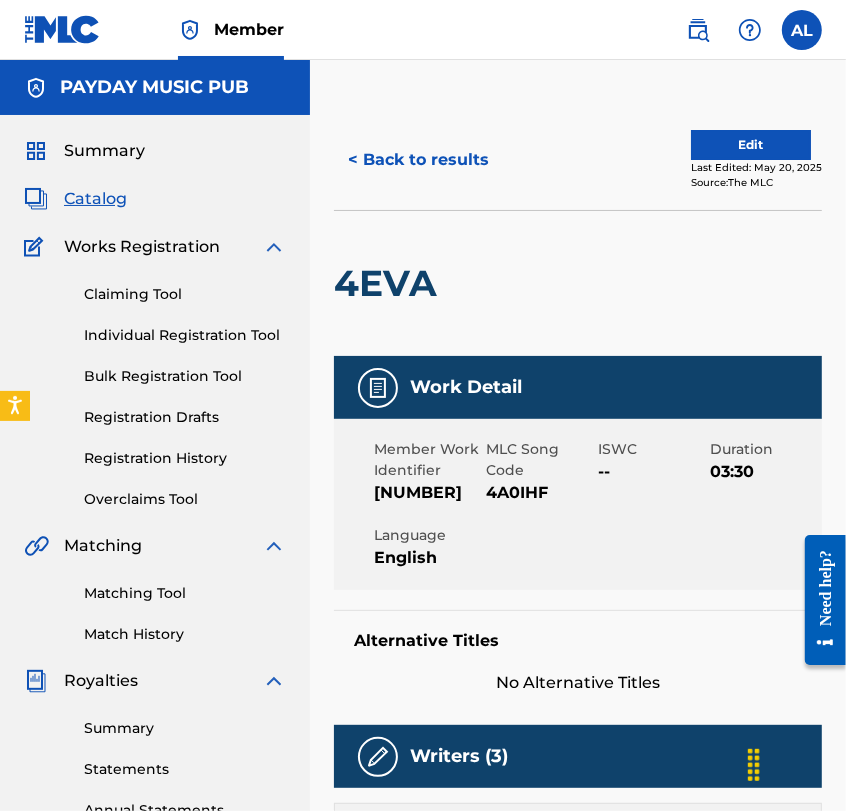 click on "< Back to results" at bounding box center (418, 160) 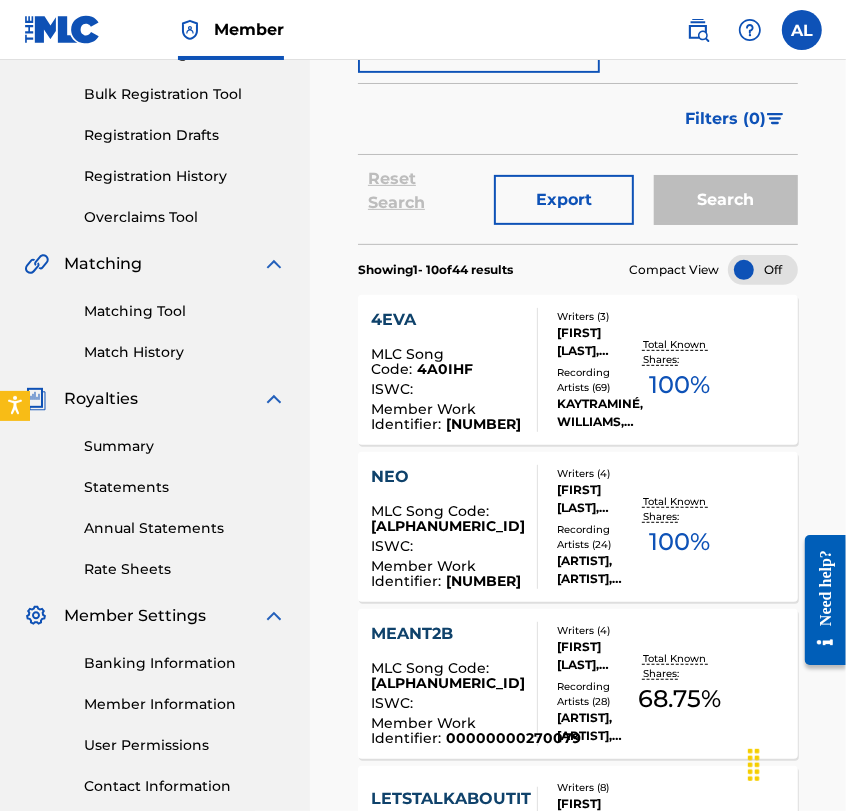 scroll, scrollTop: 0, scrollLeft: 0, axis: both 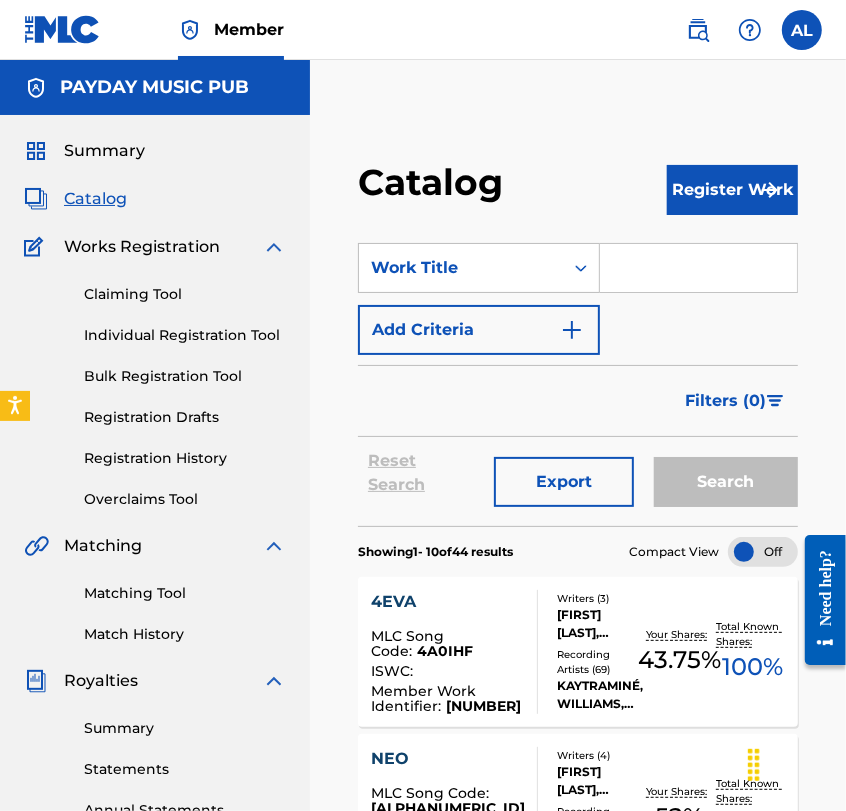 click on "Add Criteria" at bounding box center (479, 330) 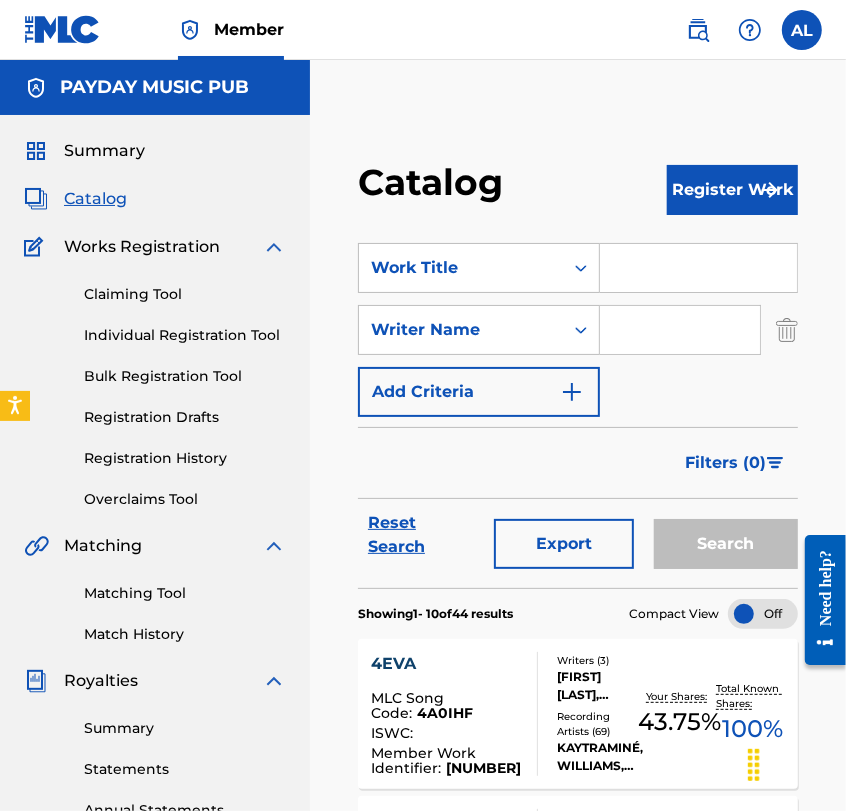 click at bounding box center (680, 330) 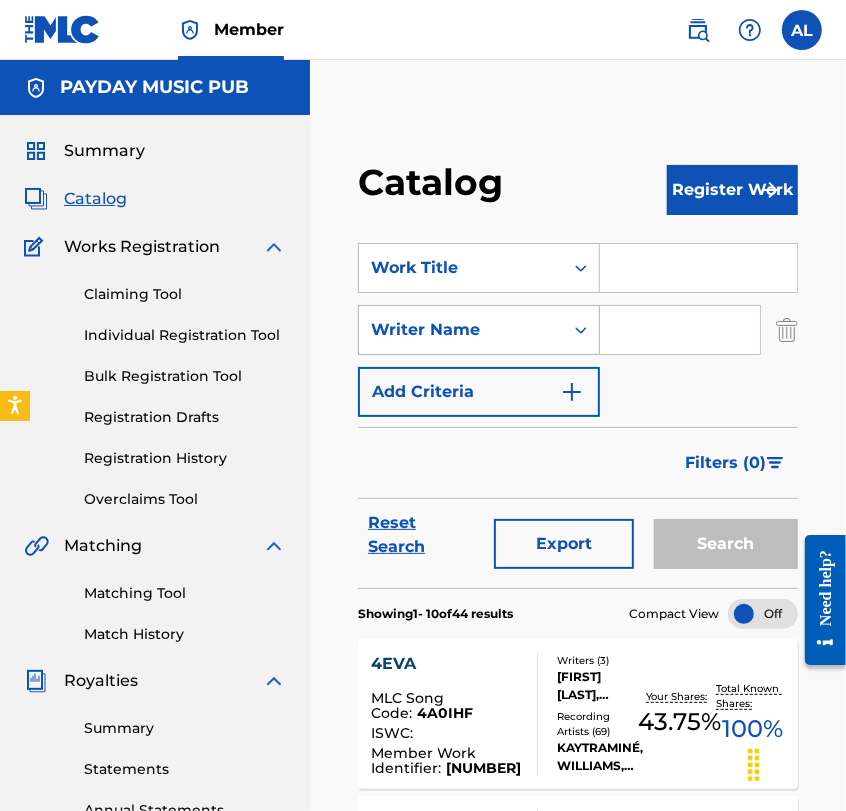 click on "Writer Name" at bounding box center [461, 330] 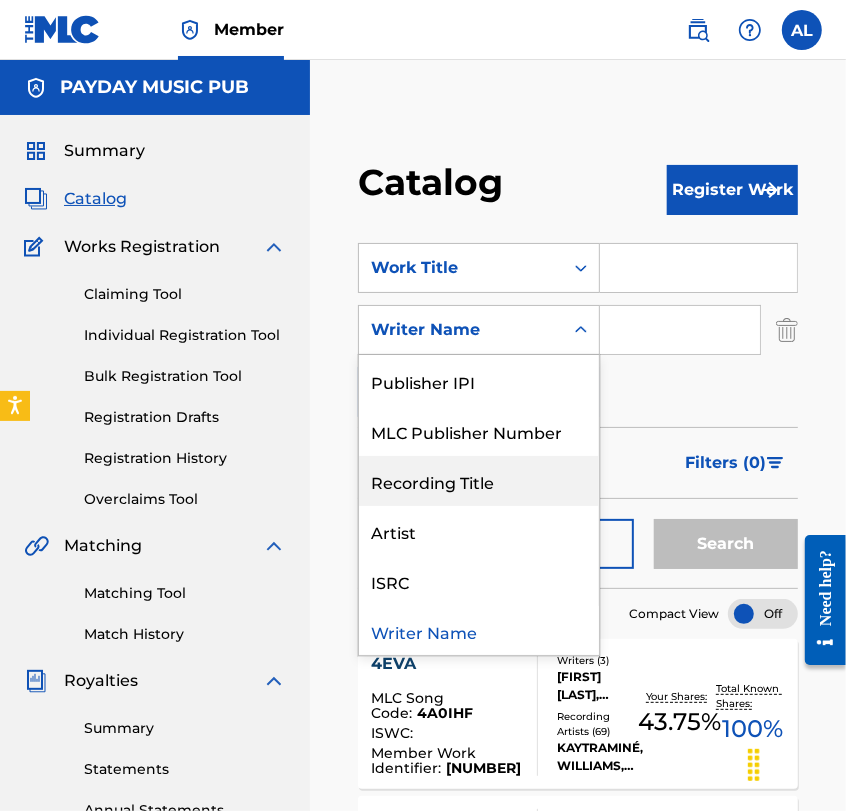 scroll, scrollTop: 0, scrollLeft: 0, axis: both 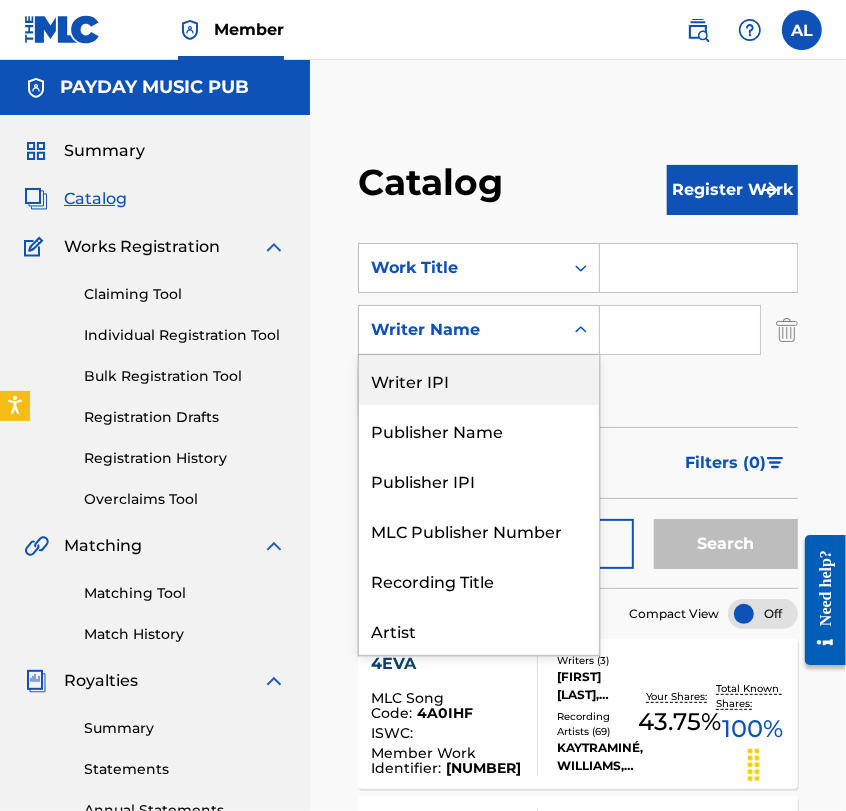 drag, startPoint x: 492, startPoint y: 398, endPoint x: 685, endPoint y: 308, distance: 212.95305 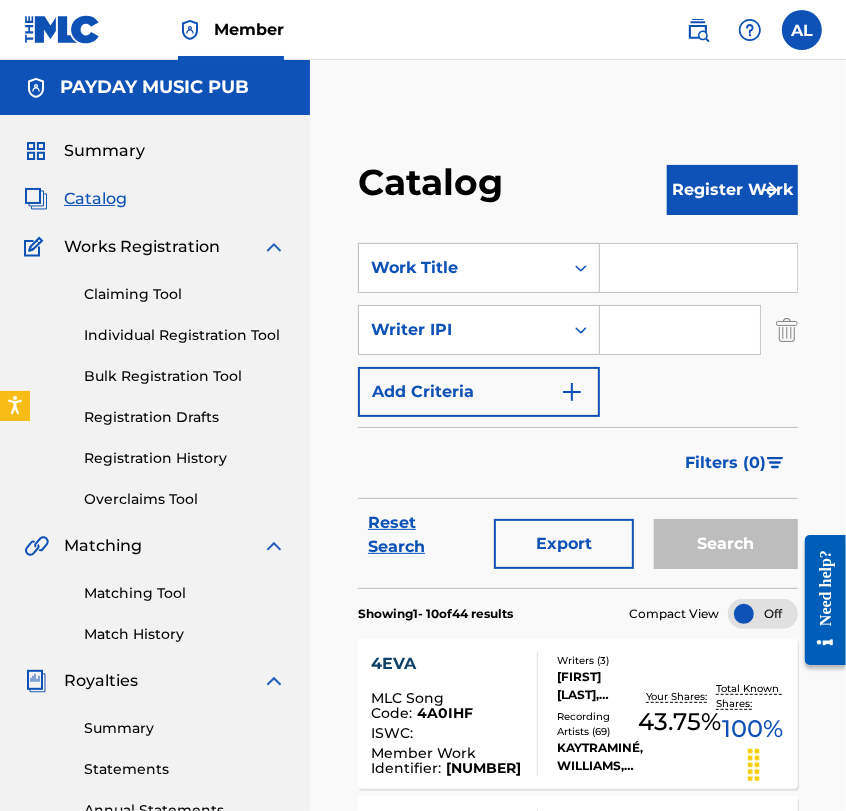 click at bounding box center [680, 330] 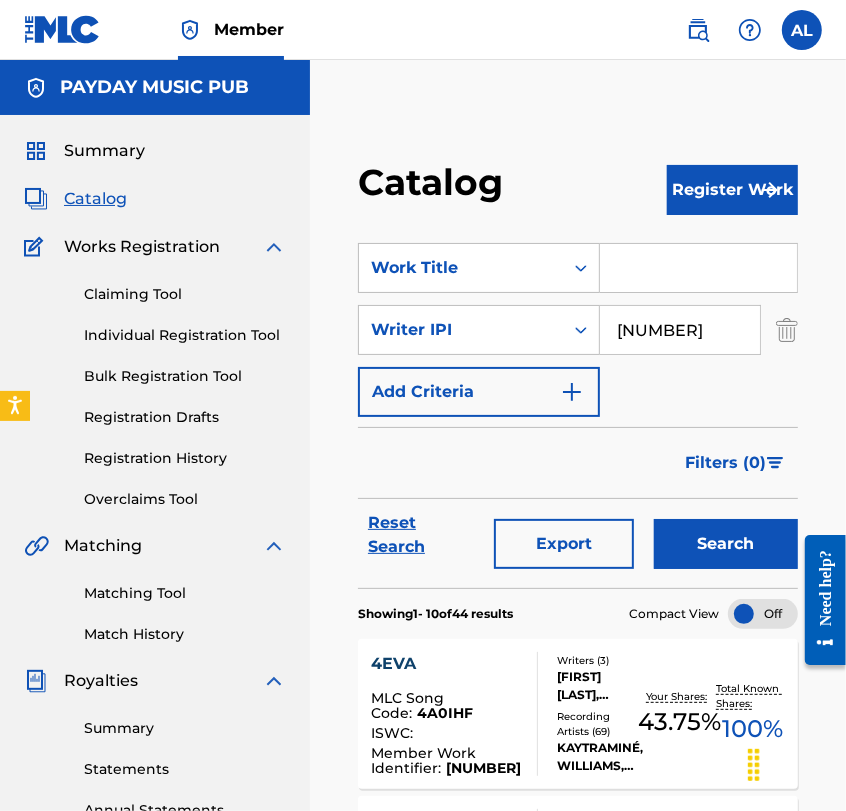 type on "[NUMBER]" 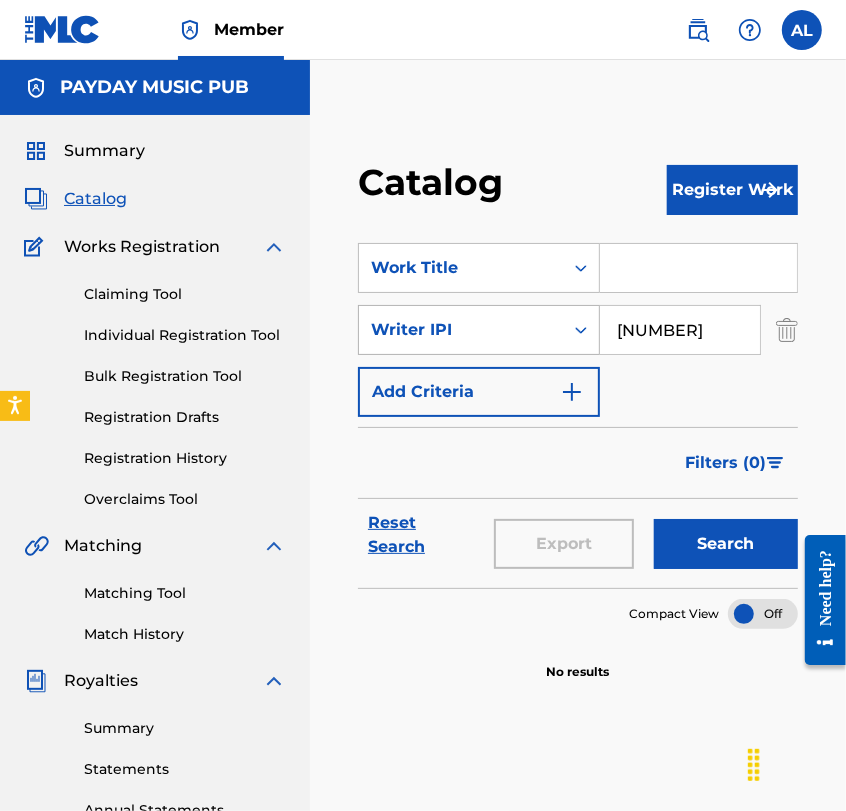 click on "Writer IPI" at bounding box center (461, 330) 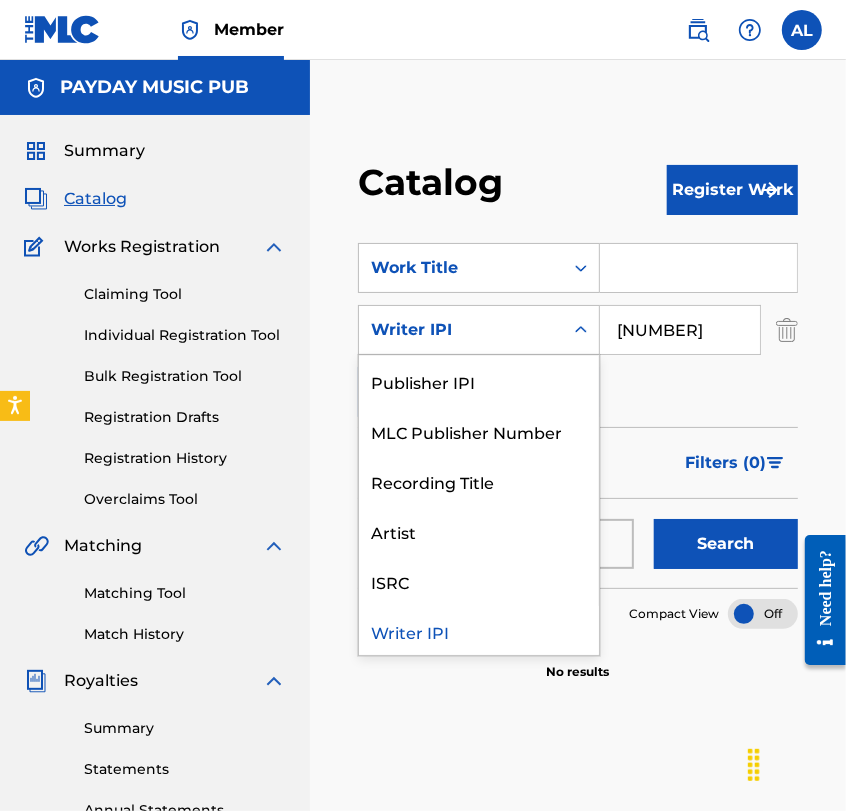scroll, scrollTop: 0, scrollLeft: 0, axis: both 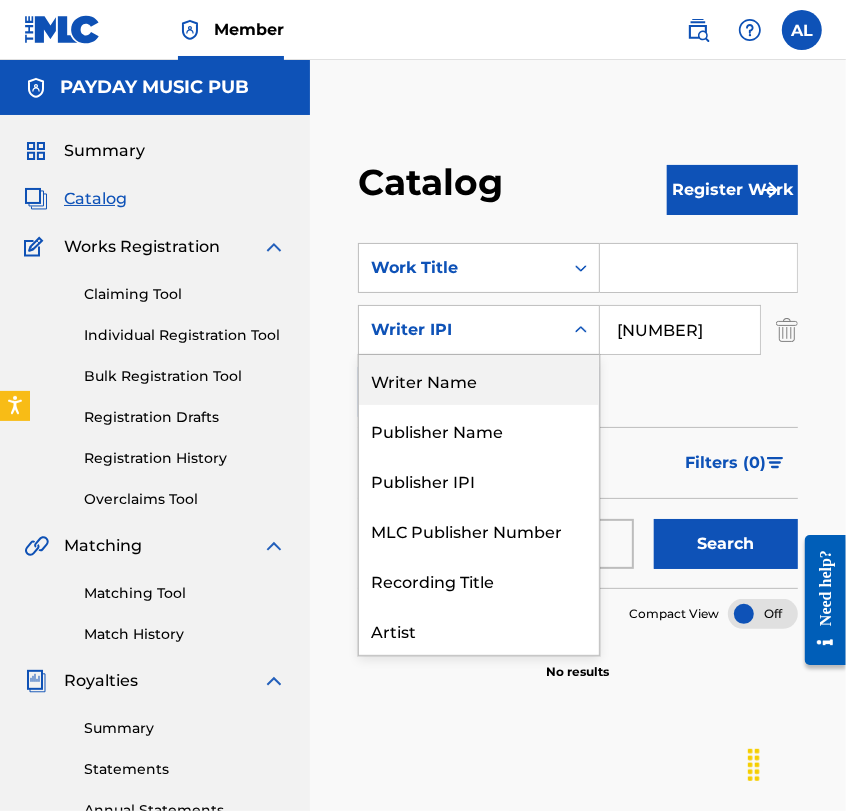 click on "Writer Name" at bounding box center [479, 380] 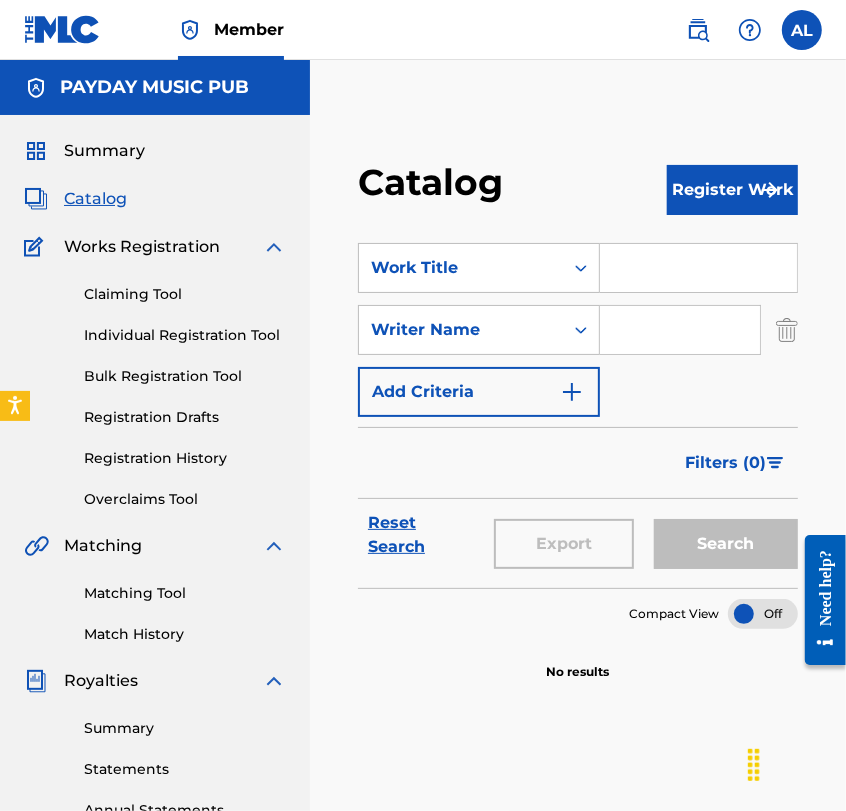click at bounding box center [680, 330] 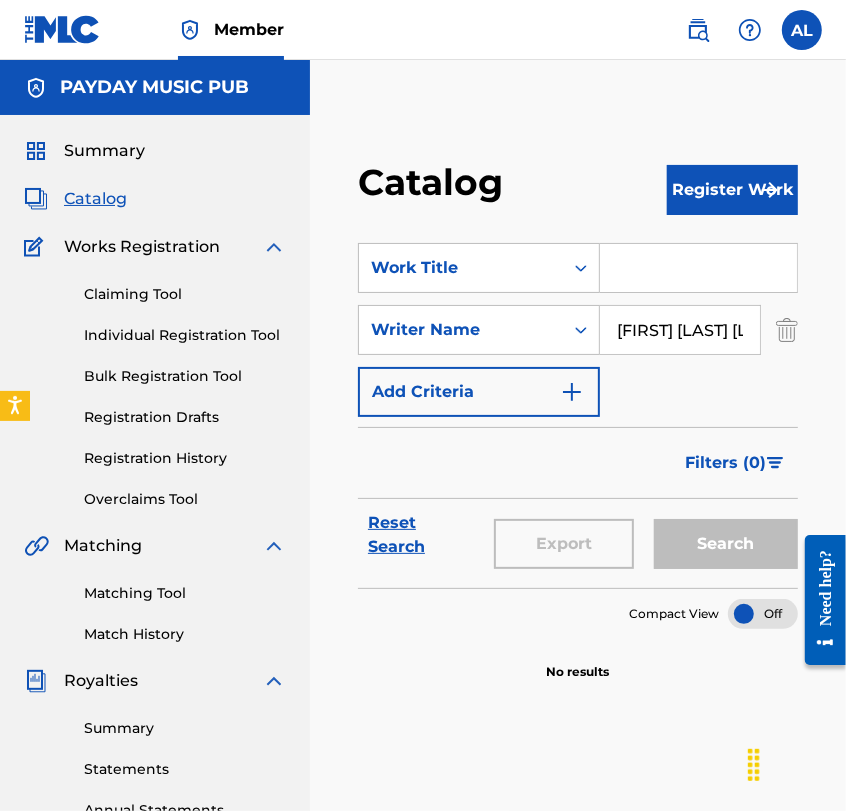 click on "[FIRST] [LAST] [LAST]" at bounding box center [680, 330] 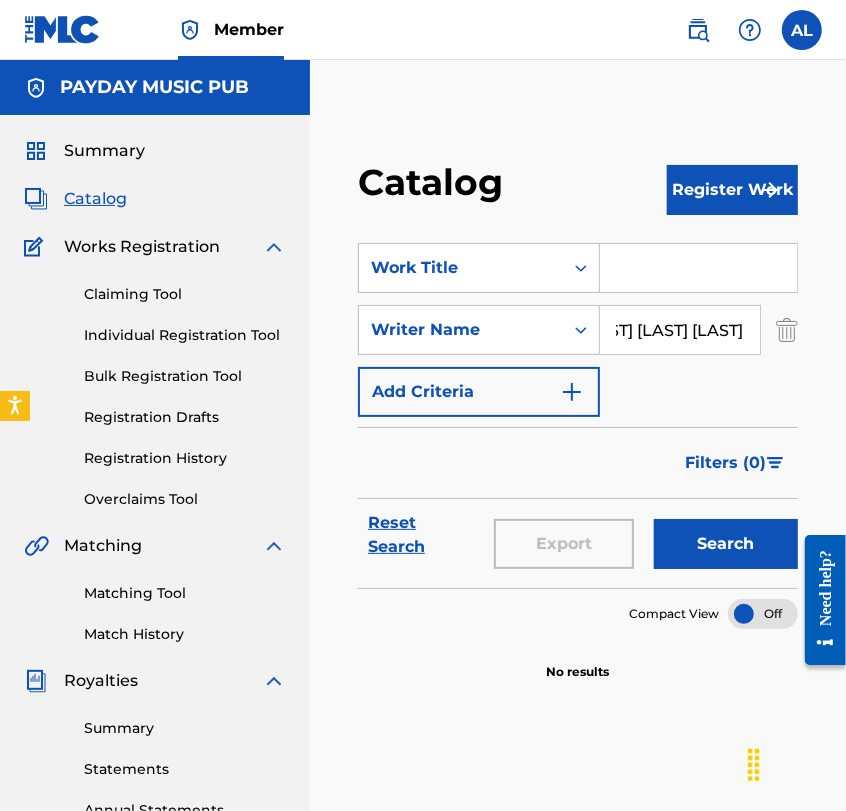 type on "[FIRST] [LAST] [LAST]" 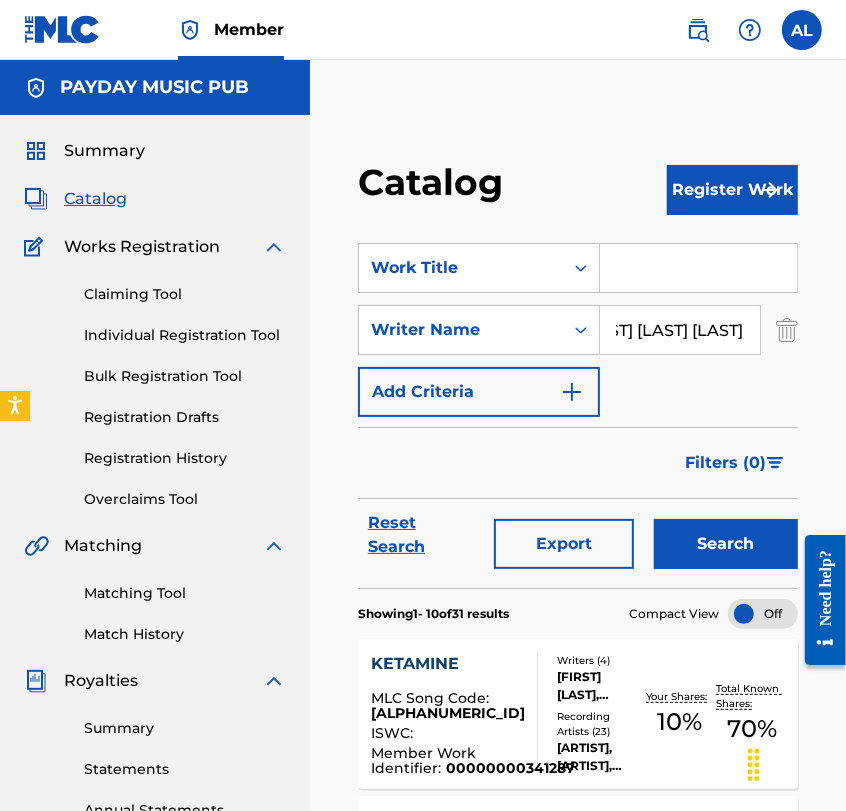 scroll, scrollTop: 0, scrollLeft: 0, axis: both 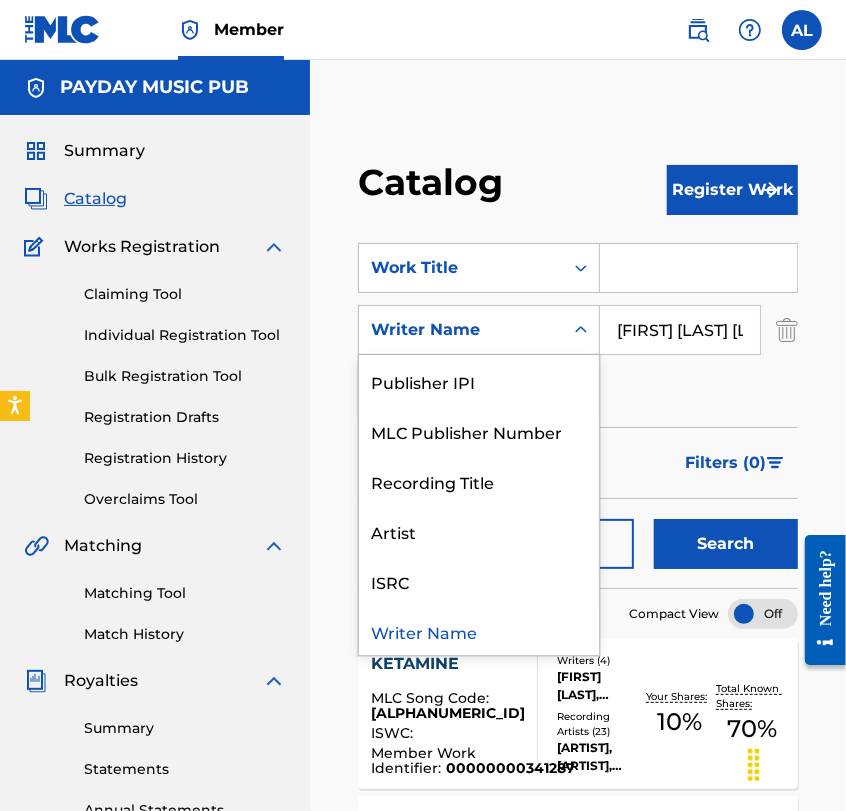 drag, startPoint x: 469, startPoint y: 329, endPoint x: 461, endPoint y: 386, distance: 57.558666 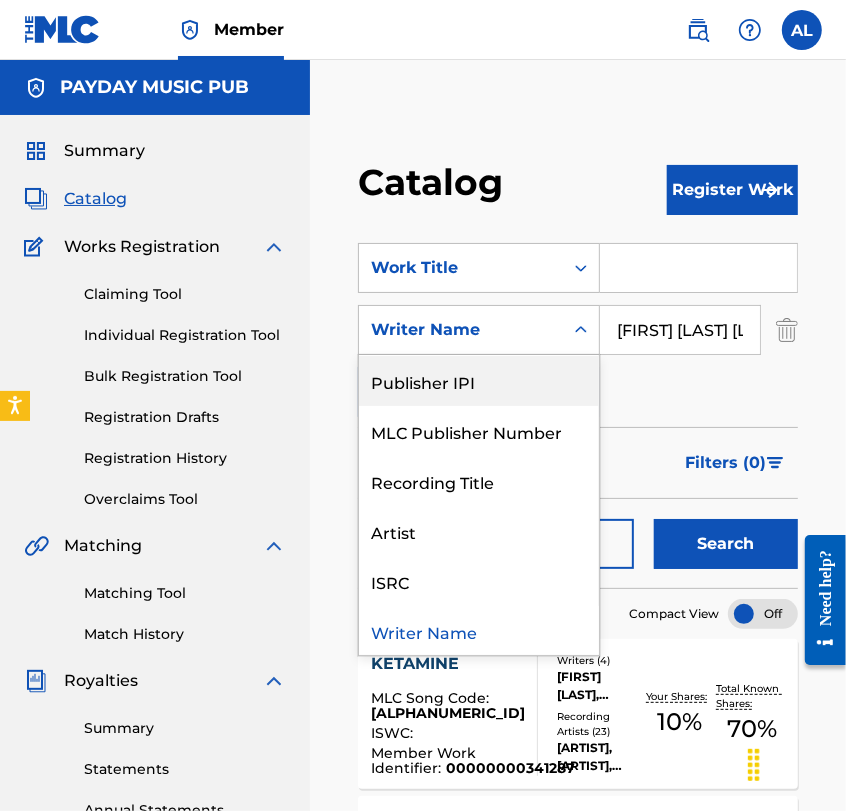 scroll, scrollTop: 0, scrollLeft: 0, axis: both 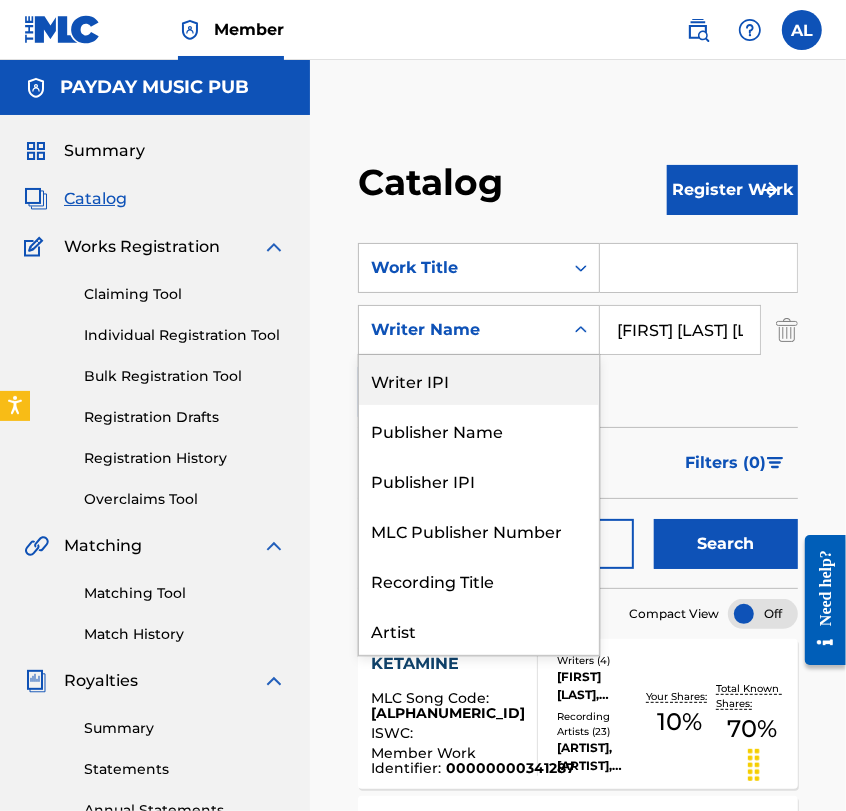 click on "Writer IPI" at bounding box center [479, 380] 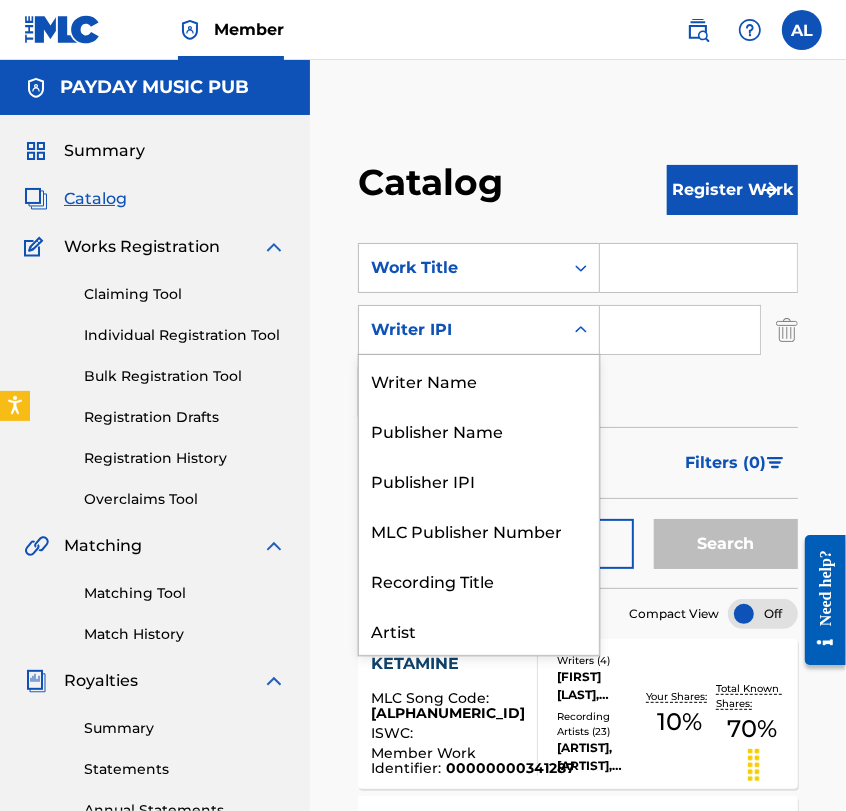 scroll, scrollTop: 99, scrollLeft: 0, axis: vertical 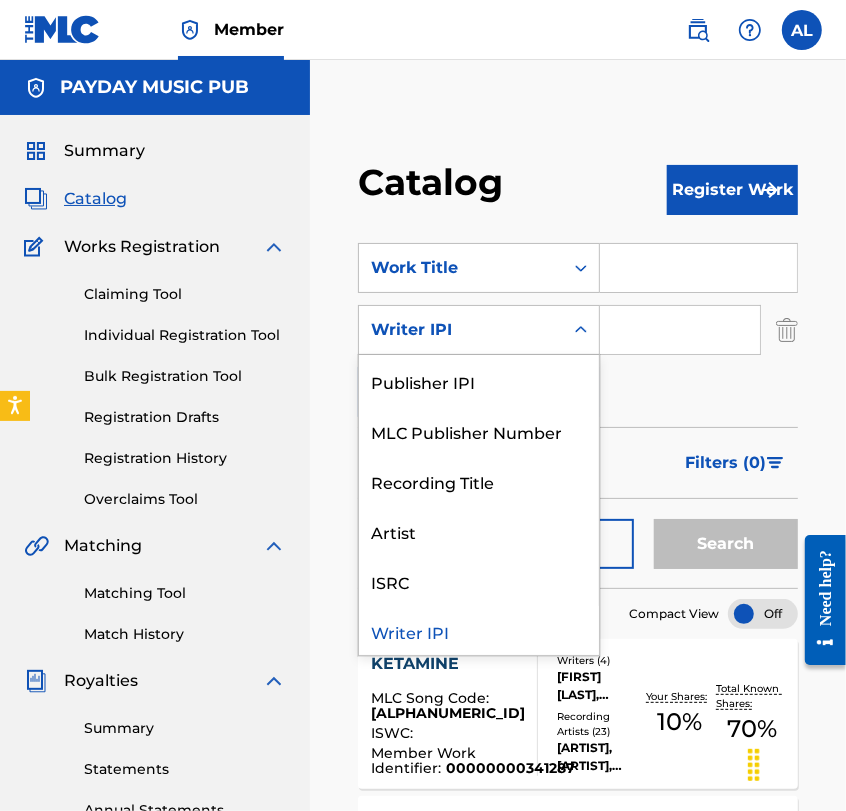 drag, startPoint x: 597, startPoint y: 348, endPoint x: 624, endPoint y: 337, distance: 29.15476 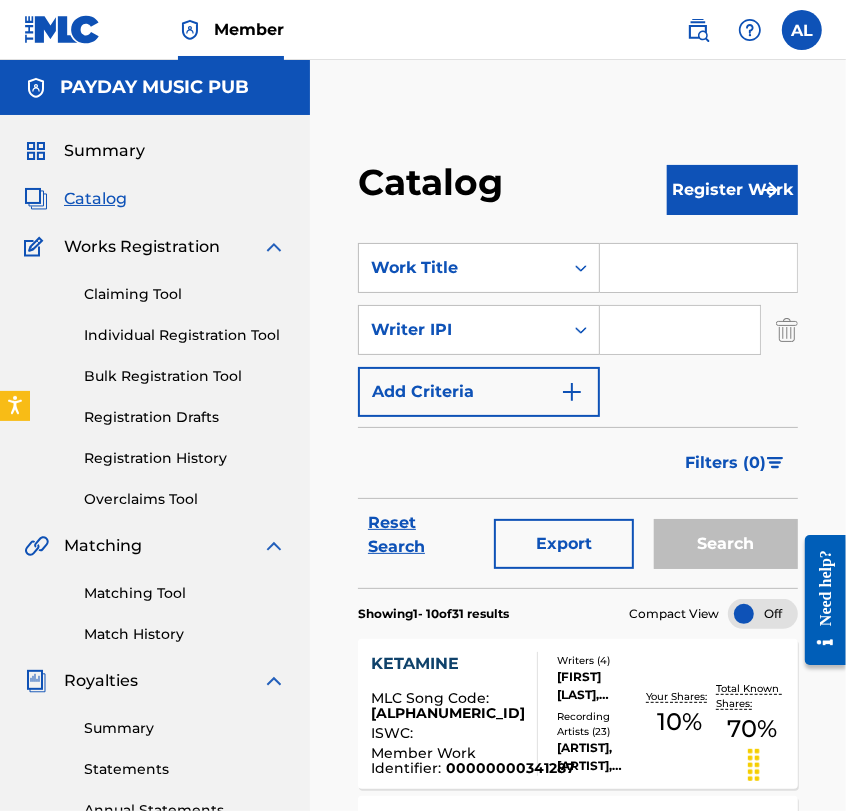 click at bounding box center (680, 330) 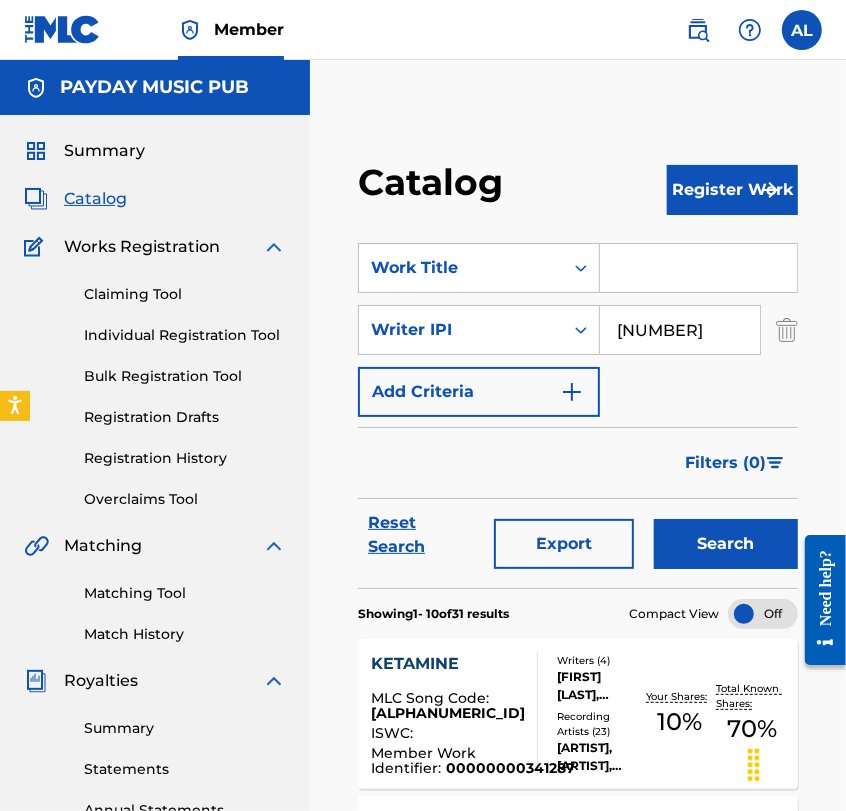 type on "[NUMBER]" 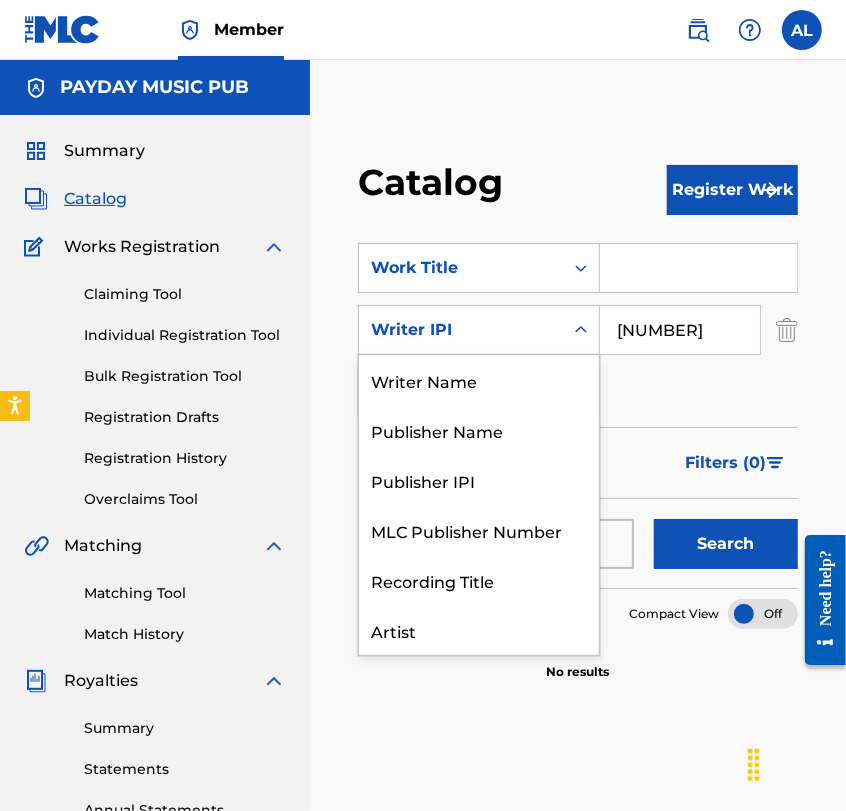 click on "Writer IPI" at bounding box center (461, 330) 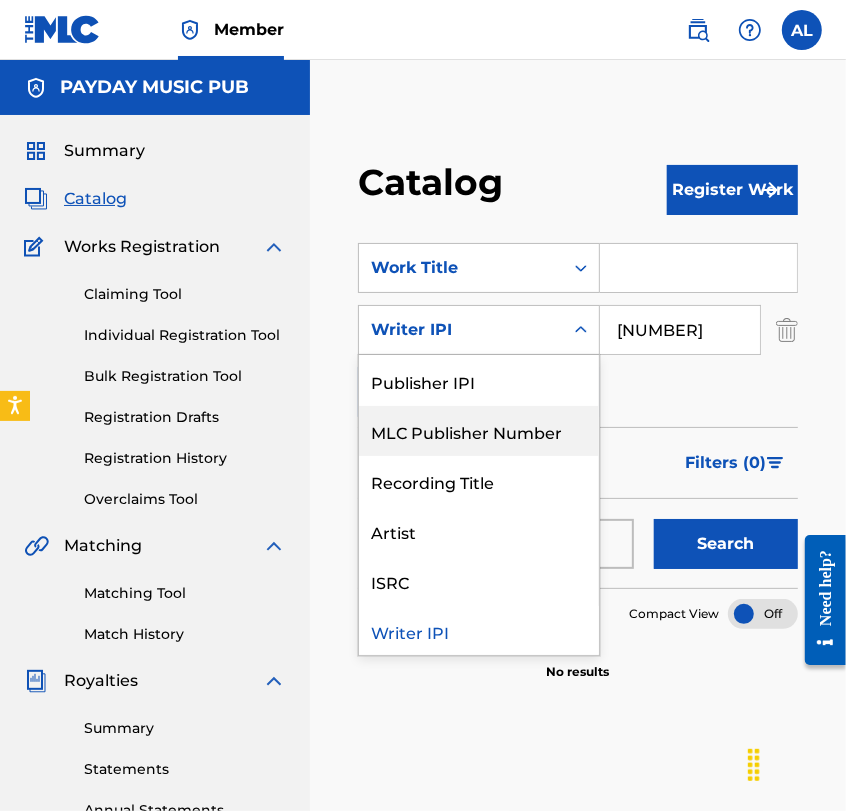 scroll, scrollTop: 0, scrollLeft: 0, axis: both 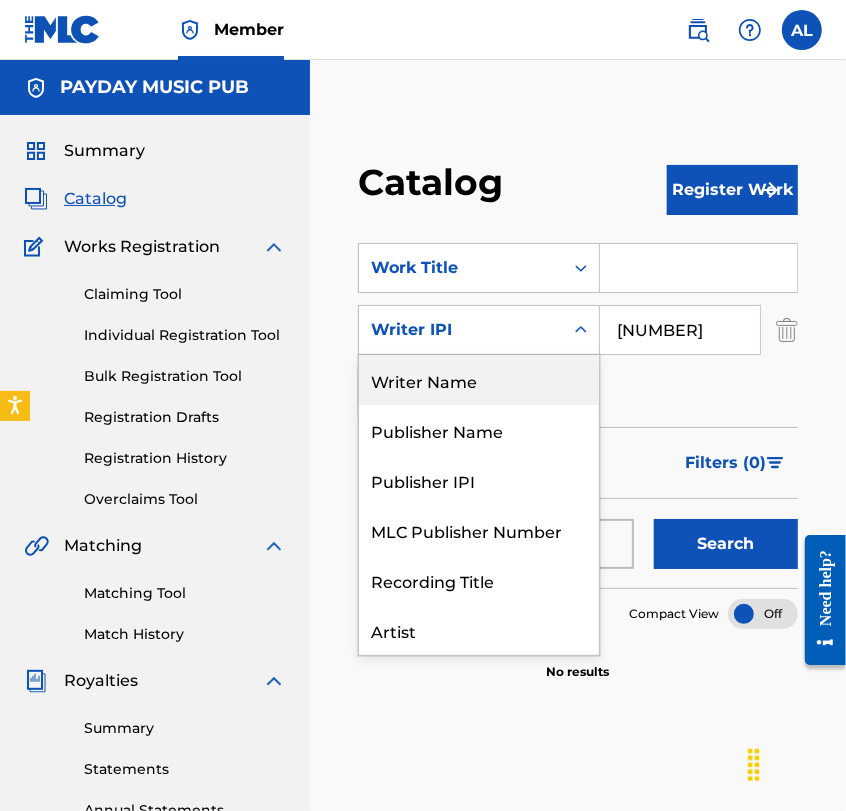 click on "Writer Name" at bounding box center (479, 380) 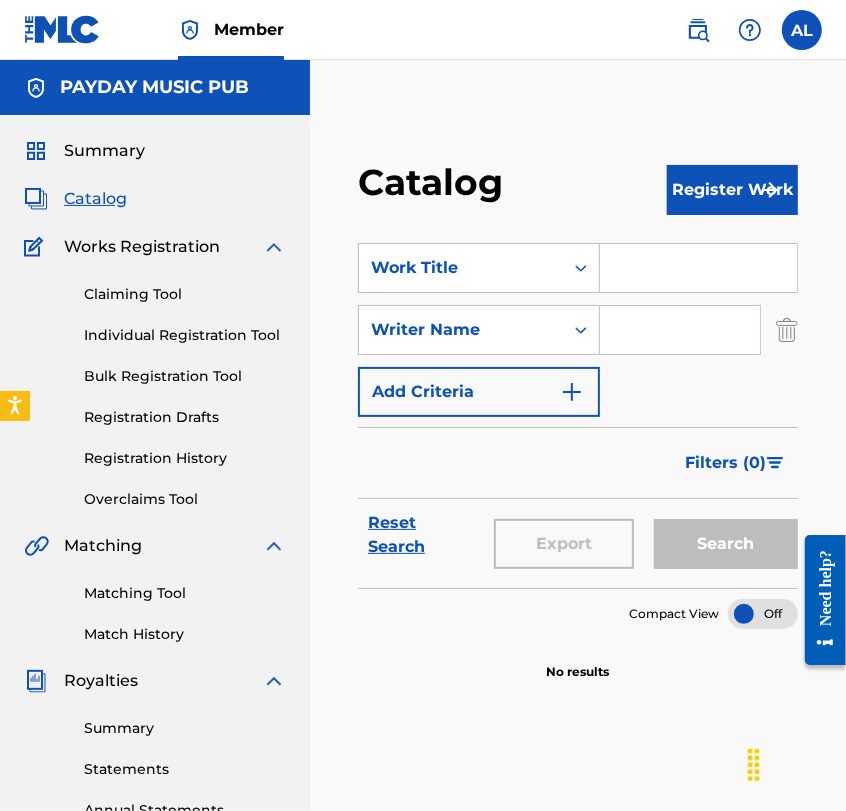 click at bounding box center (680, 330) 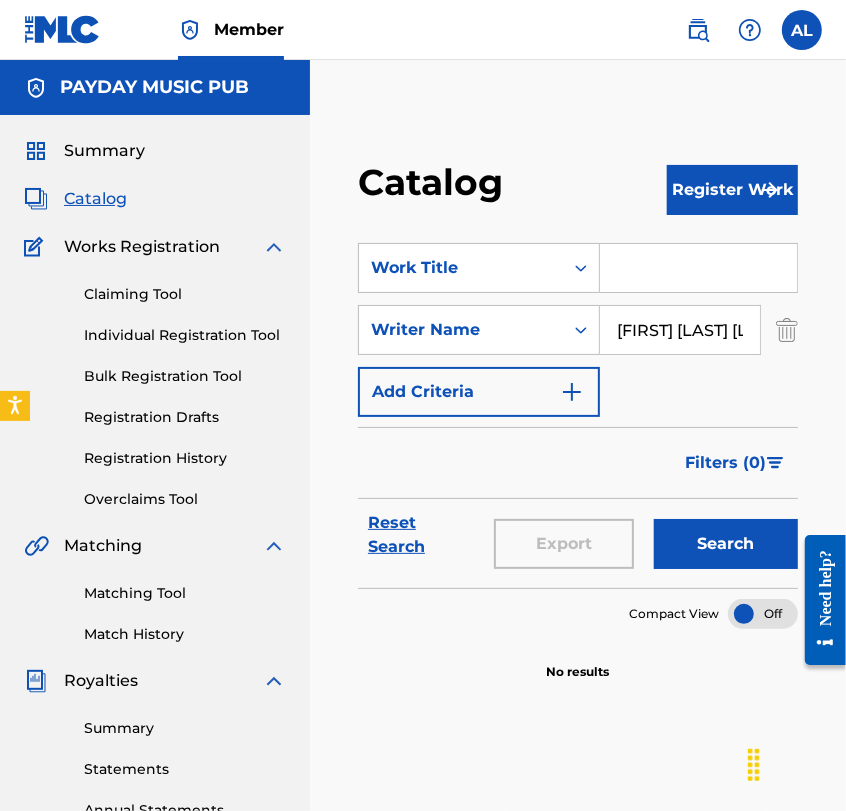 scroll, scrollTop: 0, scrollLeft: 53, axis: horizontal 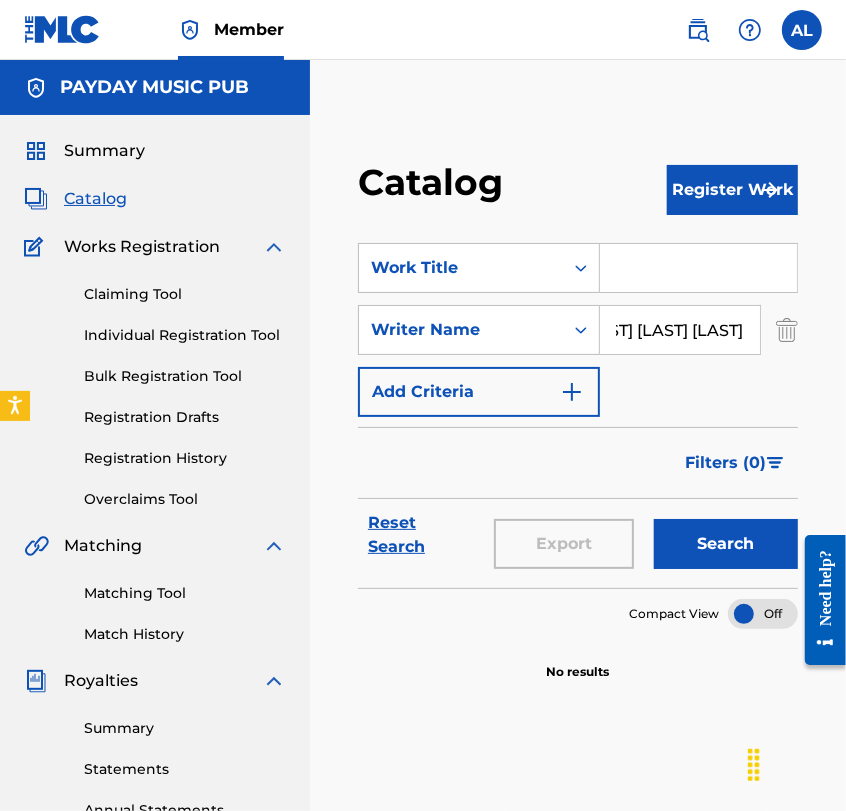 click on "Search" at bounding box center (726, 544) 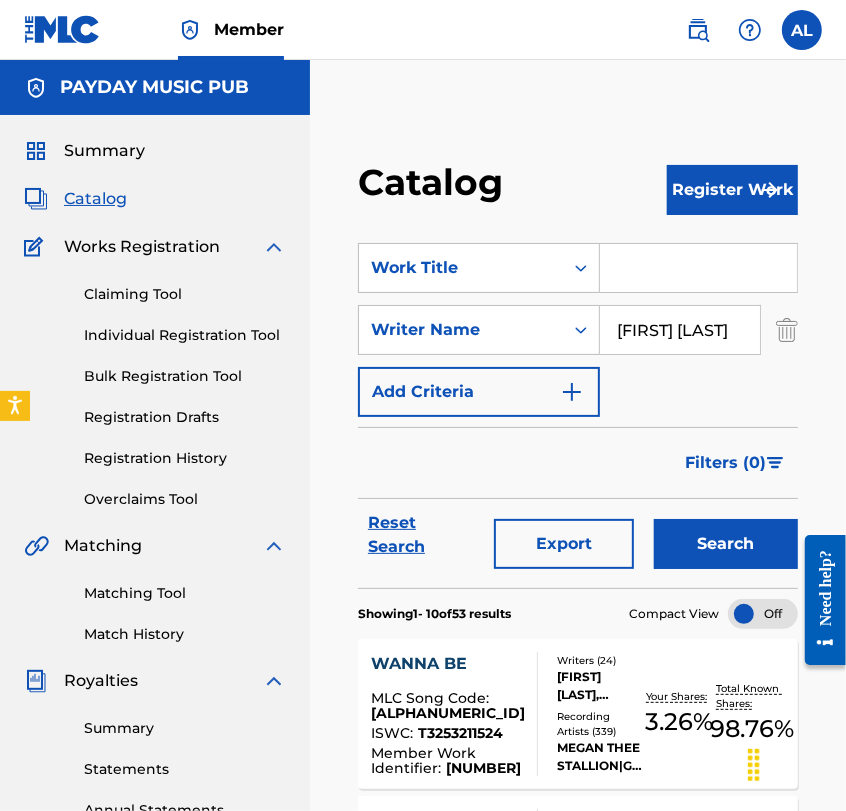 click on "[FIRST] [LAST]" at bounding box center (680, 330) 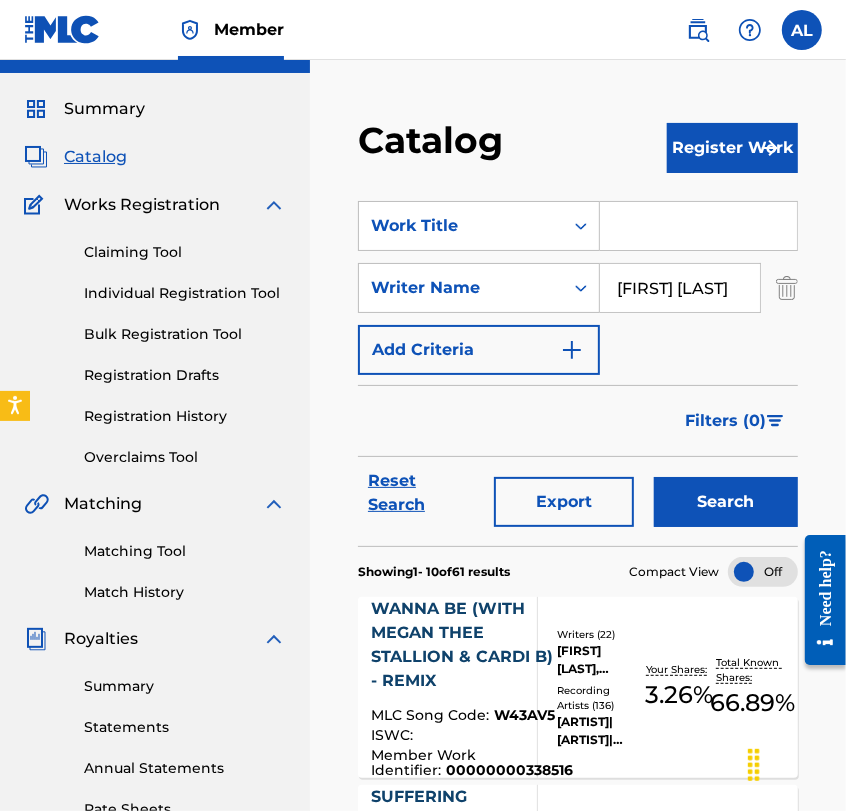 scroll, scrollTop: 35, scrollLeft: 0, axis: vertical 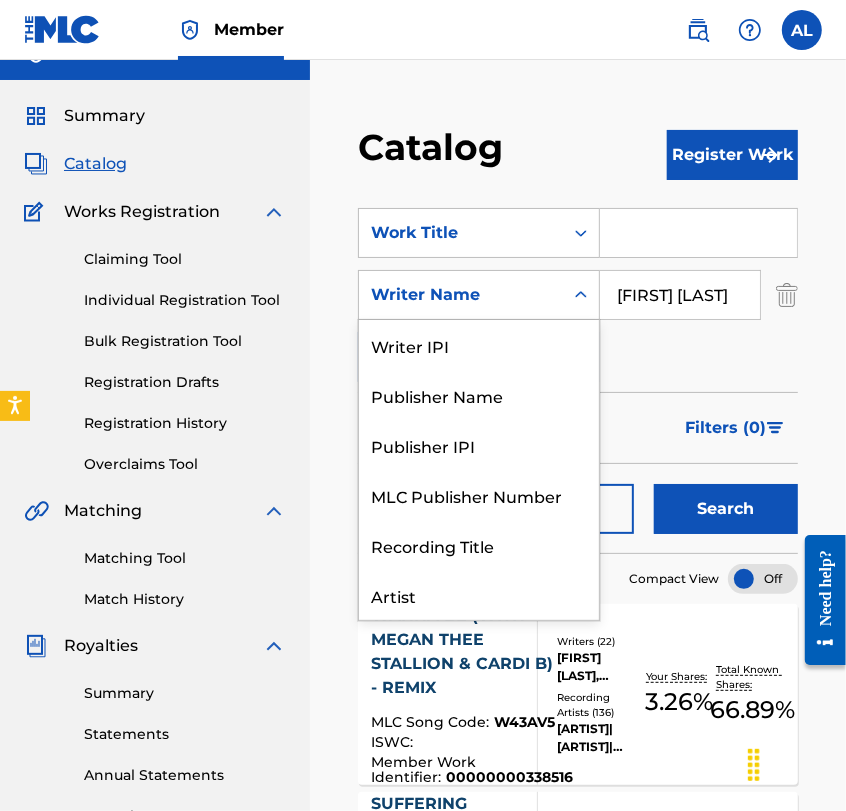click on "Writer Name" at bounding box center [461, 295] 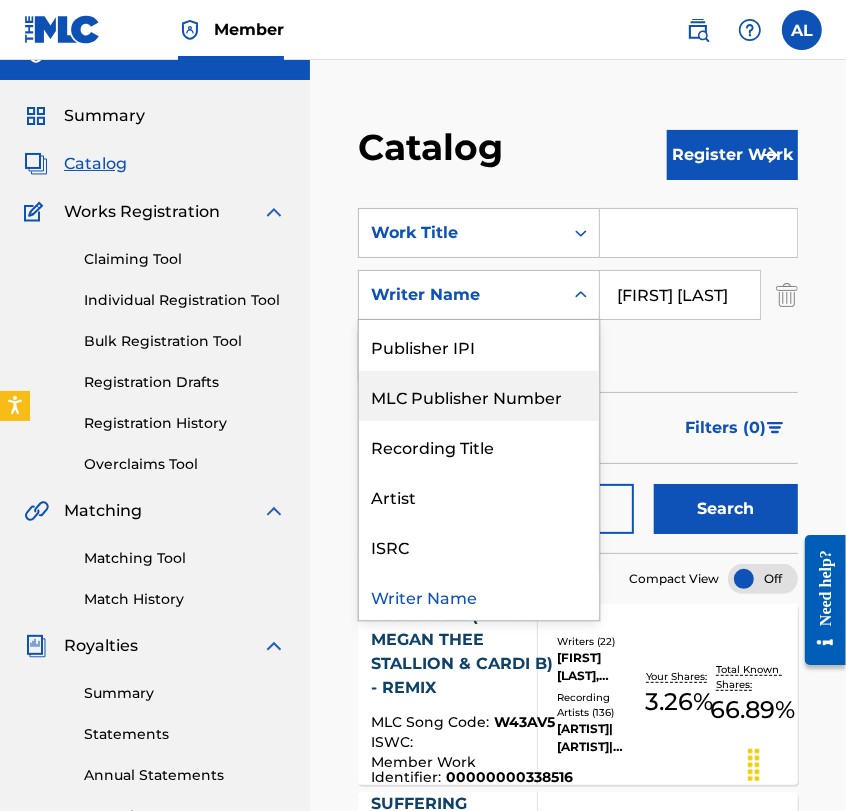 scroll, scrollTop: 0, scrollLeft: 0, axis: both 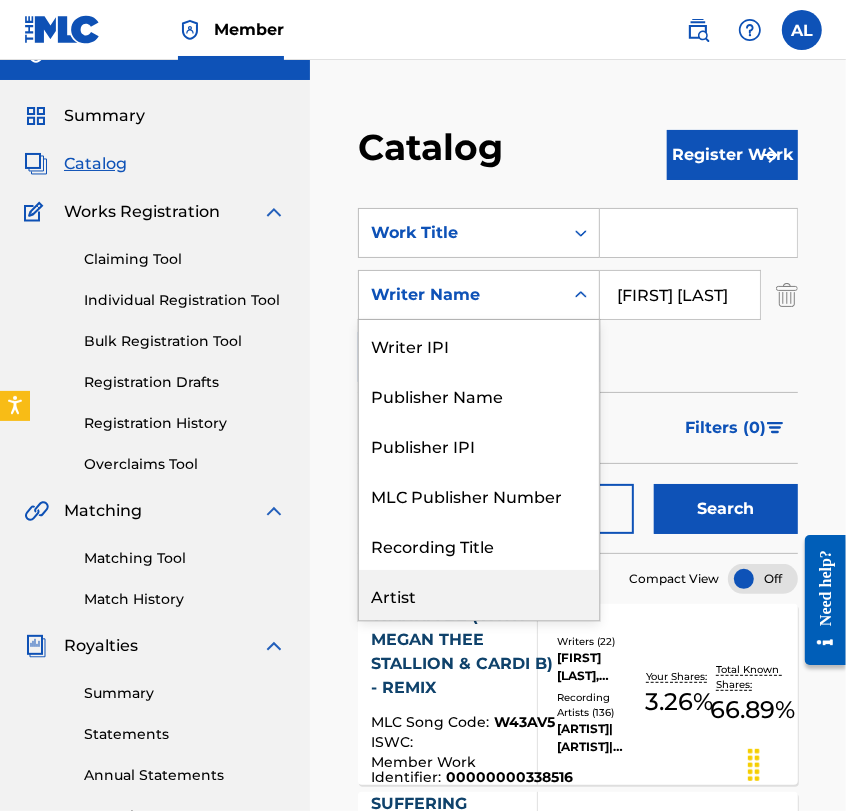 click on "Artist" at bounding box center (479, 595) 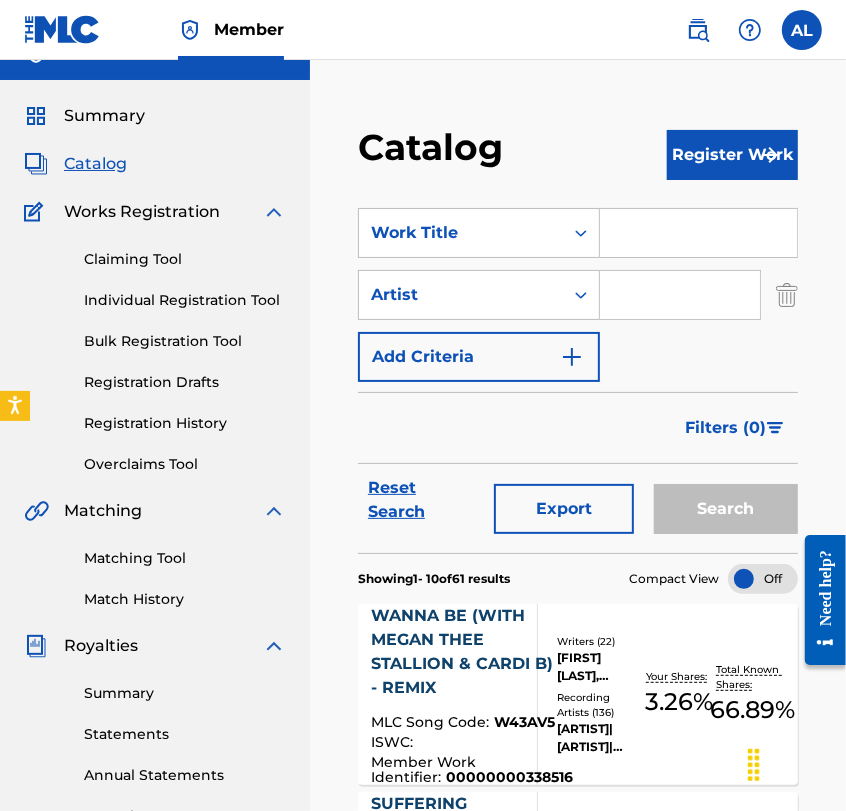 click at bounding box center [680, 295] 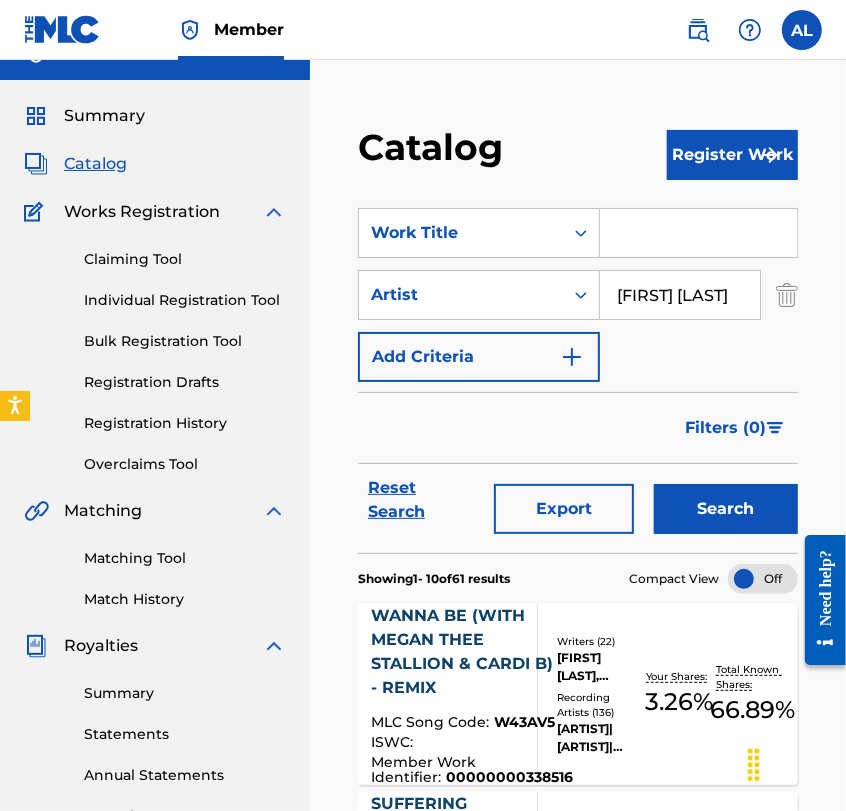 type on "[FIRST] [LAST]" 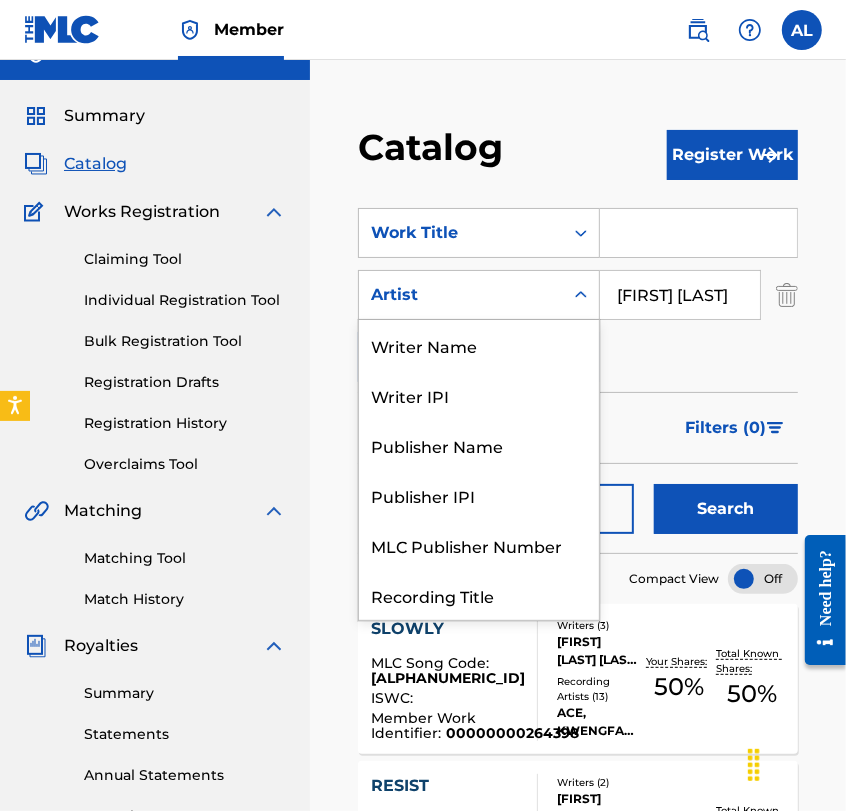 click on "Artist" at bounding box center (461, 295) 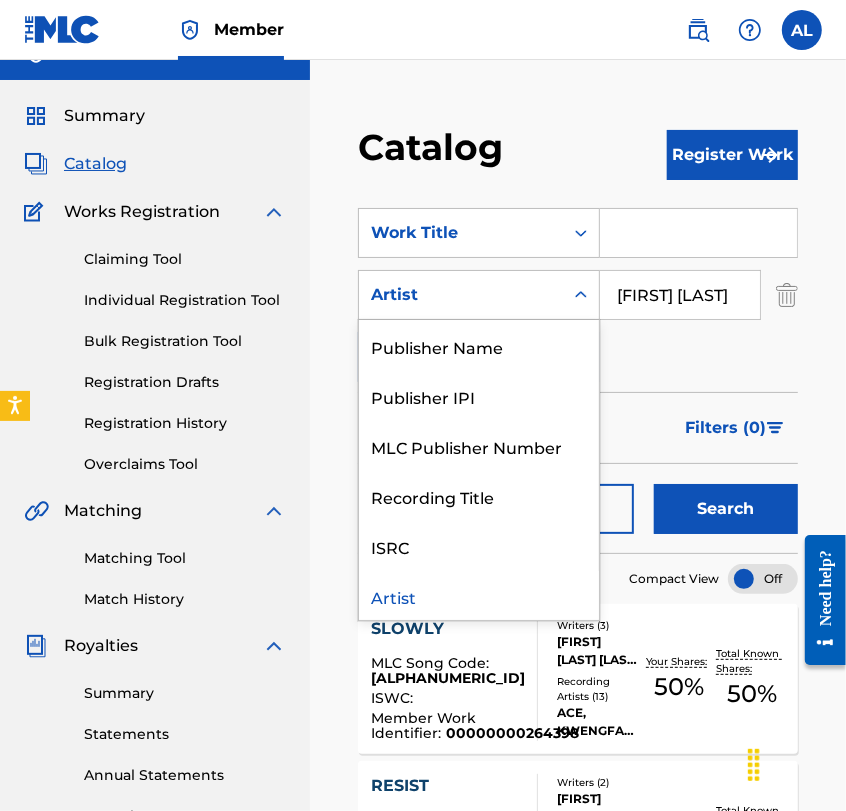 scroll, scrollTop: 0, scrollLeft: 0, axis: both 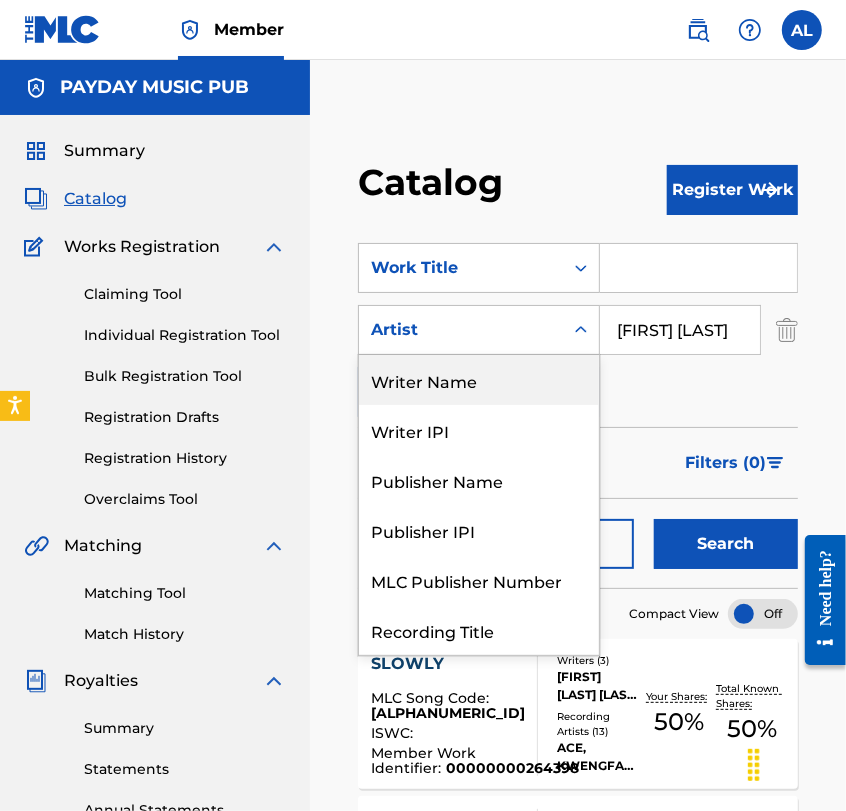 drag, startPoint x: 507, startPoint y: 395, endPoint x: 501, endPoint y: 366, distance: 29.614185 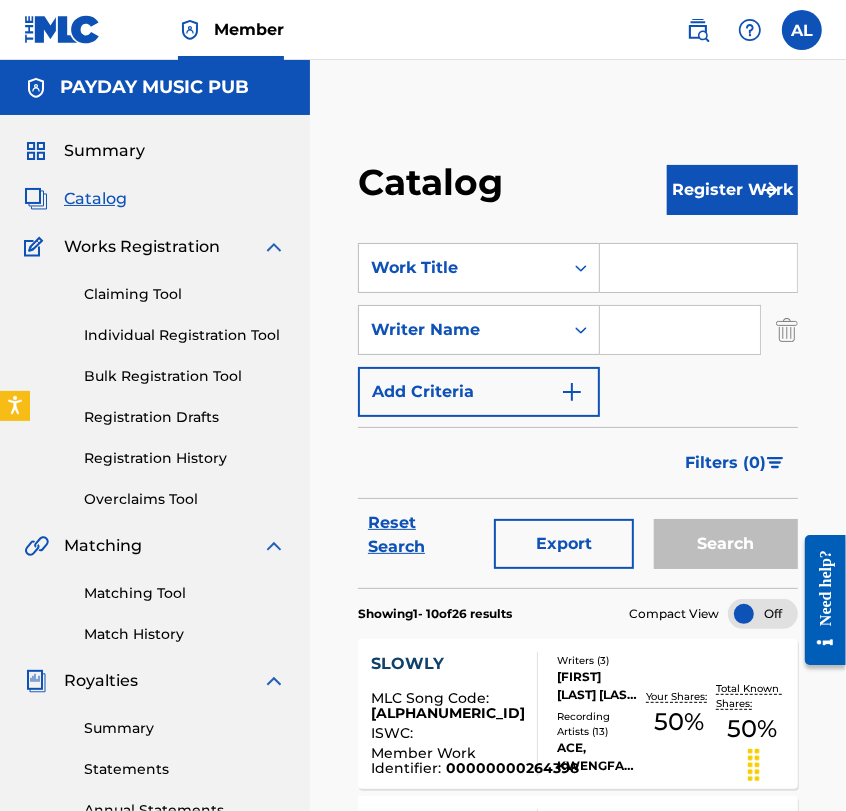 click on "Add Criteria" at bounding box center (479, 392) 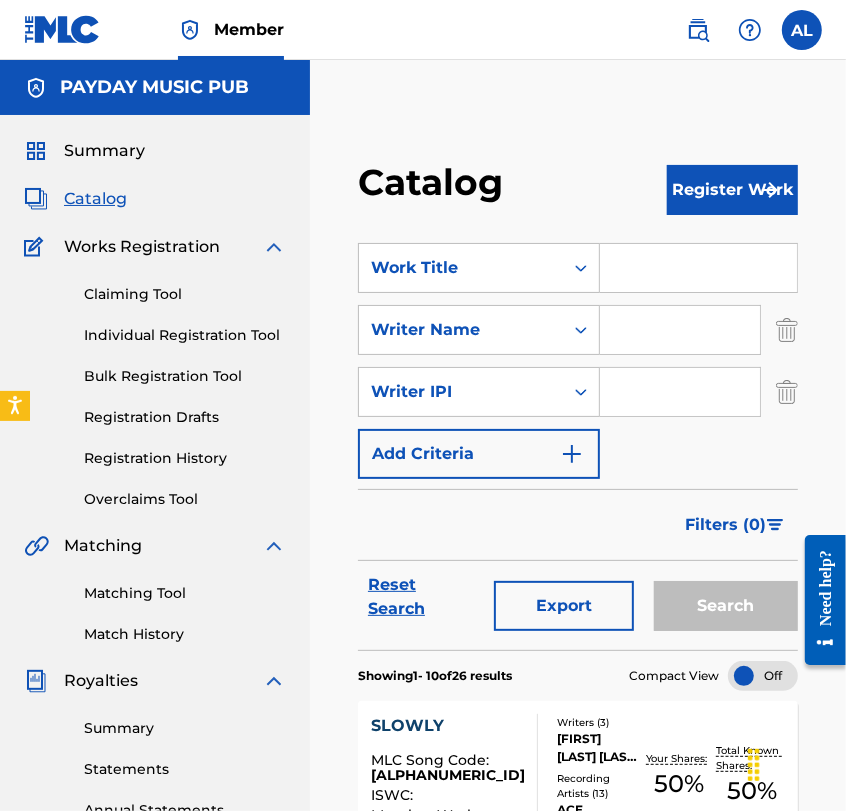 click at bounding box center [787, 392] 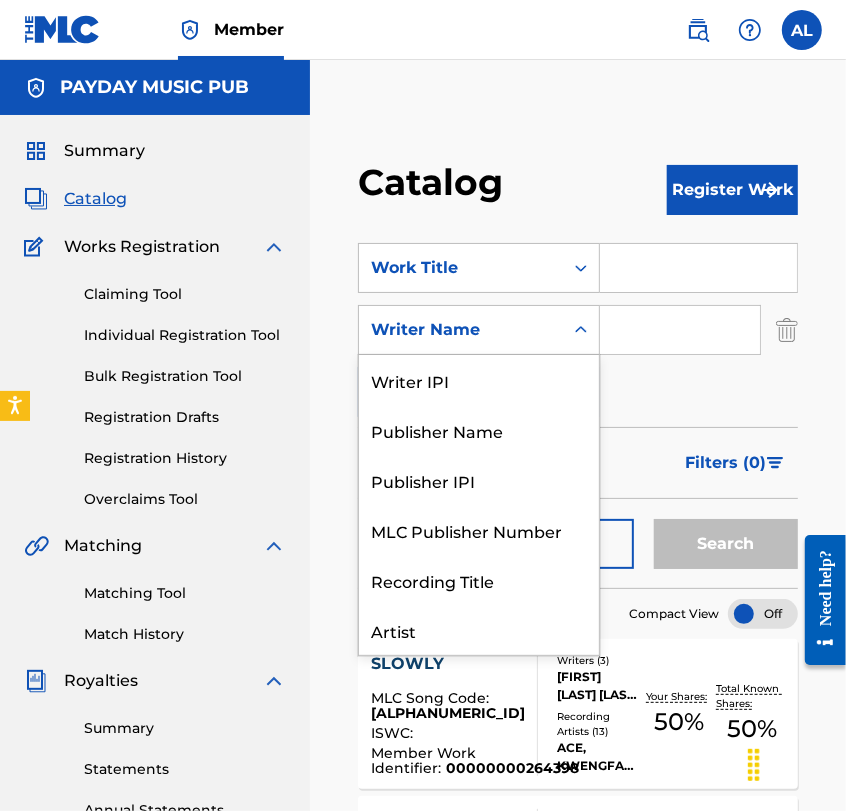 click on "Writer Name" at bounding box center [461, 330] 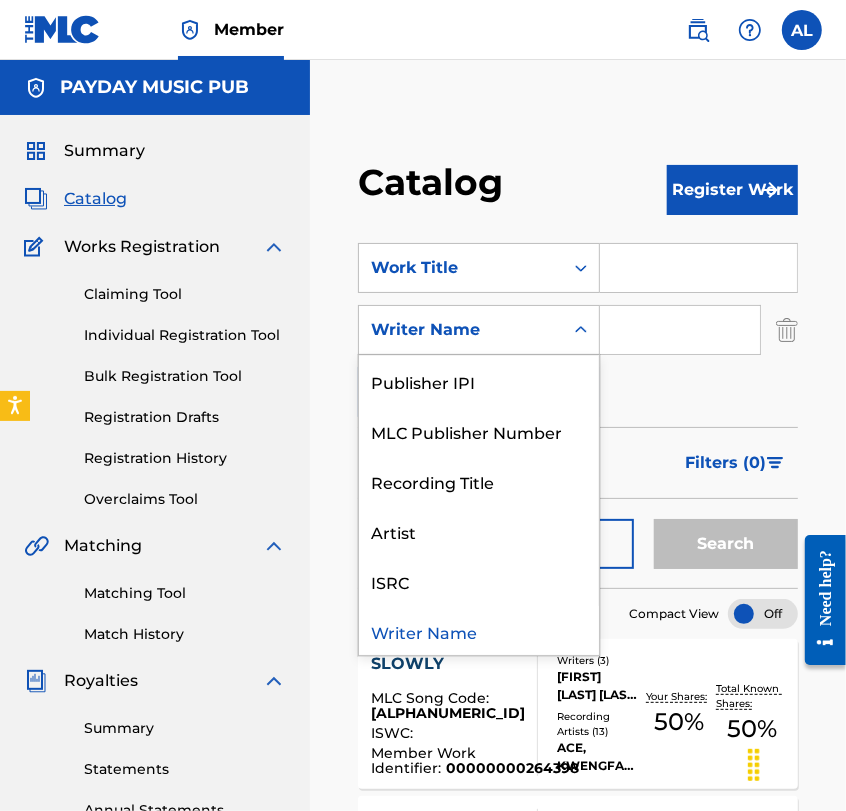 scroll, scrollTop: 0, scrollLeft: 0, axis: both 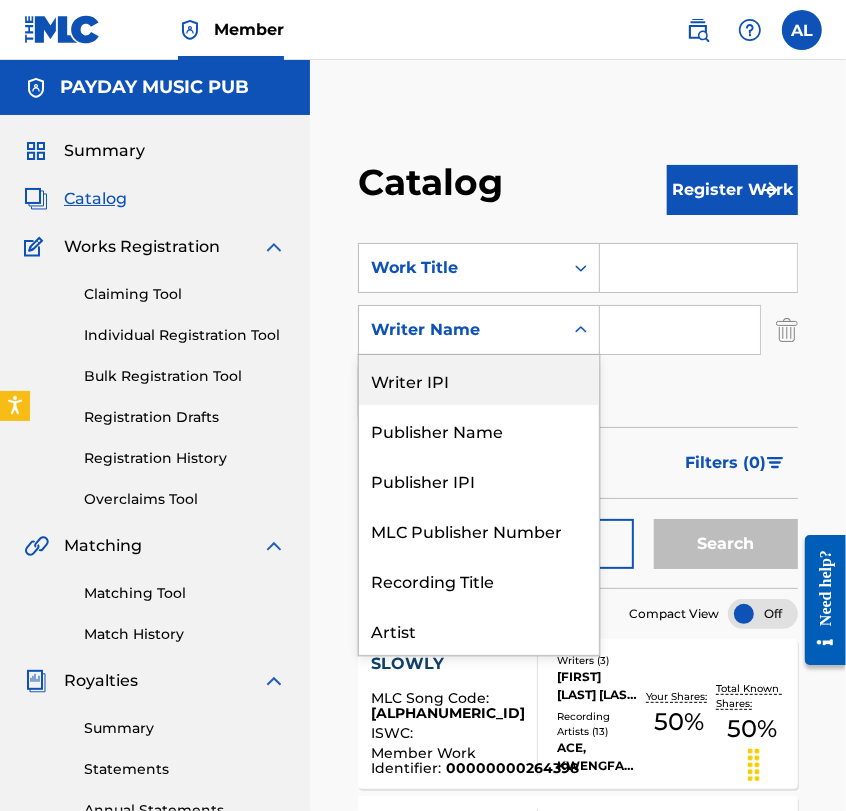 click on "Writer IPI" at bounding box center (479, 380) 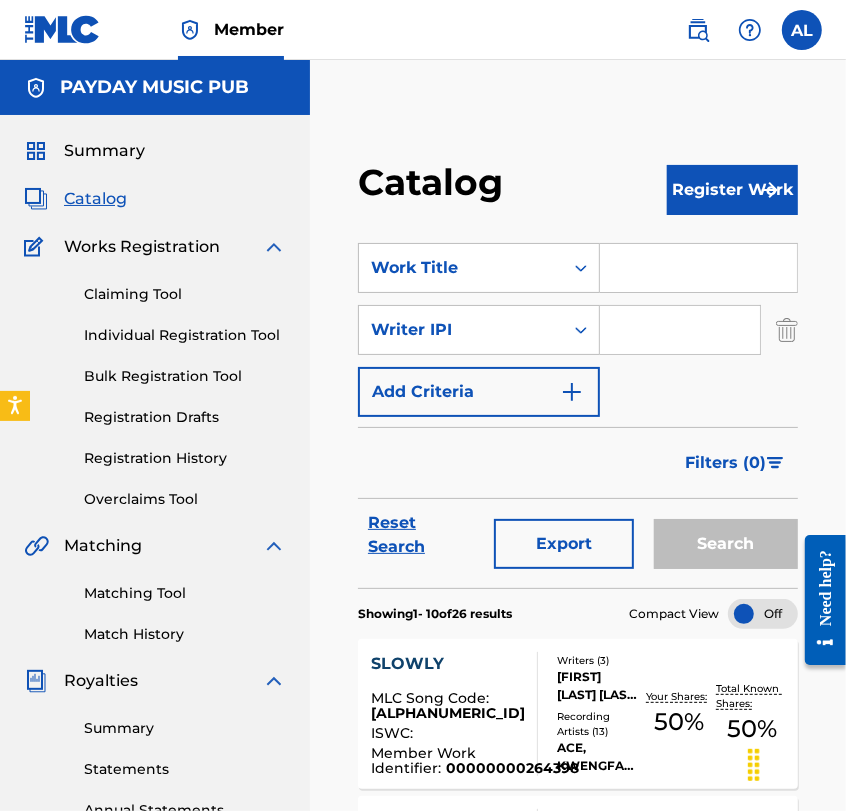 click at bounding box center (680, 330) 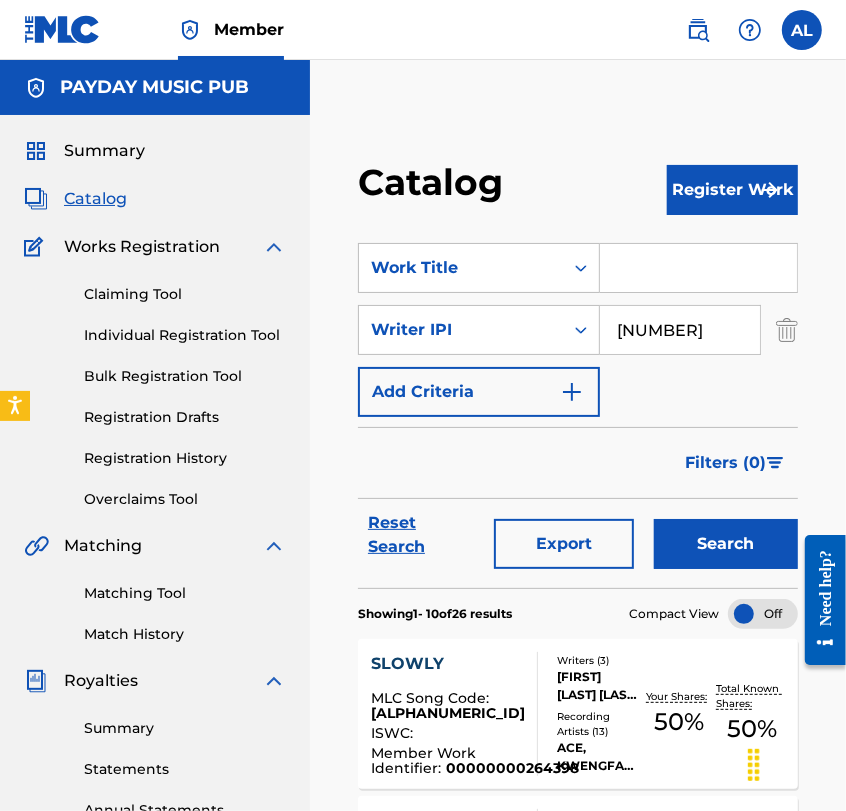 type on "[NUMBER]" 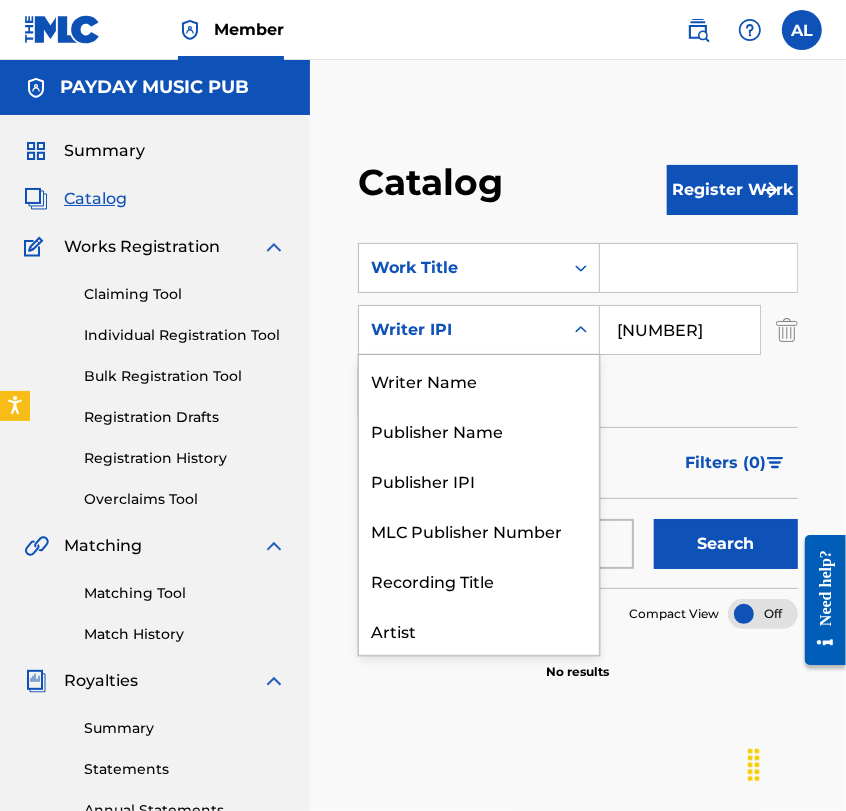 click on "Writer IPI" at bounding box center [461, 330] 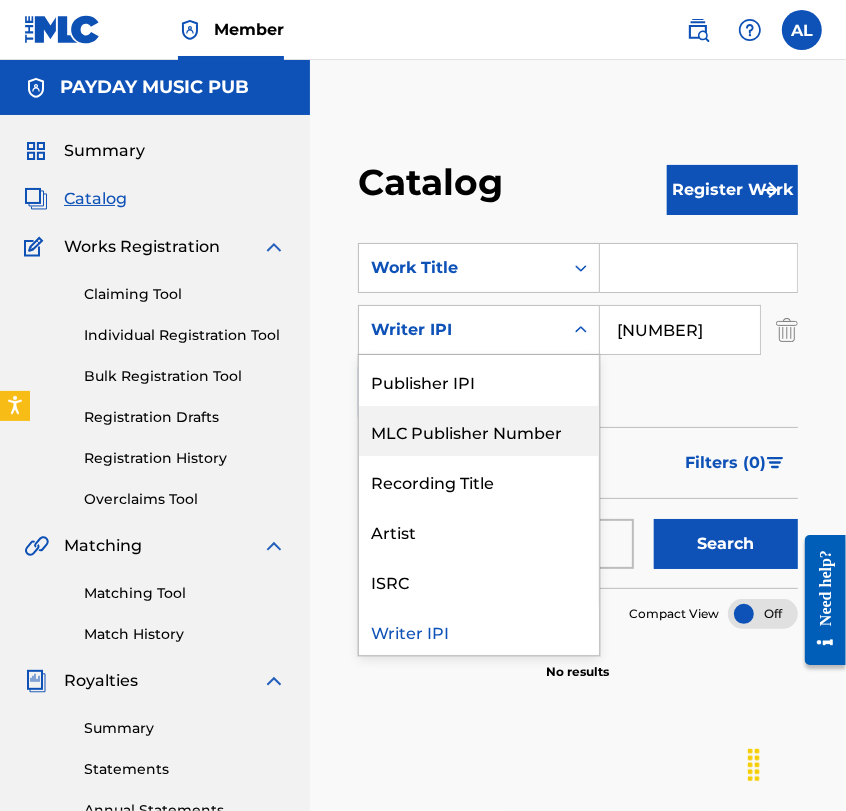 scroll, scrollTop: 0, scrollLeft: 0, axis: both 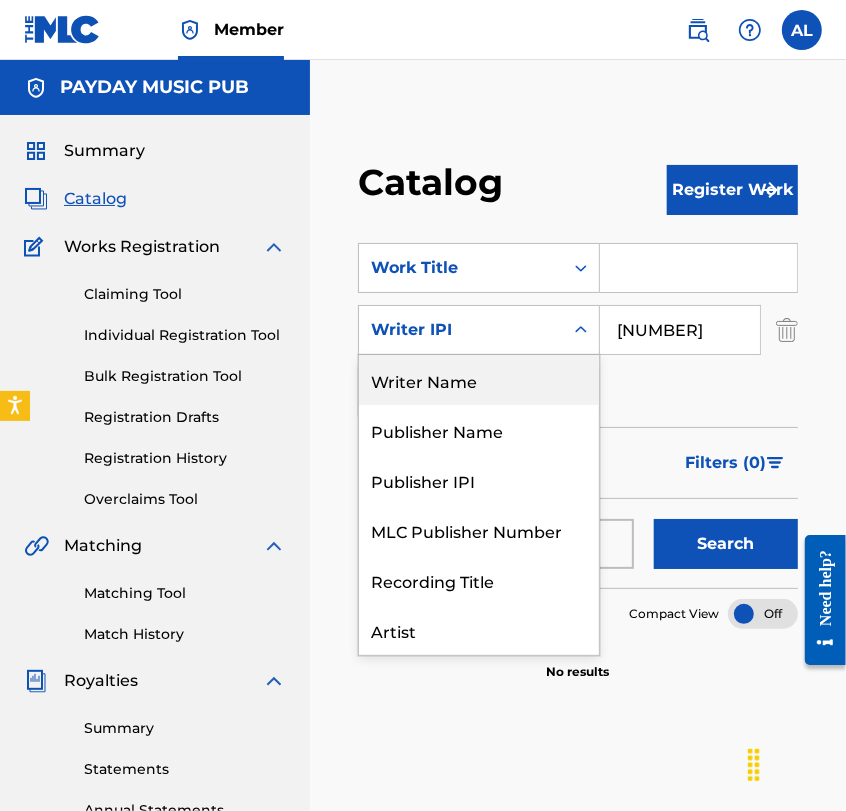 click on "Writer Name" at bounding box center [479, 380] 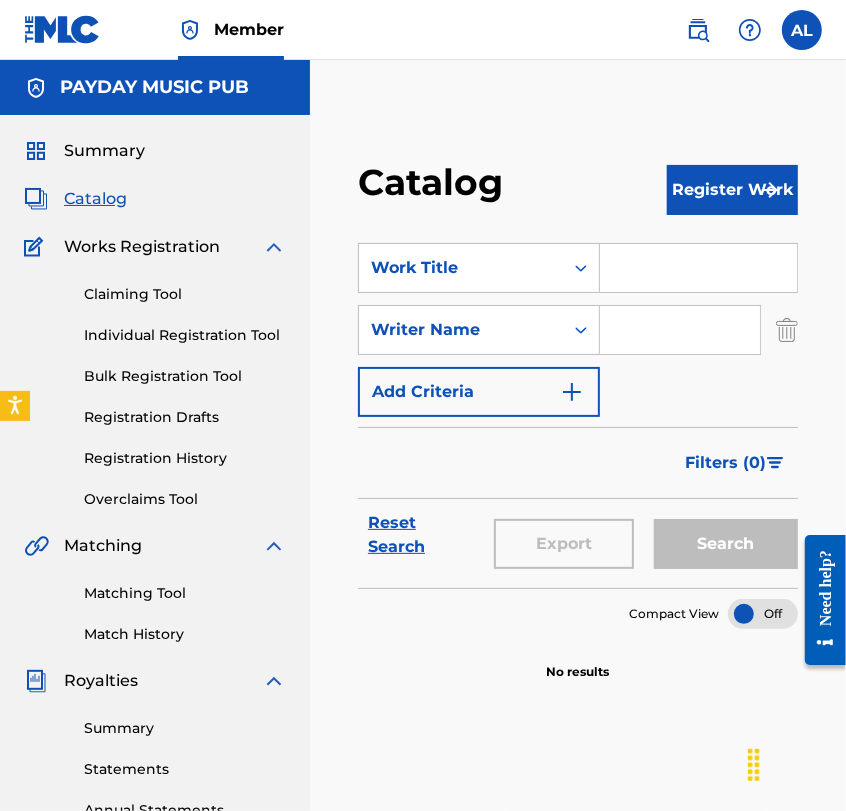 click at bounding box center [680, 330] 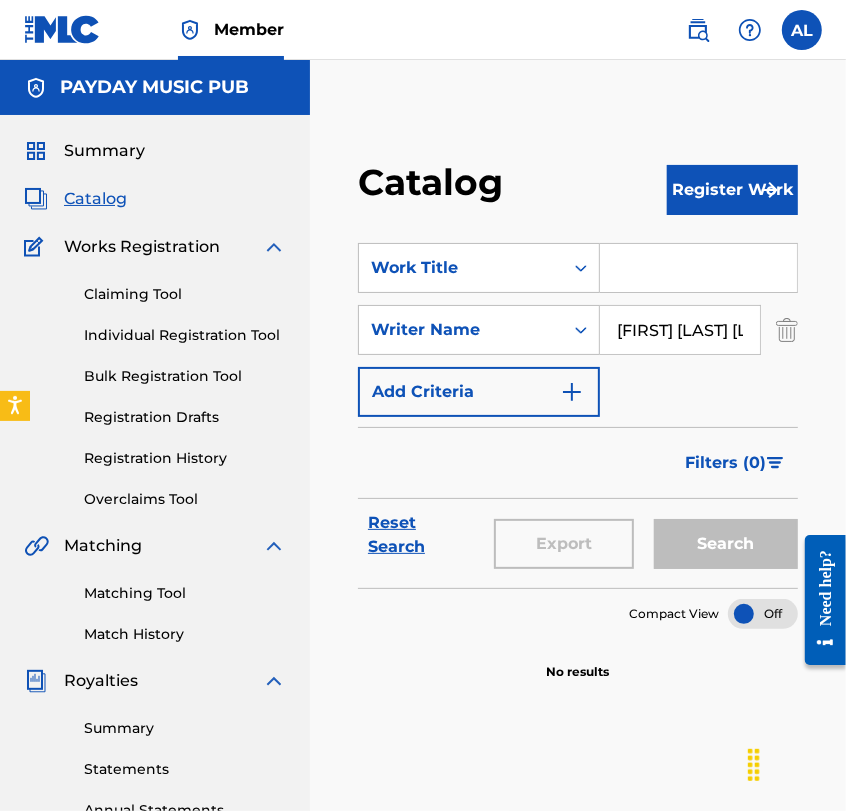 scroll, scrollTop: 0, scrollLeft: 17, axis: horizontal 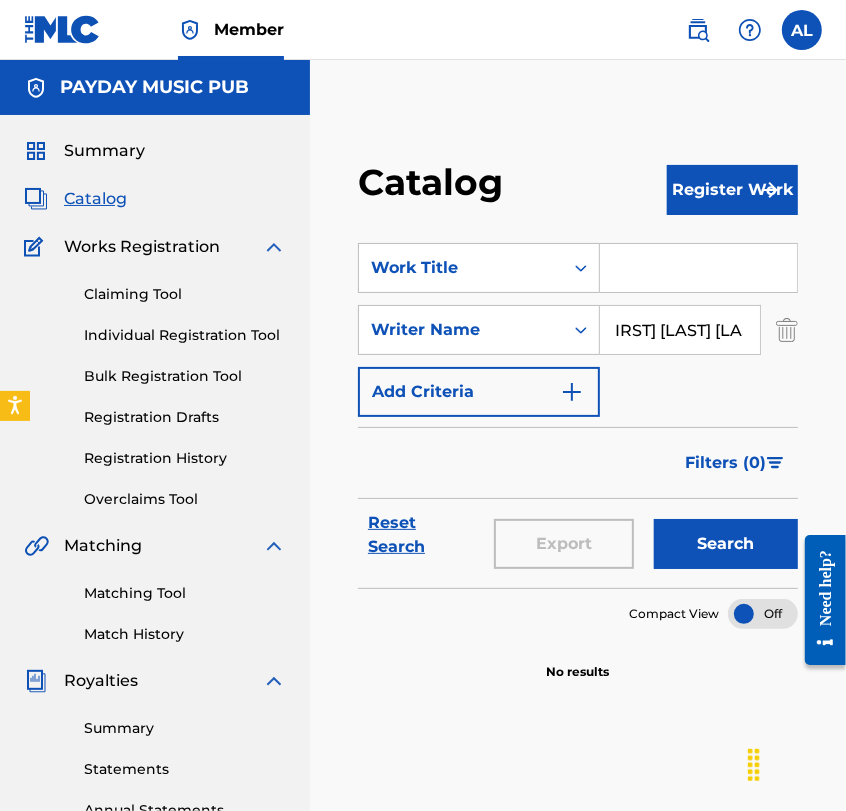click on "Search" at bounding box center [726, 544] 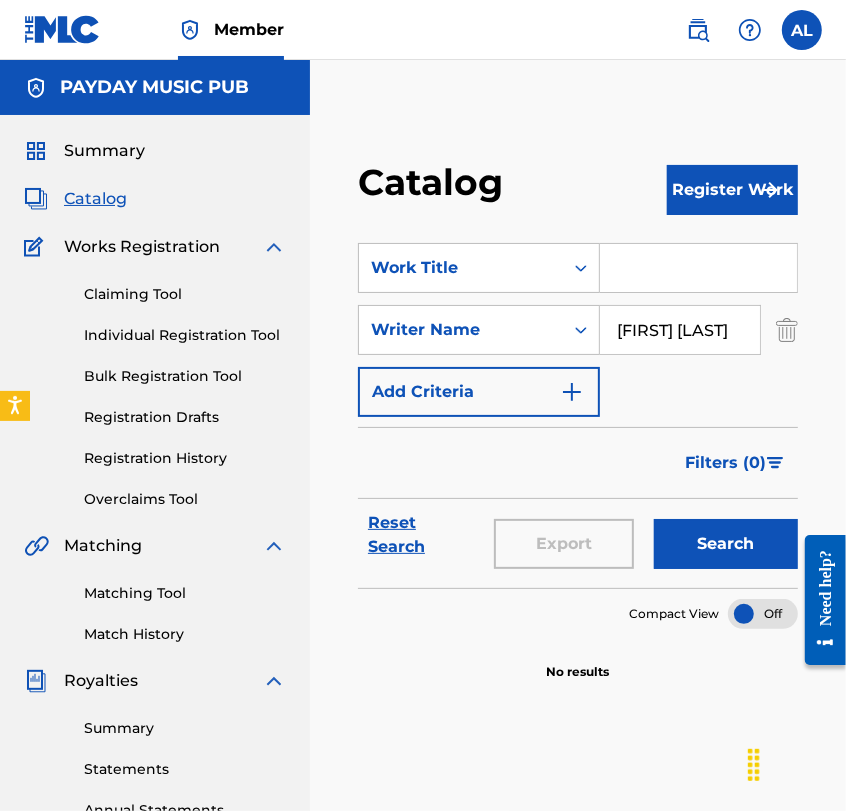 scroll, scrollTop: 0, scrollLeft: 1, axis: horizontal 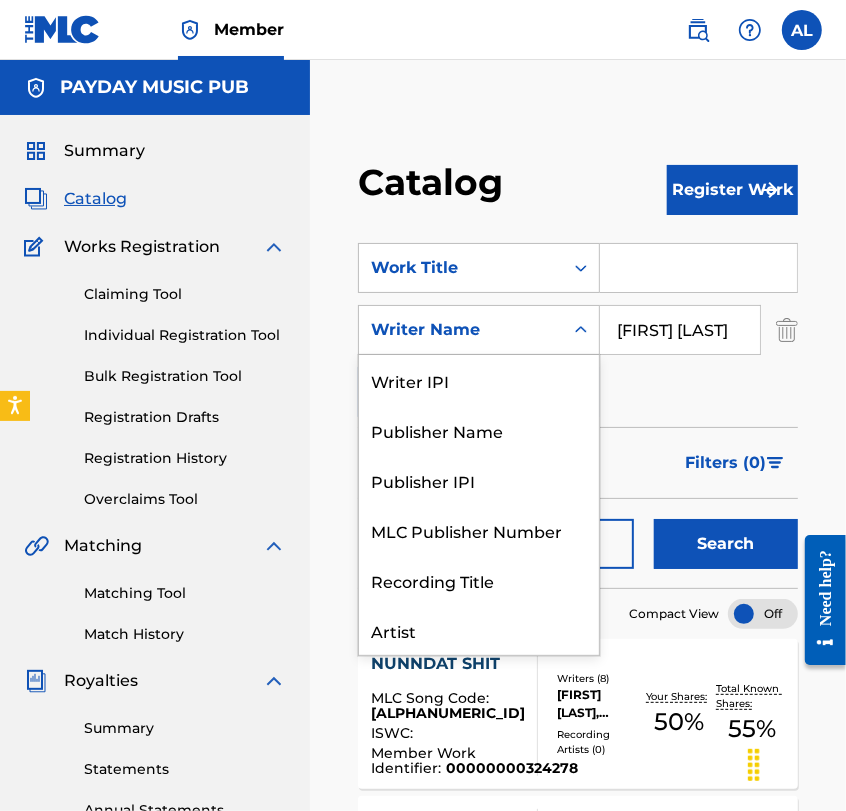 click on "Writer Name" at bounding box center (461, 330) 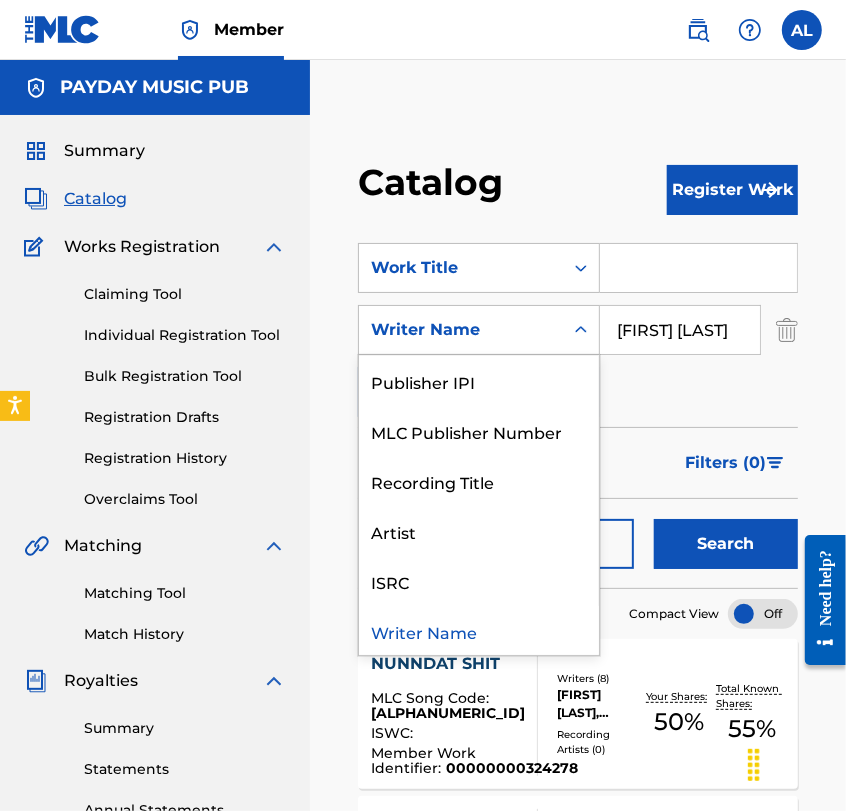 scroll, scrollTop: 0, scrollLeft: 0, axis: both 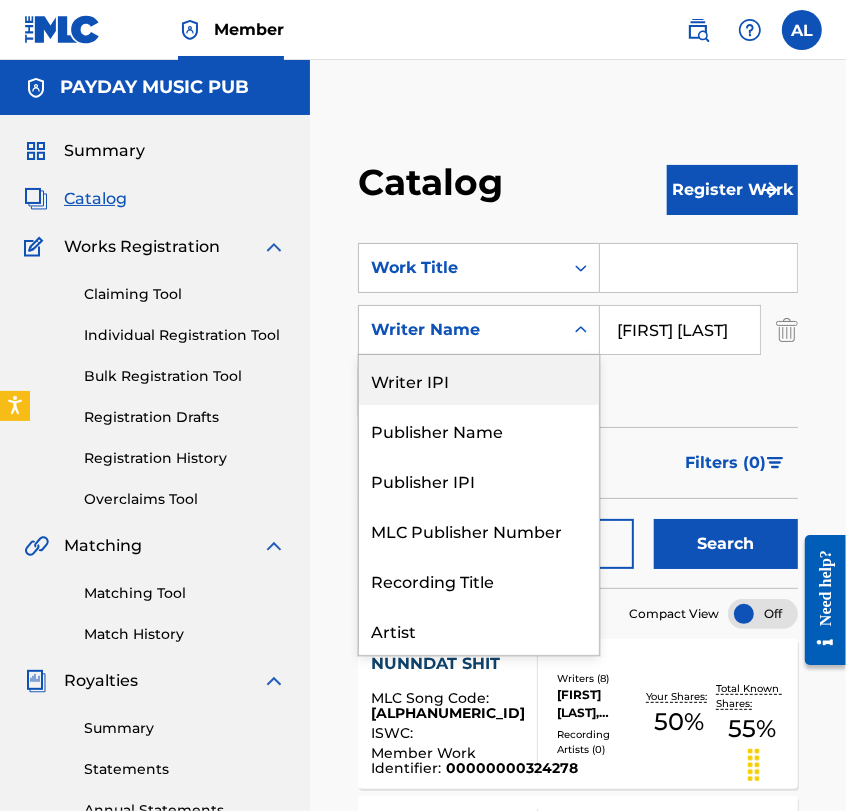 click on "Writer IPI" at bounding box center (479, 380) 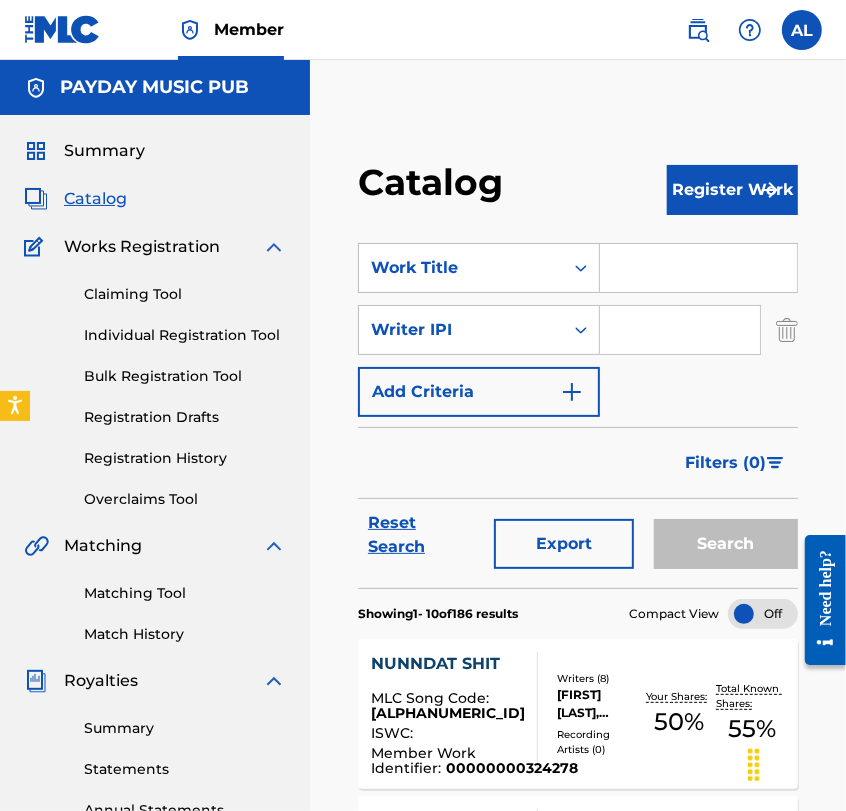 click at bounding box center [680, 330] 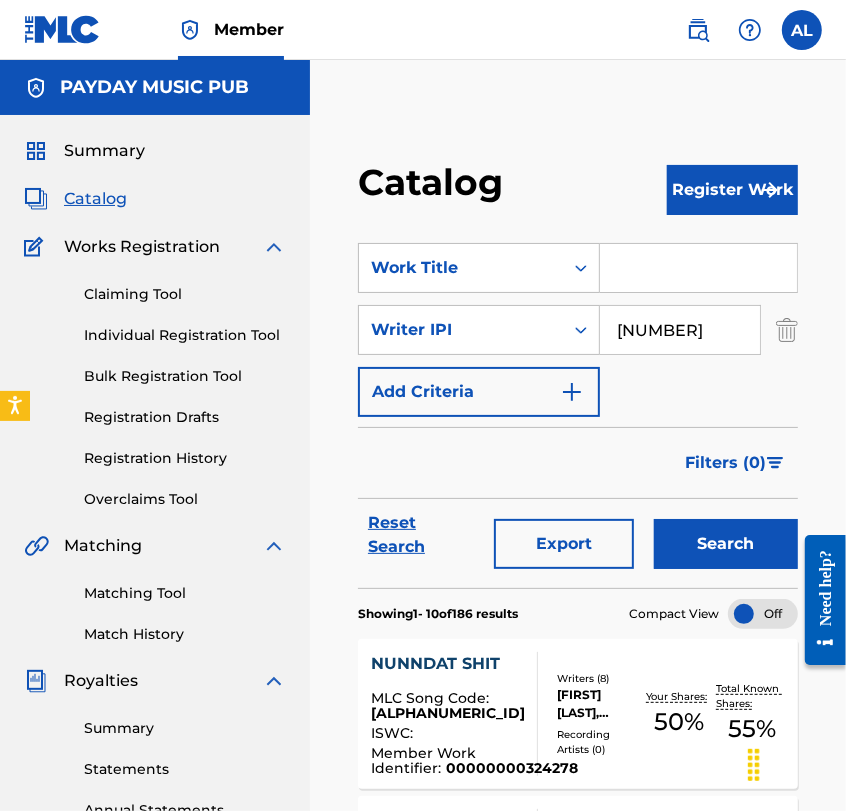 type on "[NUMBER]" 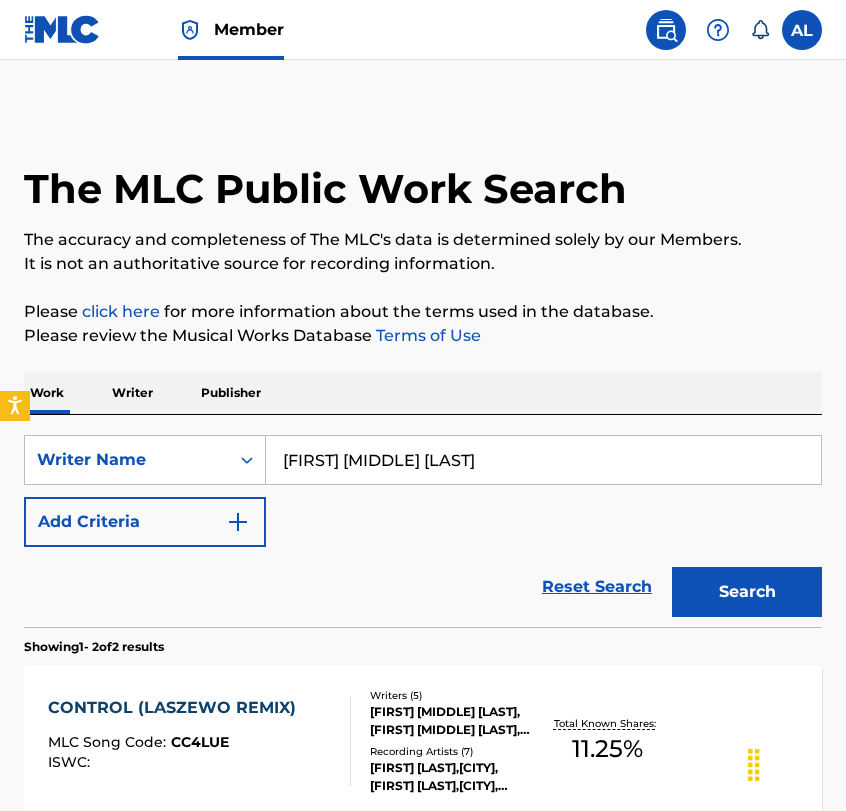 scroll, scrollTop: 54, scrollLeft: 0, axis: vertical 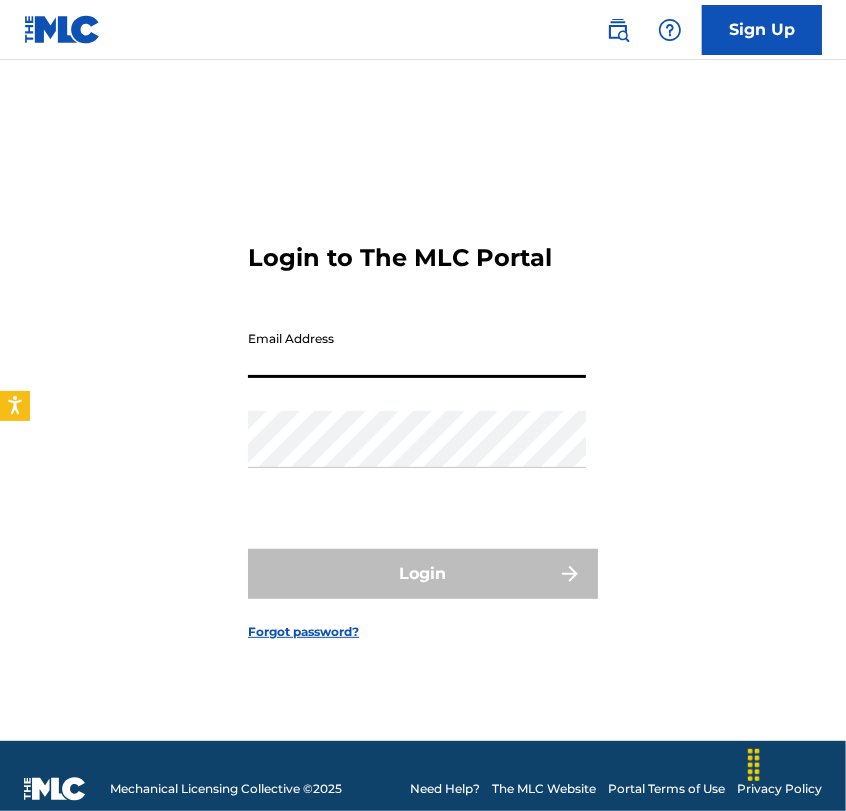 click on "Email Address" at bounding box center [417, 349] 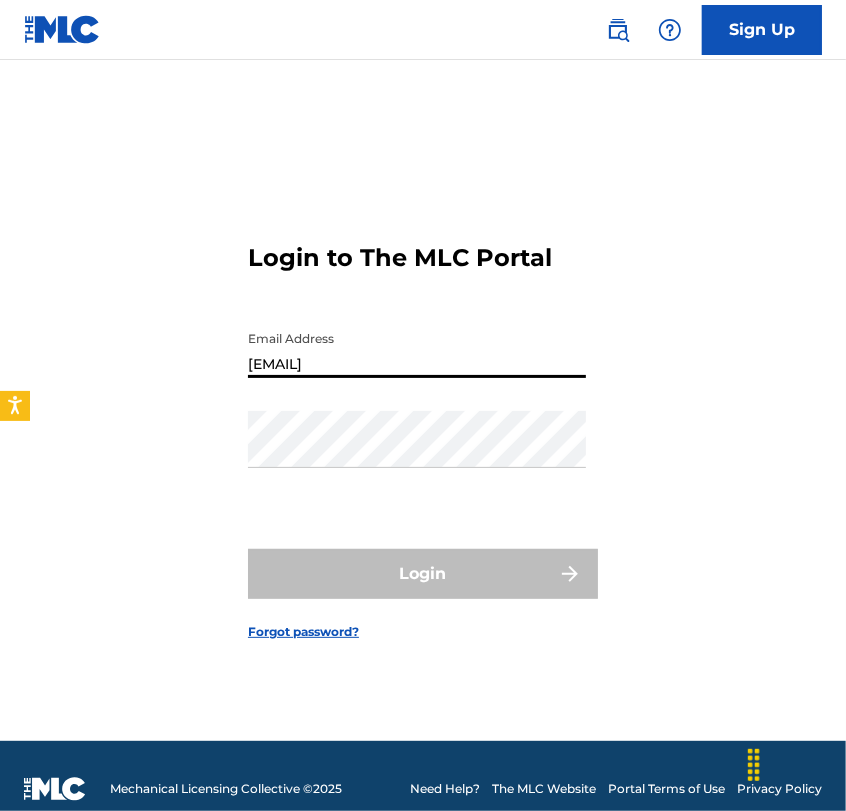 type on "[EMAIL]" 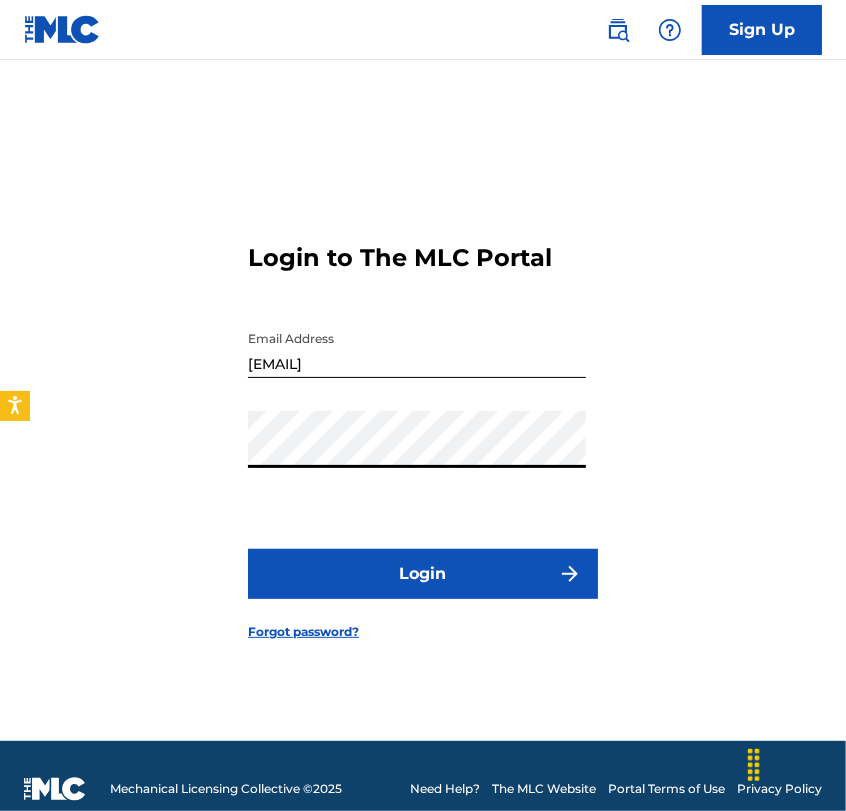 click on "Login" at bounding box center [423, 574] 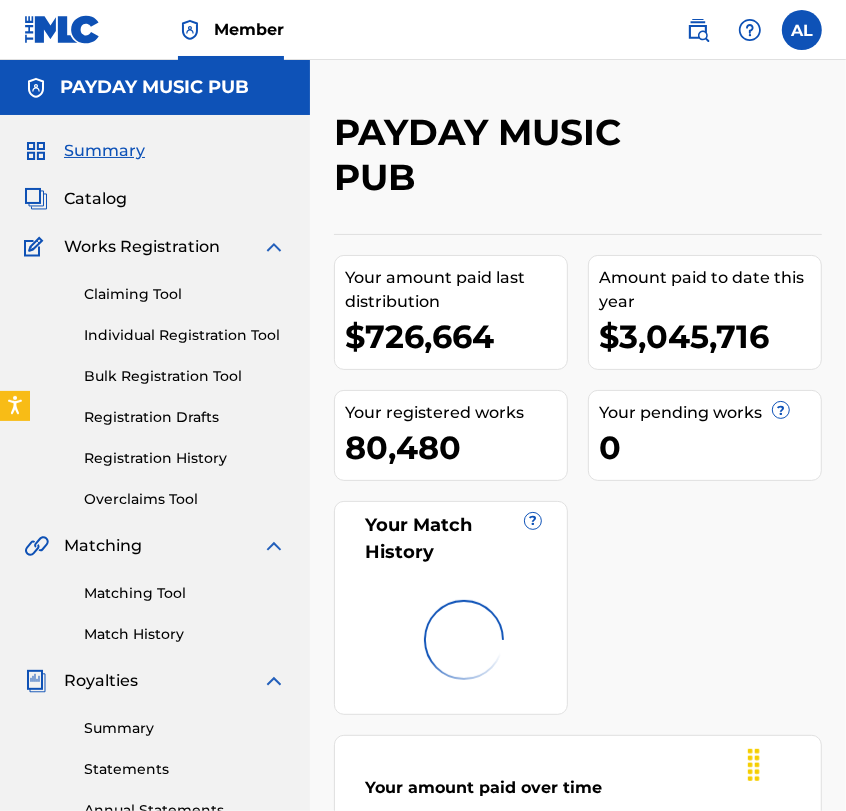scroll, scrollTop: 0, scrollLeft: 0, axis: both 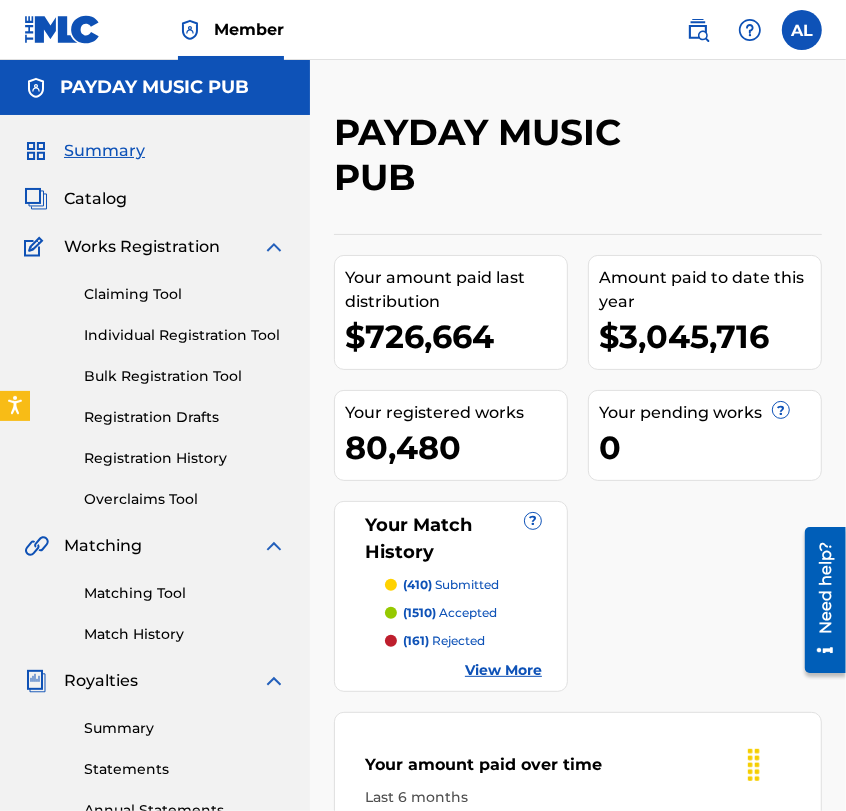 click on "Catalog" at bounding box center [95, 199] 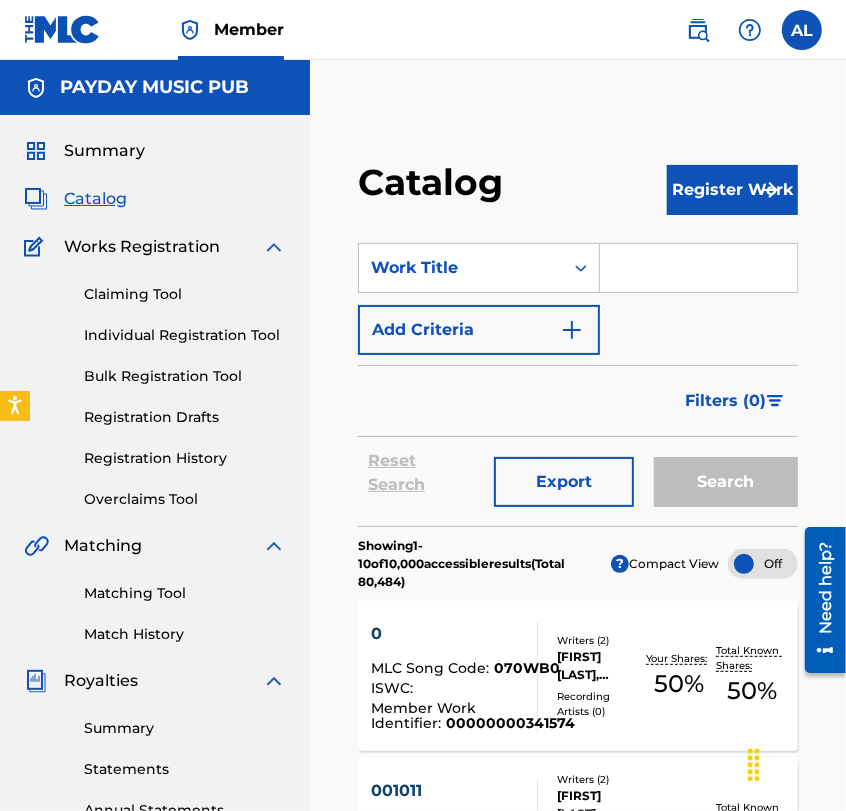 click on "Add Criteria" at bounding box center (479, 330) 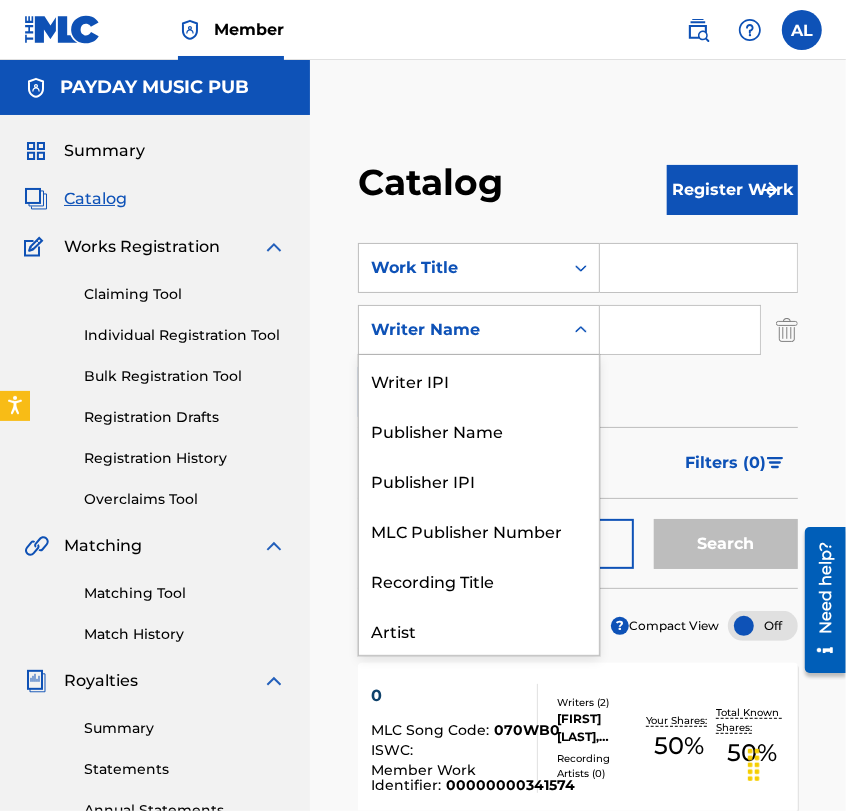scroll, scrollTop: 99, scrollLeft: 0, axis: vertical 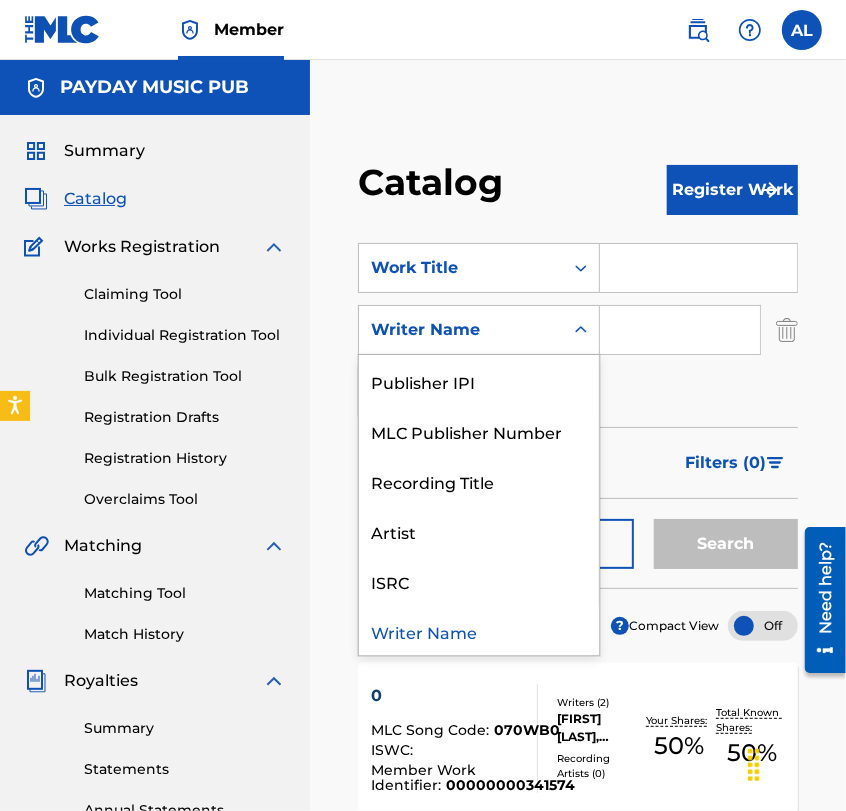 click on "Writer Name" at bounding box center (461, 330) 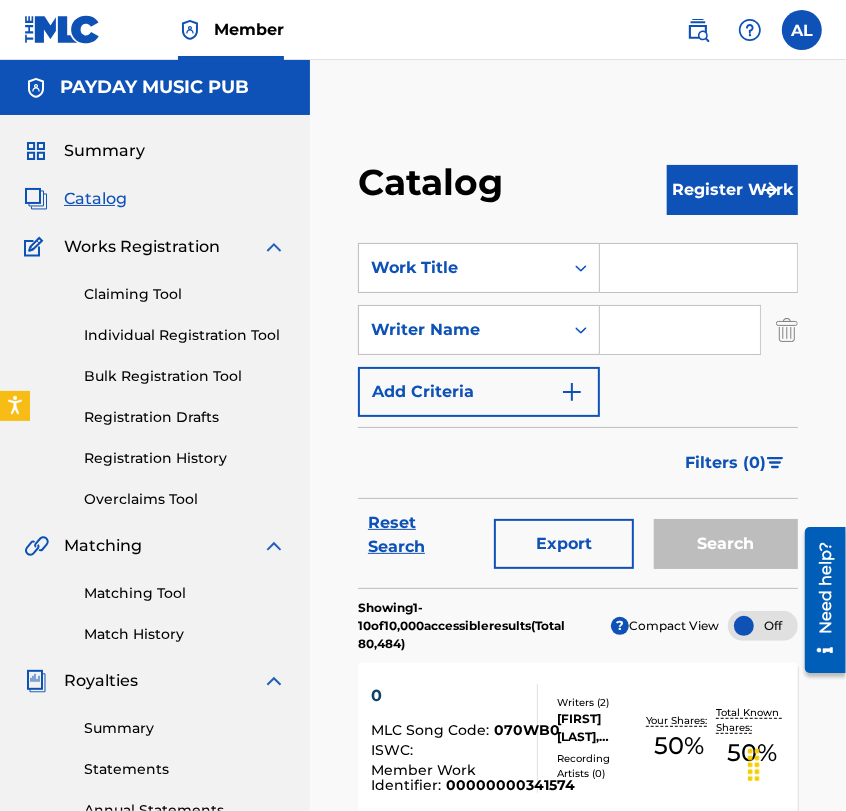click on "Writer Name" at bounding box center (461, 330) 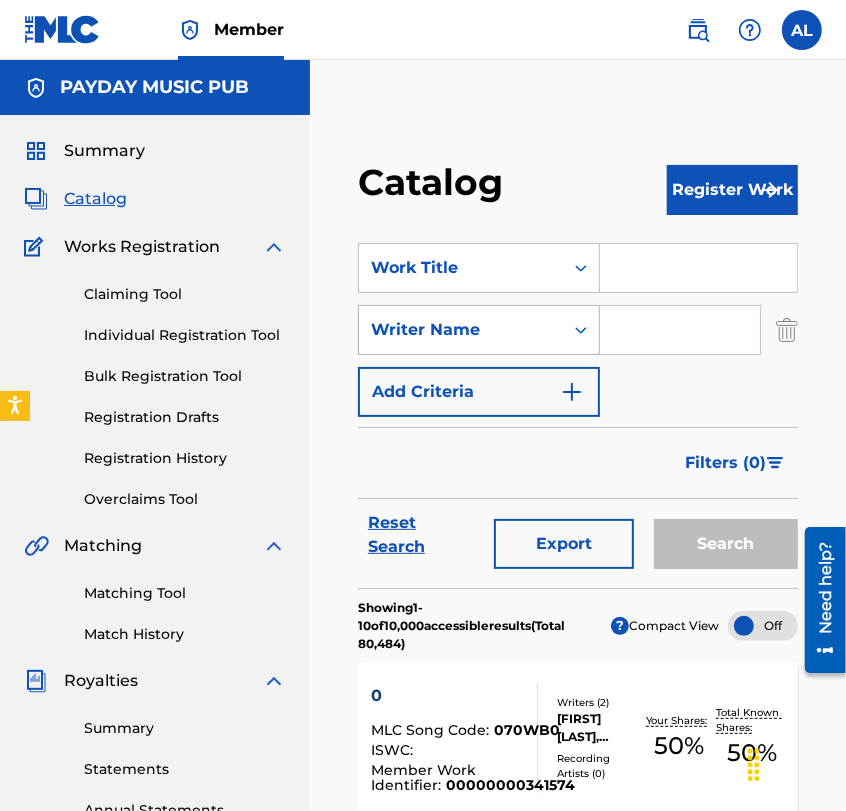 drag, startPoint x: 604, startPoint y: 332, endPoint x: 525, endPoint y: 334, distance: 79.025314 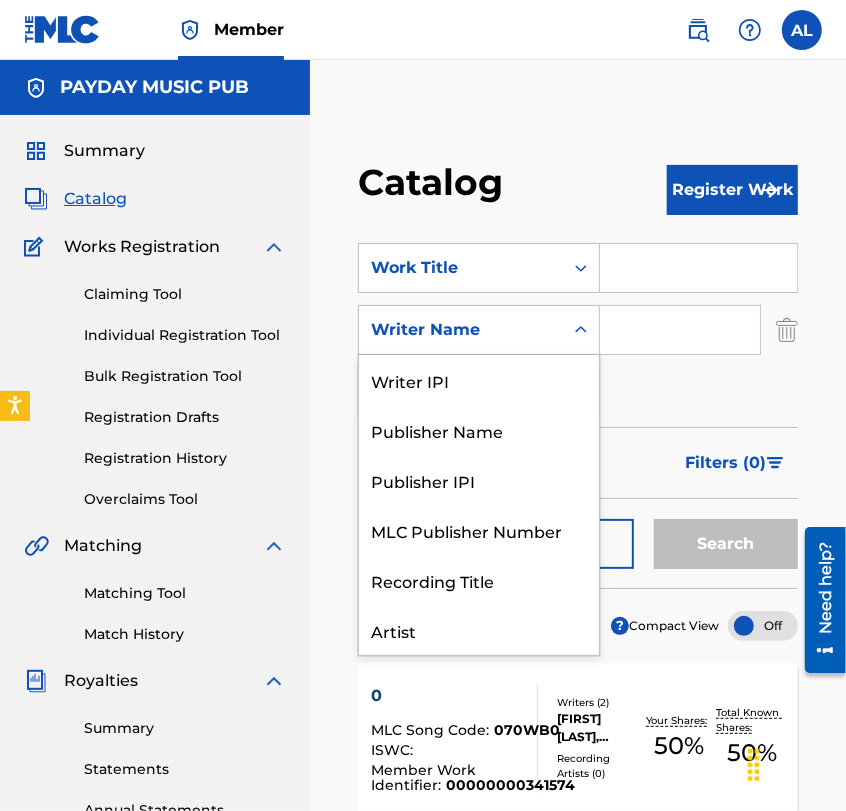 scroll, scrollTop: 99, scrollLeft: 0, axis: vertical 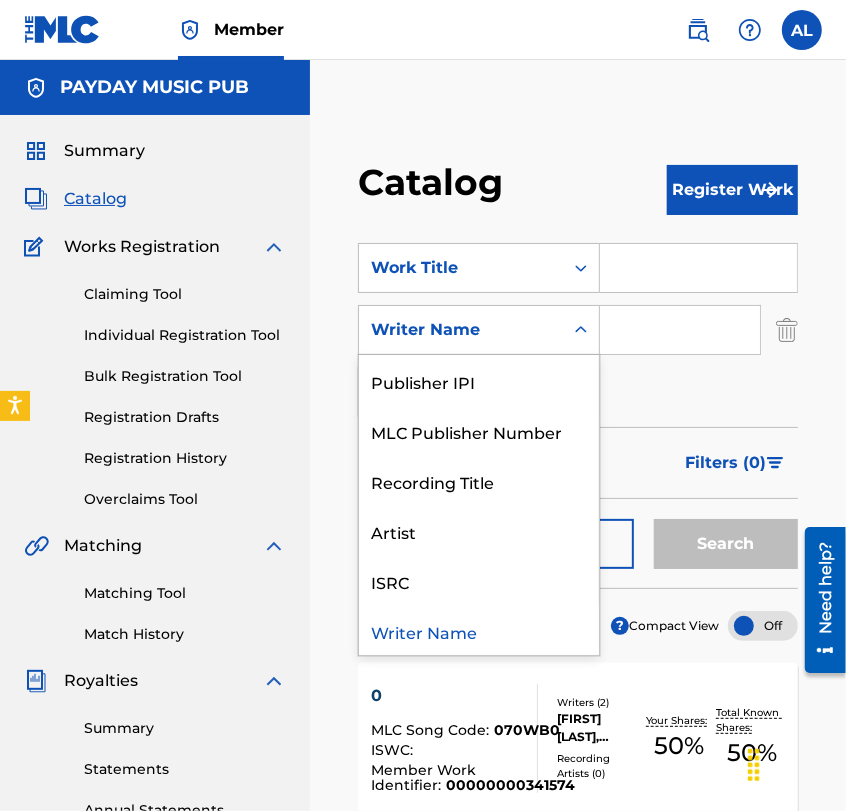 click on "Writer Name" at bounding box center [461, 330] 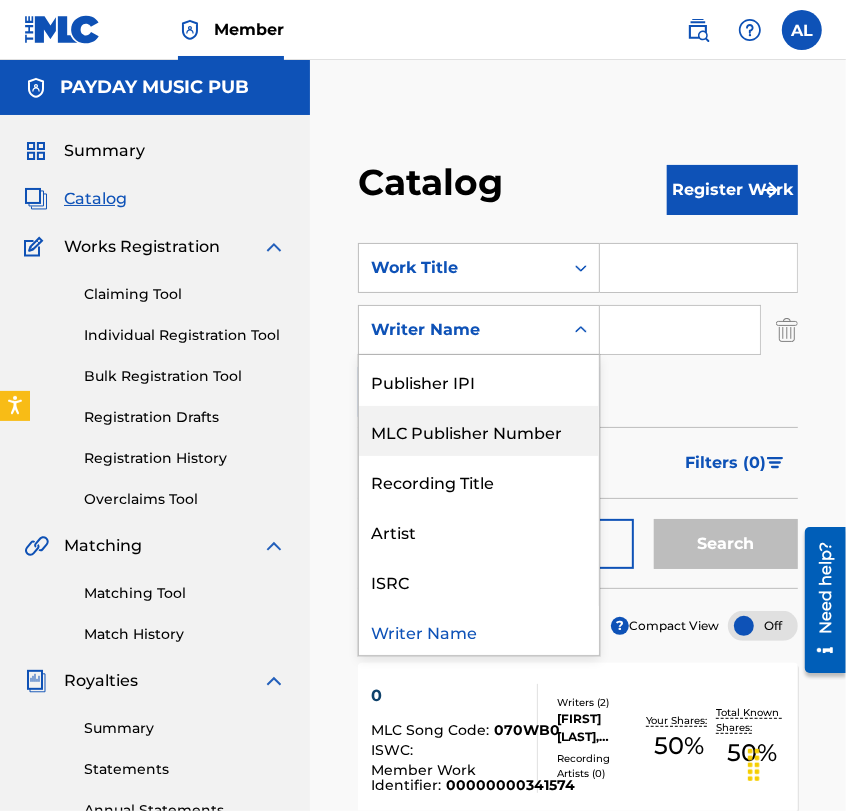 scroll, scrollTop: 0, scrollLeft: 0, axis: both 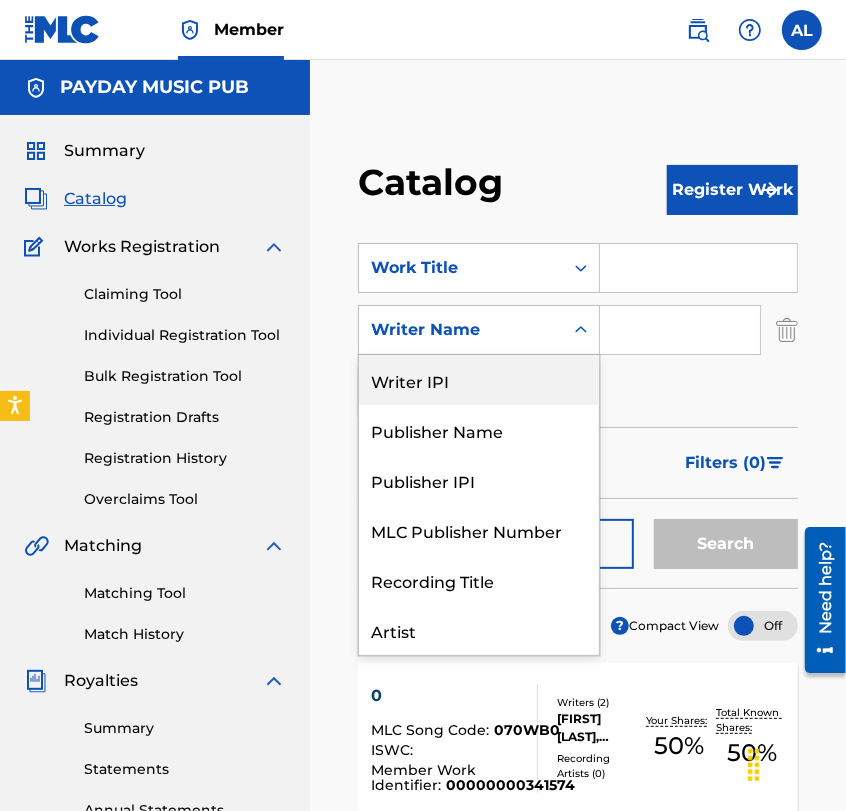 drag, startPoint x: 488, startPoint y: 384, endPoint x: 512, endPoint y: 359, distance: 34.655445 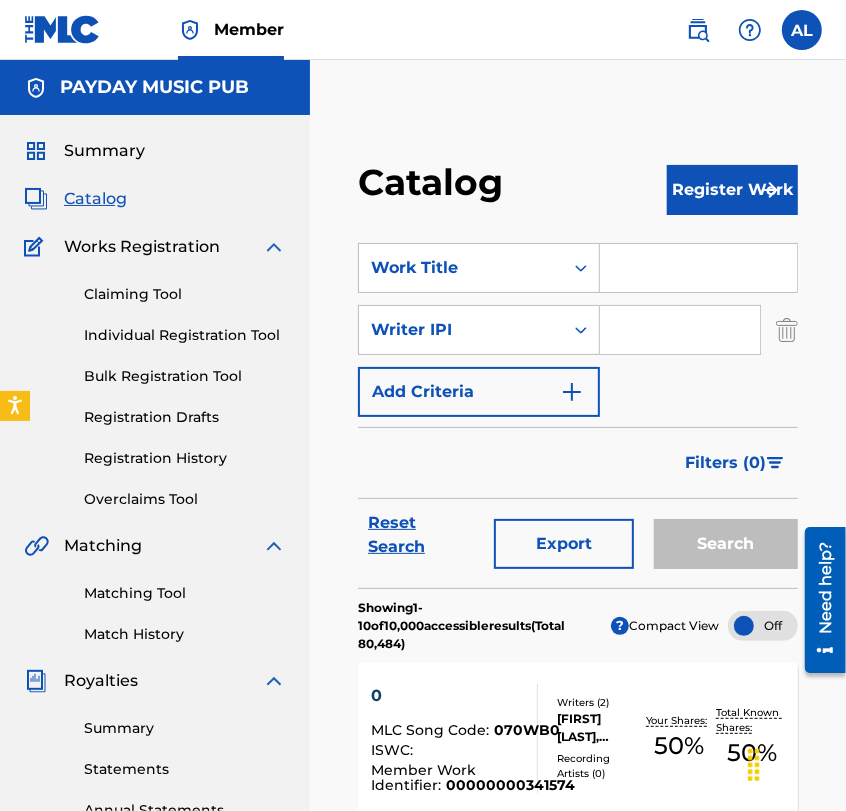 click at bounding box center (680, 330) 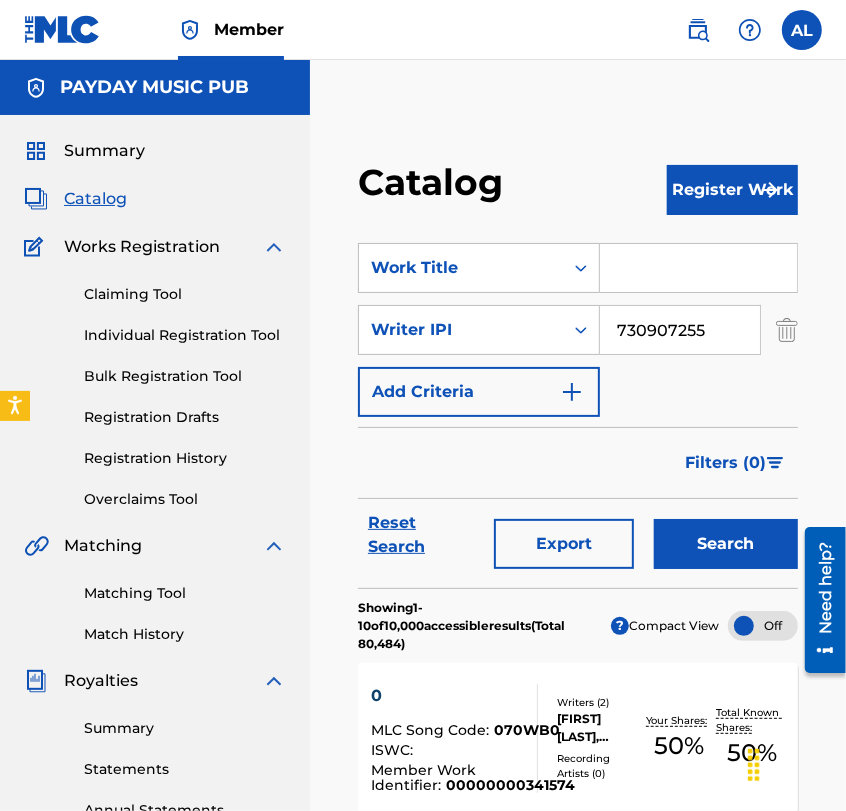 click on "[NUMBER]" at bounding box center (680, 330) 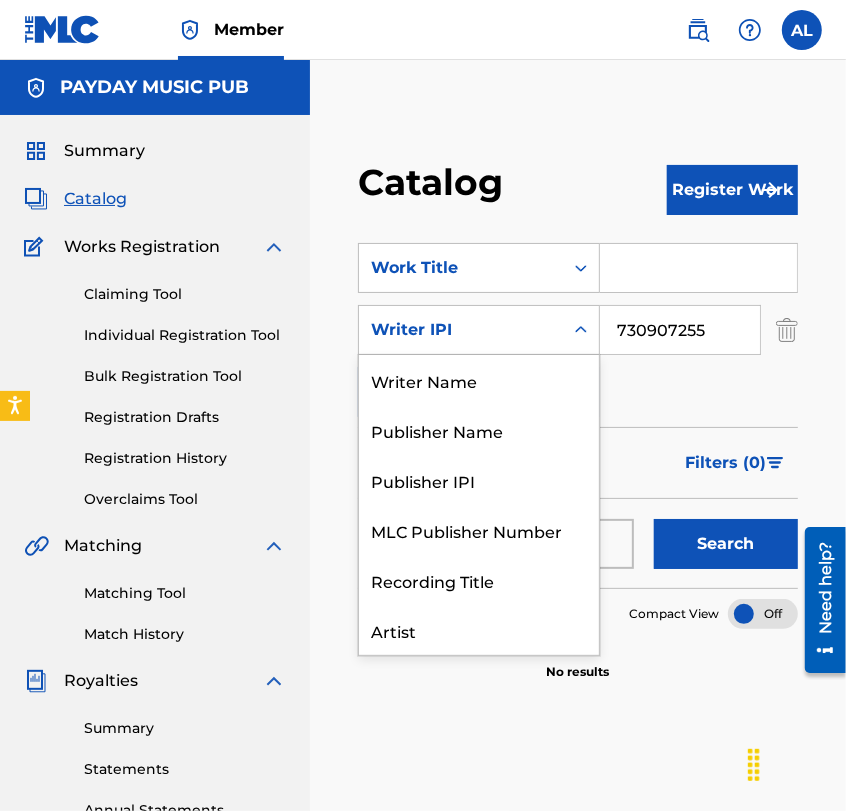 drag, startPoint x: 484, startPoint y: 319, endPoint x: 503, endPoint y: 395, distance: 78.339005 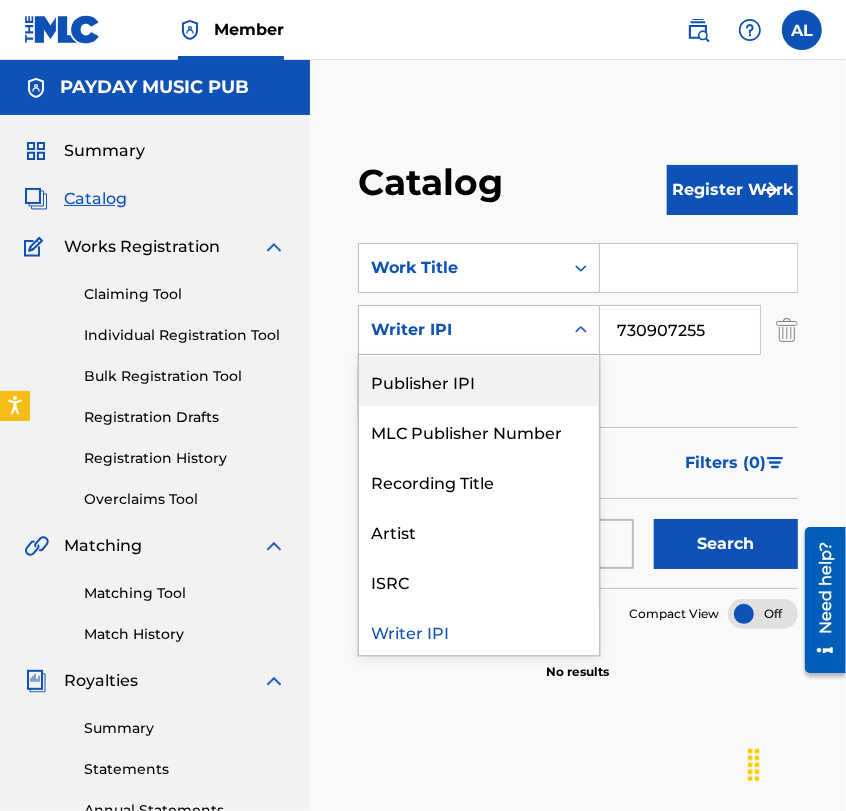 scroll, scrollTop: 0, scrollLeft: 0, axis: both 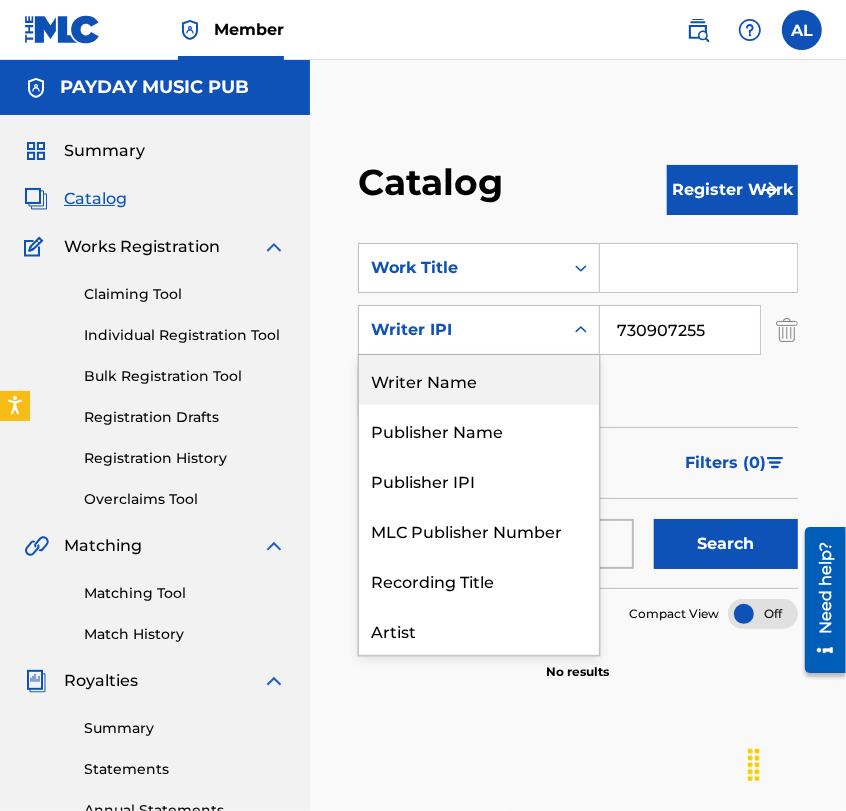 click on "Writer Name" at bounding box center (479, 380) 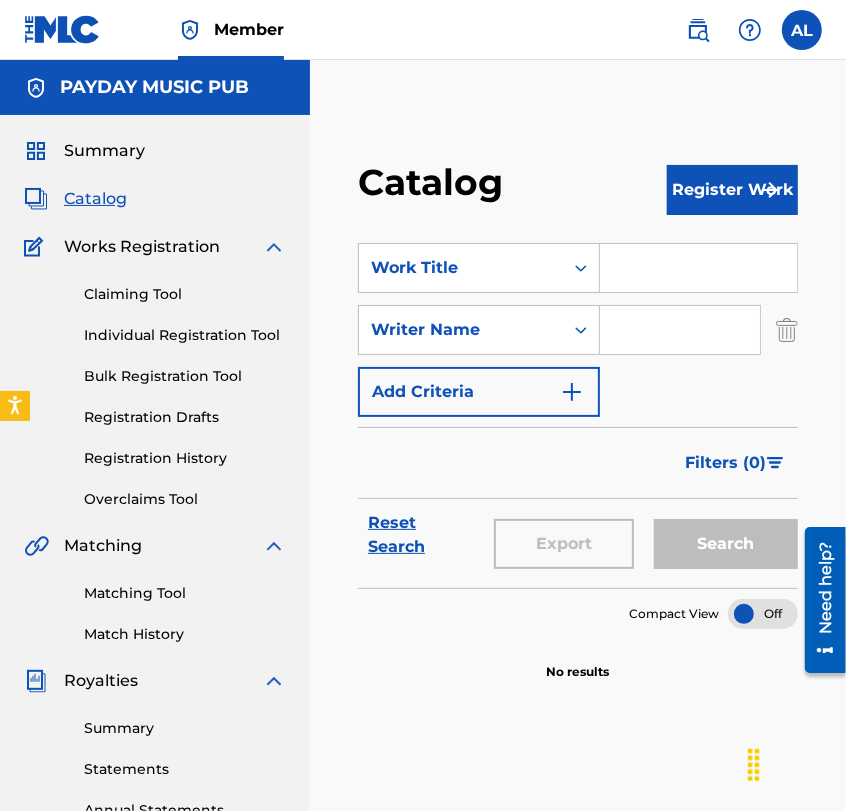 click at bounding box center [680, 330] 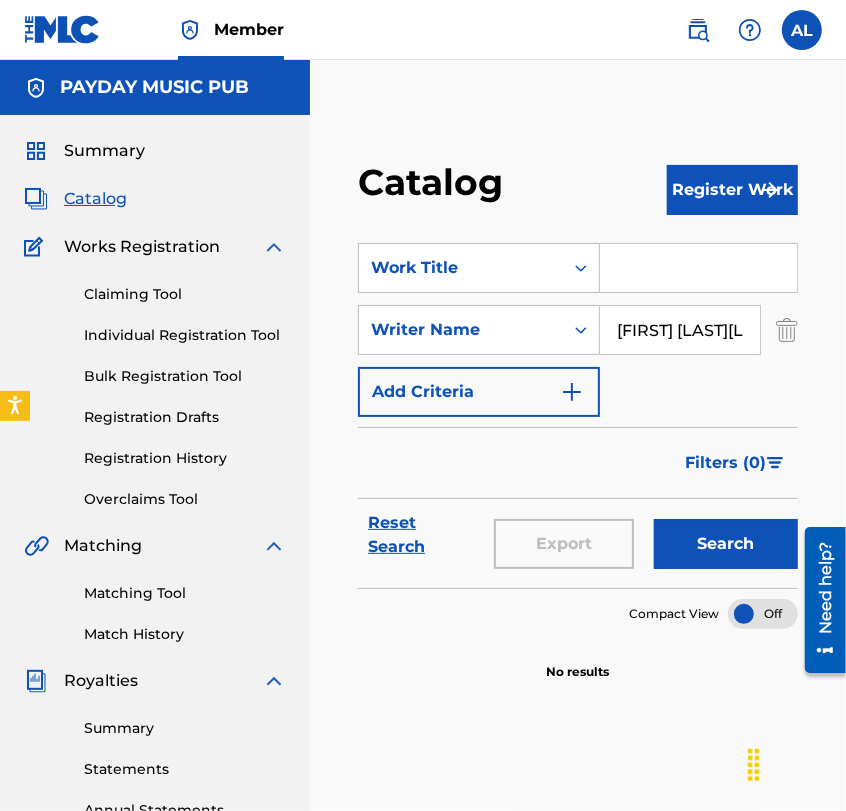 scroll, scrollTop: 0, scrollLeft: 54, axis: horizontal 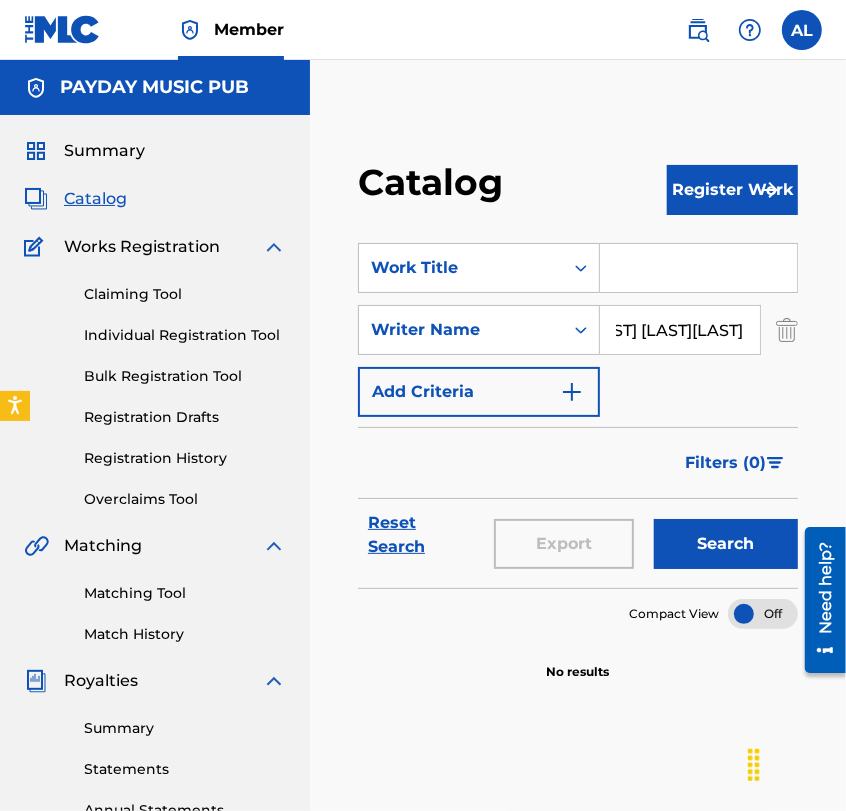click on "Search" at bounding box center (726, 544) 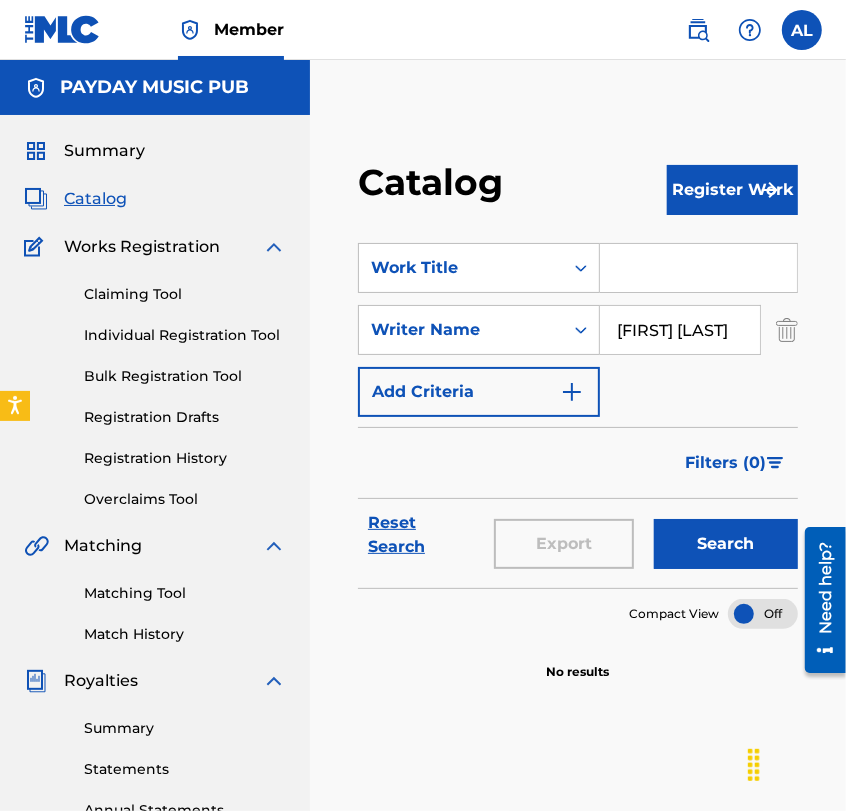 scroll, scrollTop: 0, scrollLeft: 0, axis: both 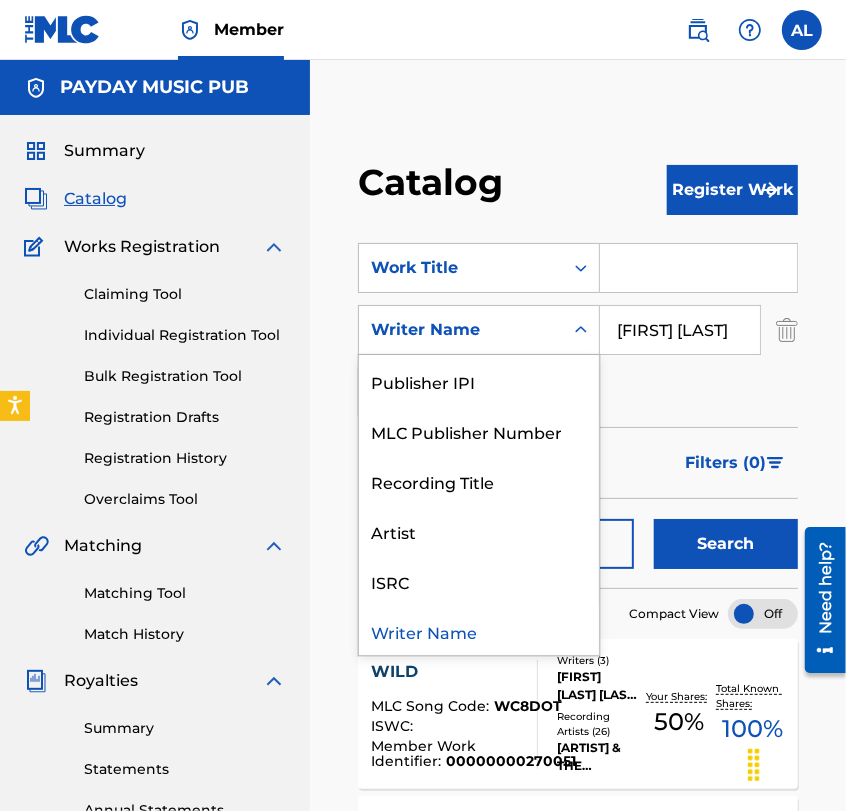 drag, startPoint x: 521, startPoint y: 317, endPoint x: 513, endPoint y: 407, distance: 90.35486 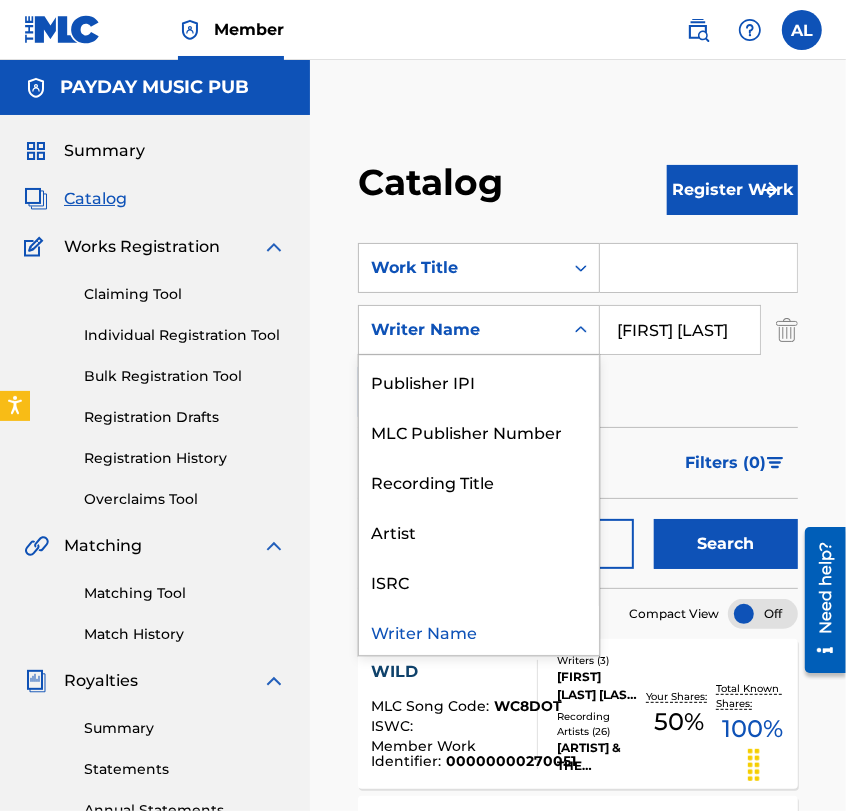 scroll, scrollTop: 0, scrollLeft: 0, axis: both 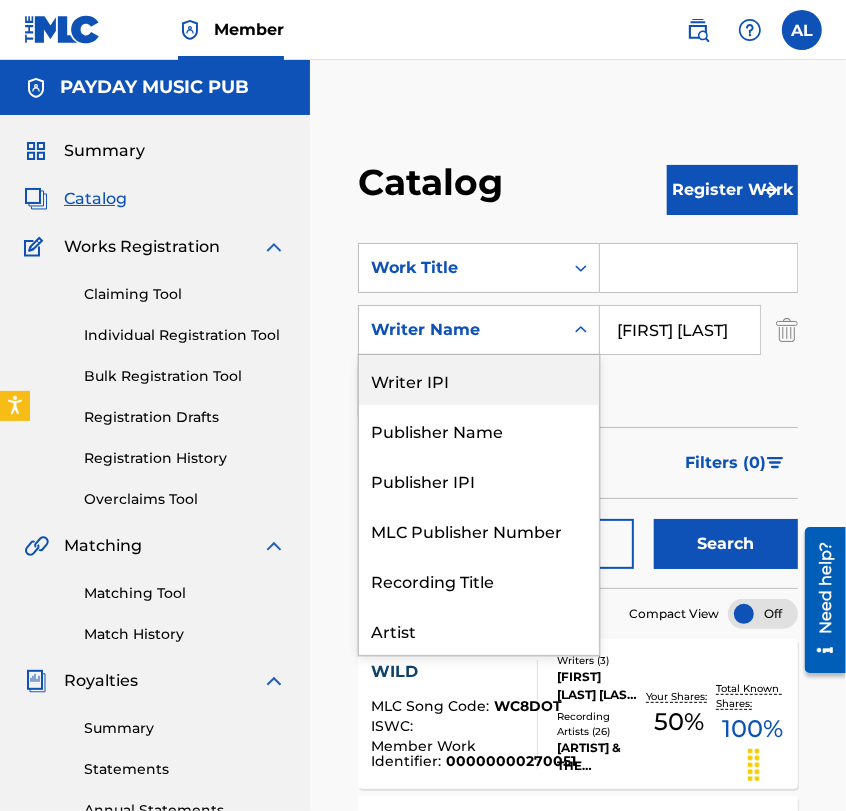 click on "Writer IPI" at bounding box center [479, 380] 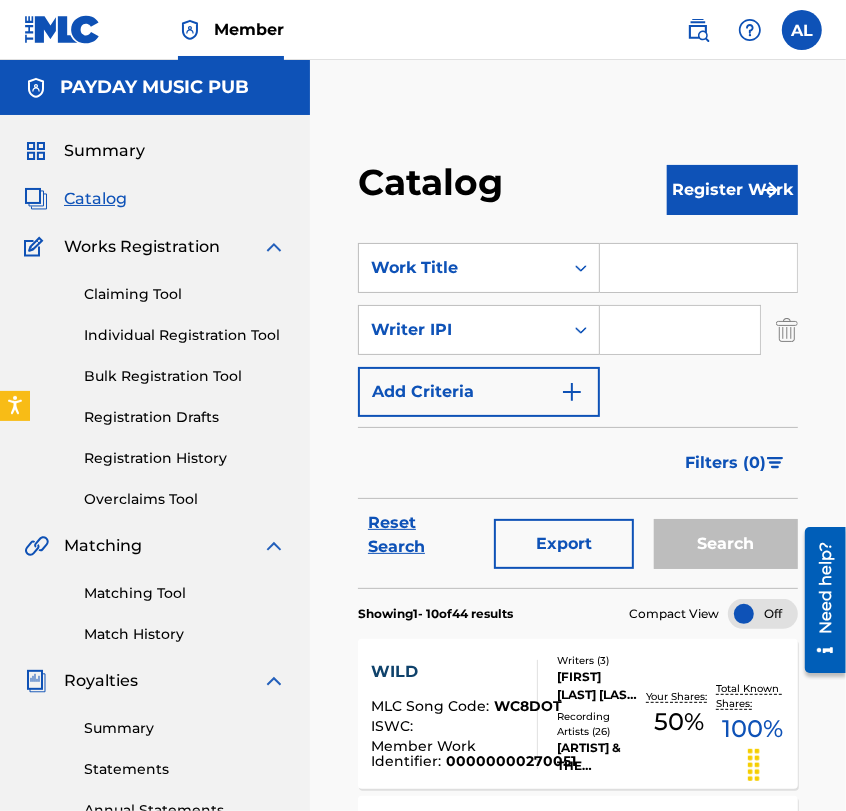 click at bounding box center (680, 330) 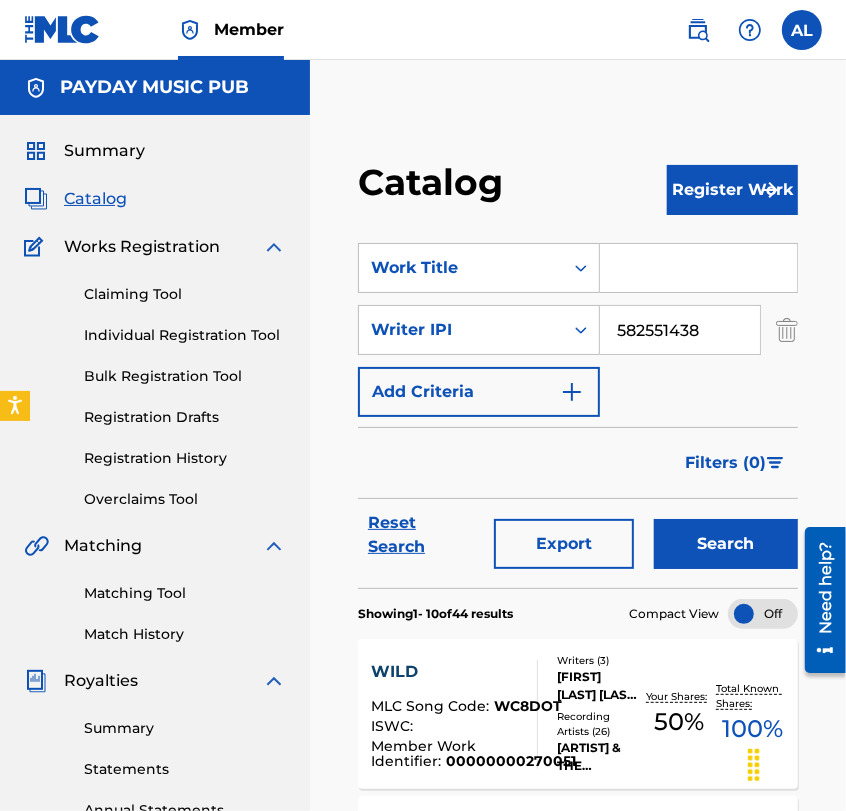 type on "582551438" 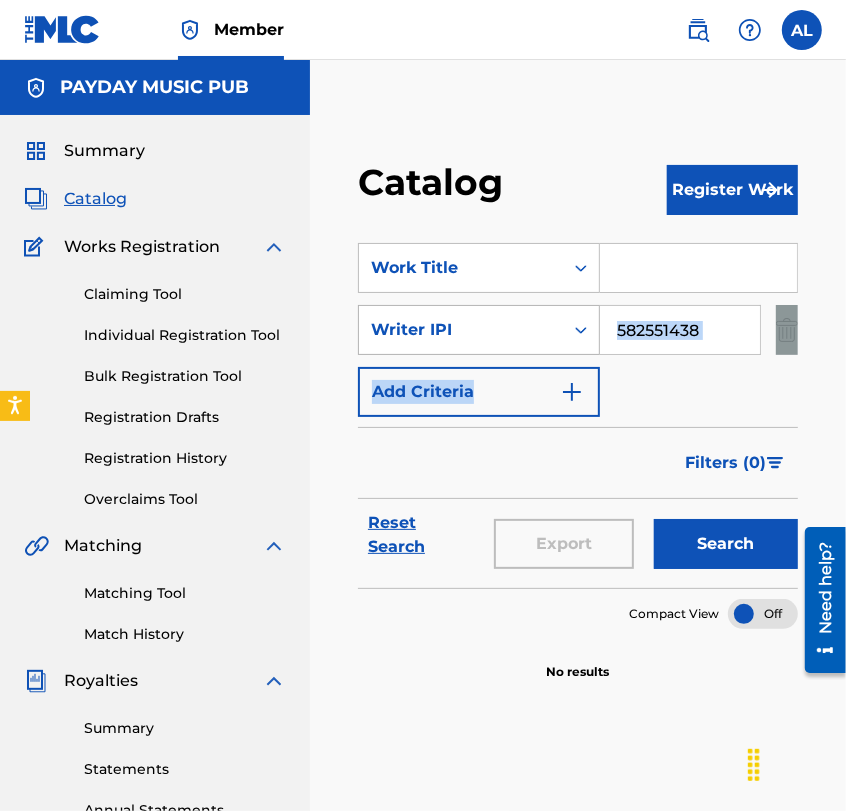 drag, startPoint x: 513, startPoint y: 356, endPoint x: 516, endPoint y: 344, distance: 12.369317 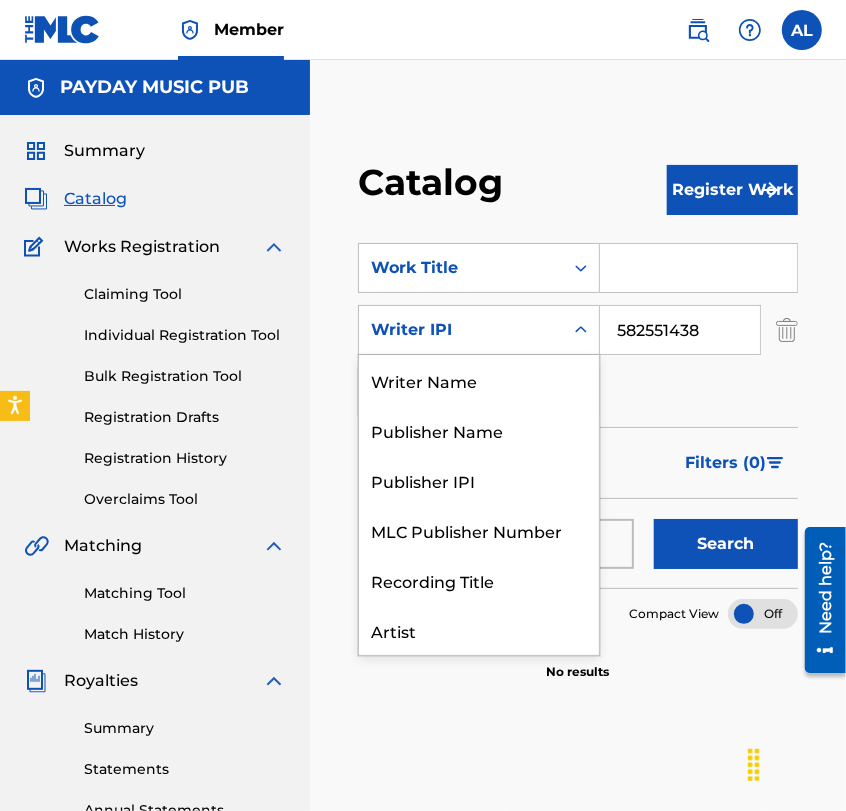 click on "Writer IPI" at bounding box center [461, 330] 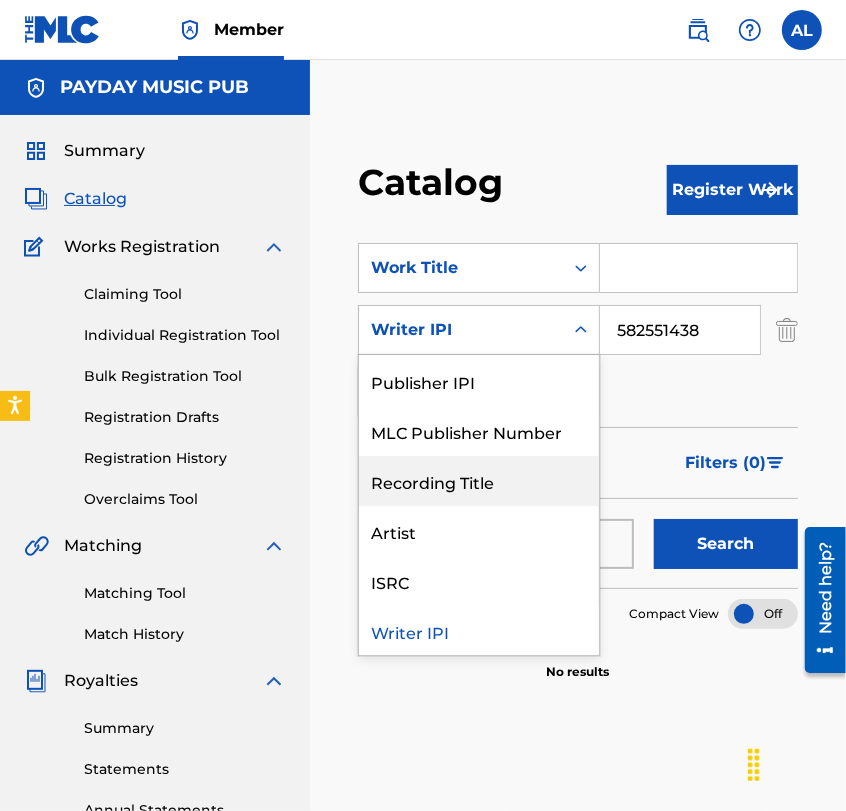 scroll, scrollTop: 0, scrollLeft: 0, axis: both 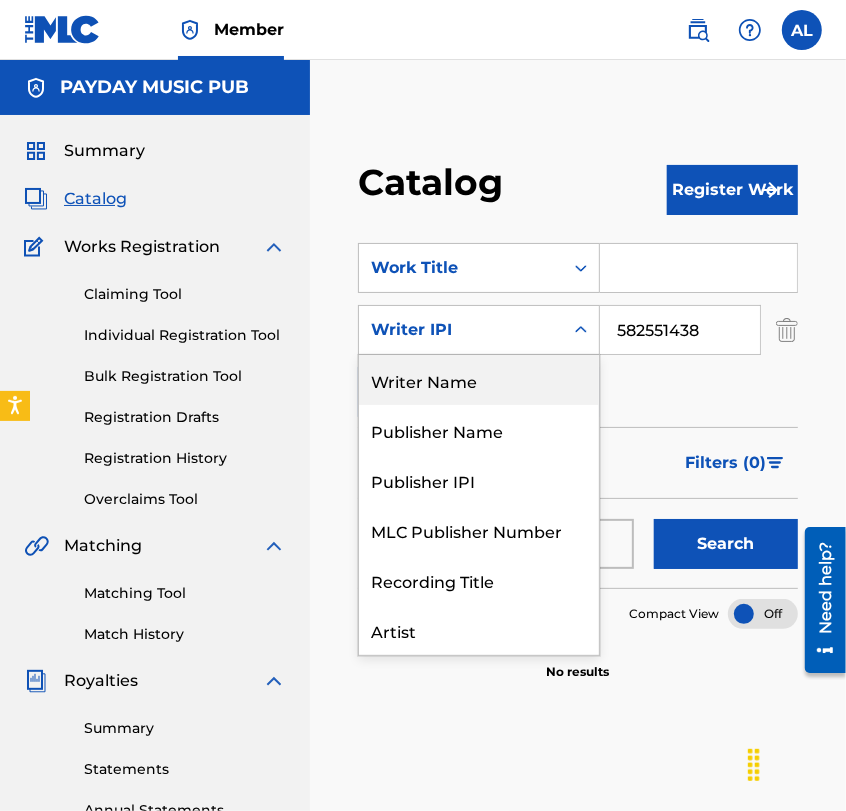 click on "Writer Name" at bounding box center (479, 380) 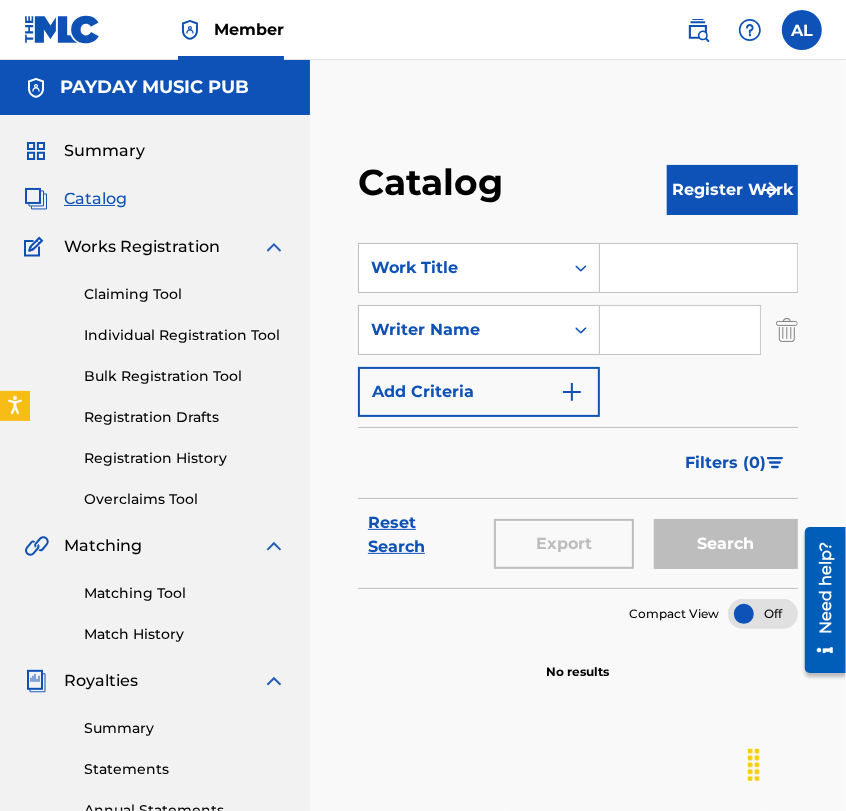 click at bounding box center (680, 330) 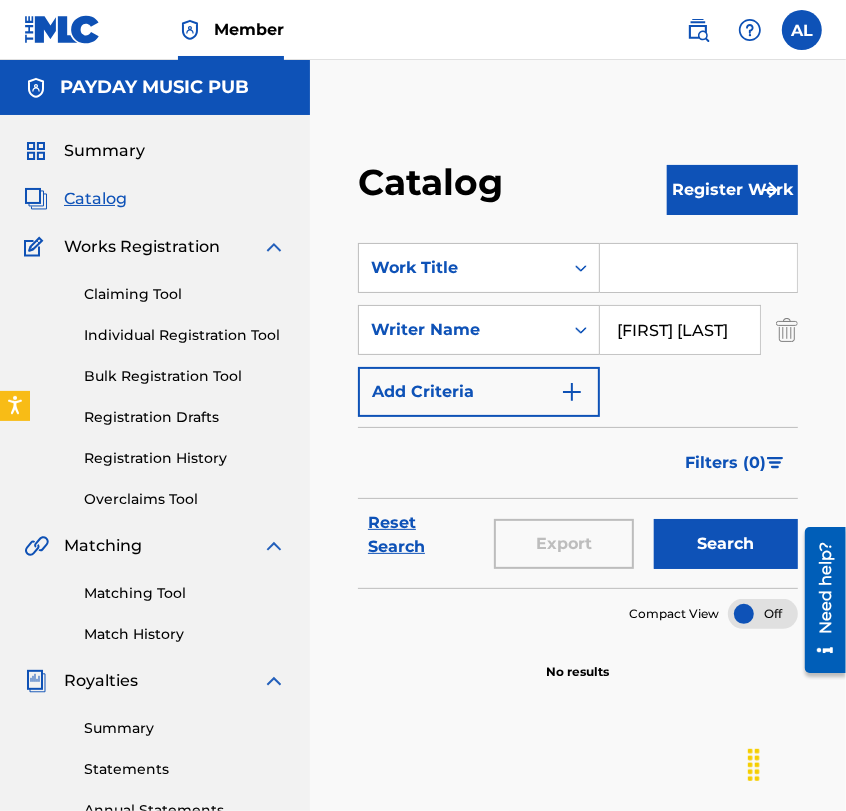 type on "Kareem James" 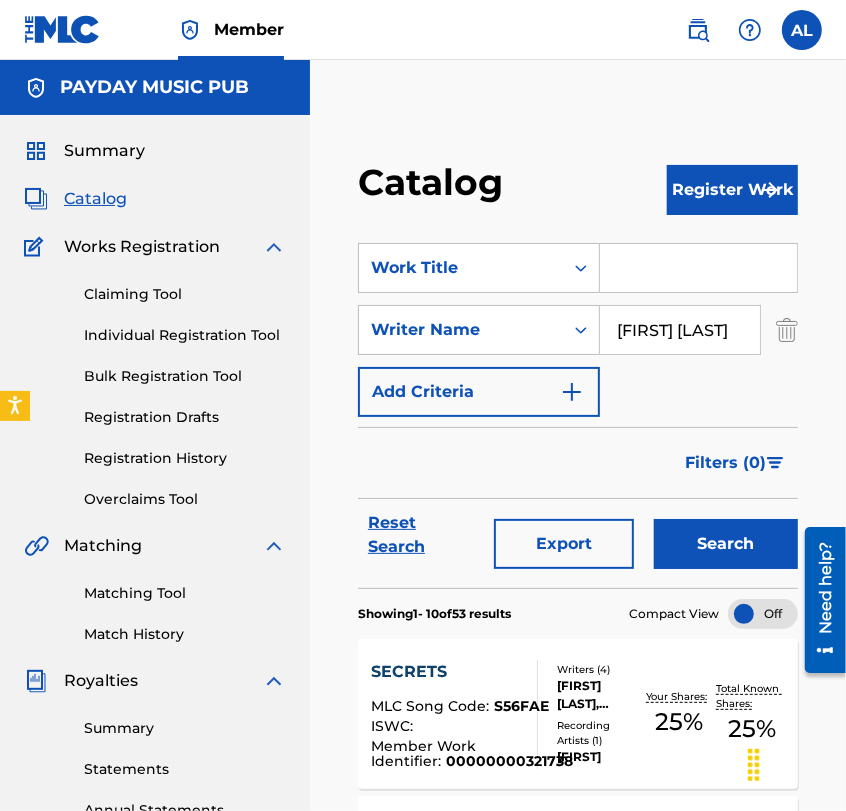 scroll, scrollTop: 0, scrollLeft: 0, axis: both 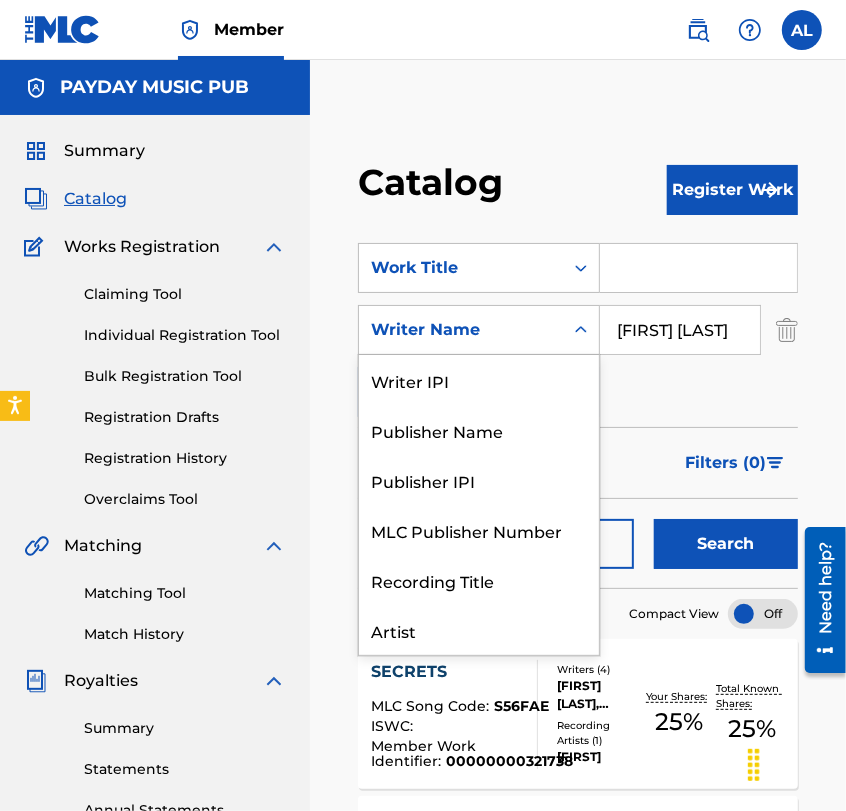 drag, startPoint x: 520, startPoint y: 322, endPoint x: 513, endPoint y: 380, distance: 58.420887 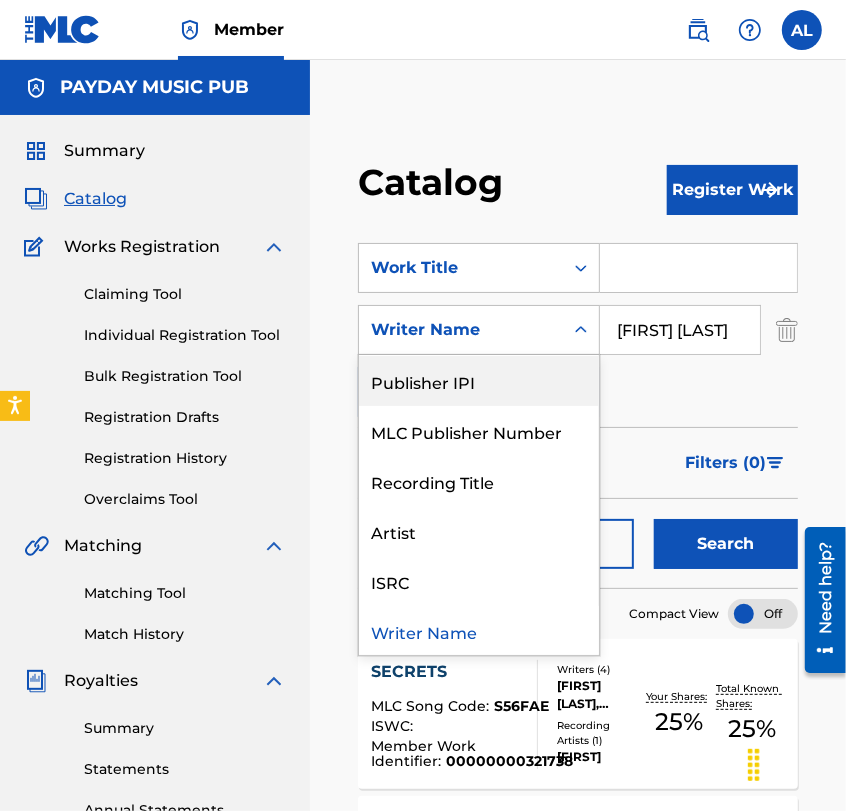 scroll, scrollTop: 0, scrollLeft: 0, axis: both 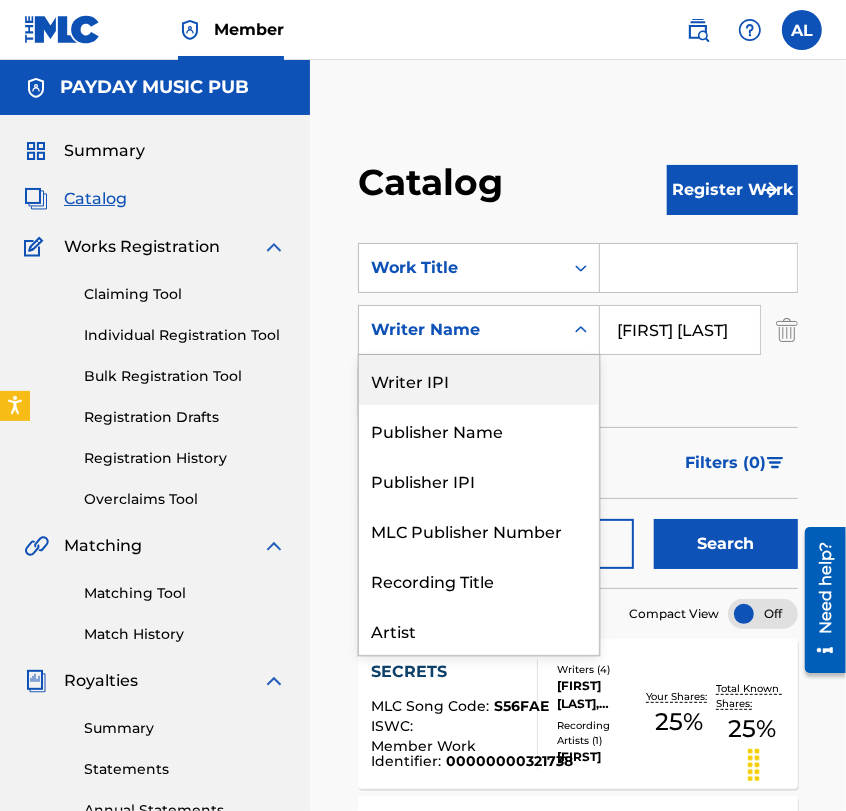 drag, startPoint x: 511, startPoint y: 382, endPoint x: 419, endPoint y: 377, distance: 92.13577 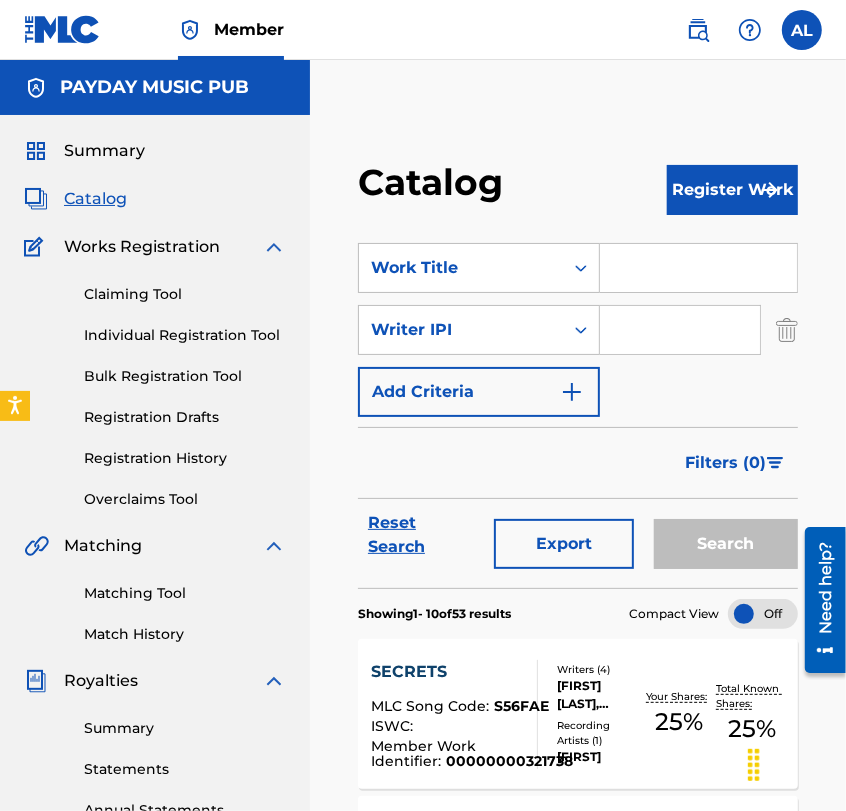 click at bounding box center (680, 330) 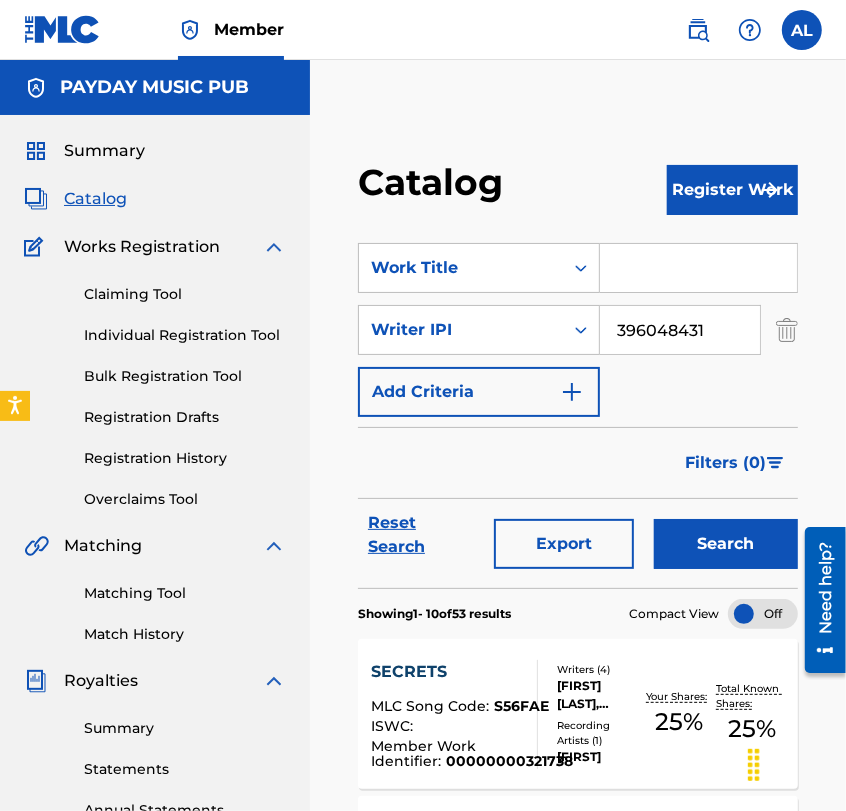 type on "396048431" 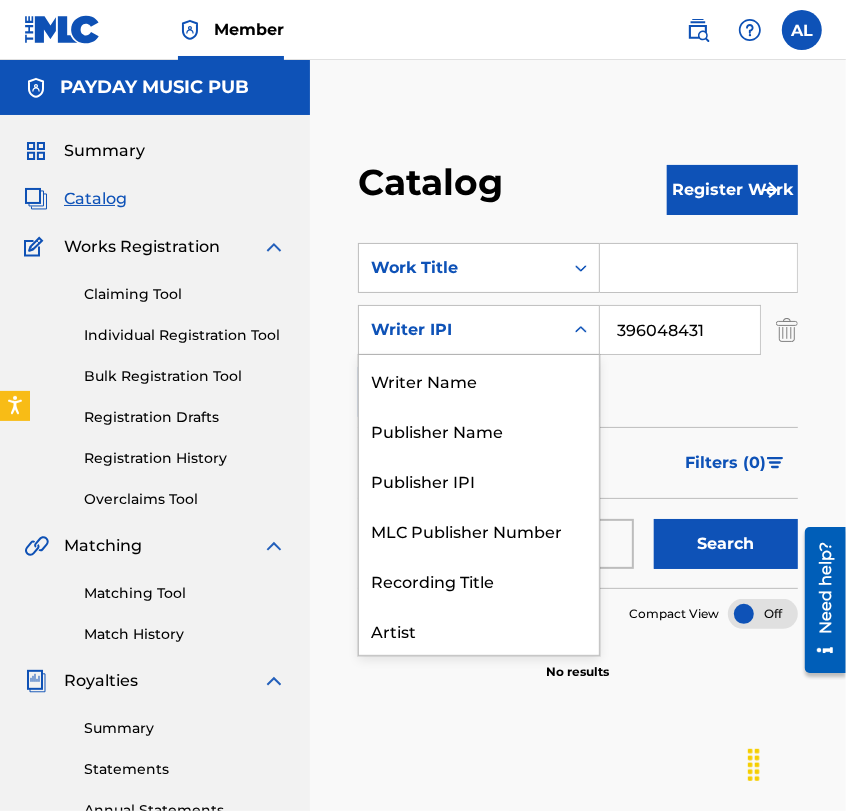scroll, scrollTop: 99, scrollLeft: 0, axis: vertical 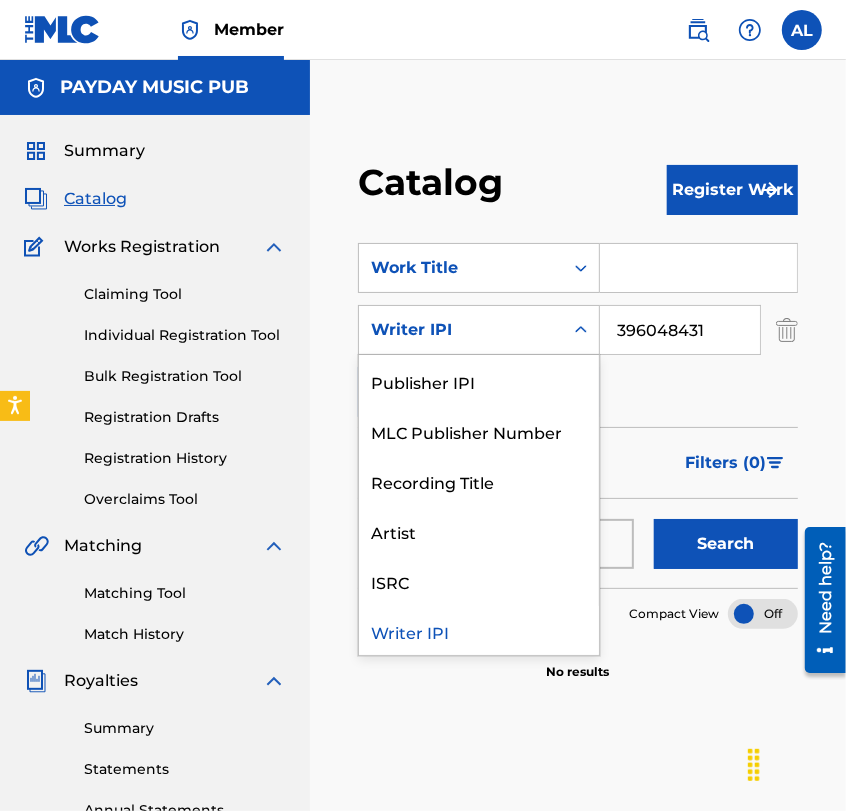 drag, startPoint x: 516, startPoint y: 340, endPoint x: 501, endPoint y: 507, distance: 167.6723 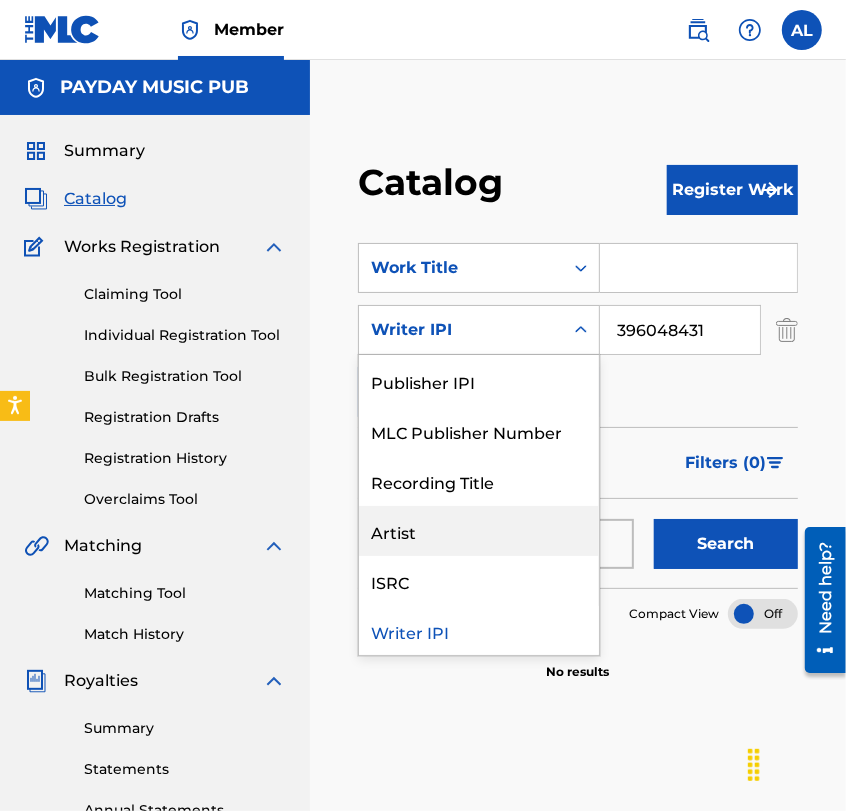 scroll, scrollTop: 0, scrollLeft: 0, axis: both 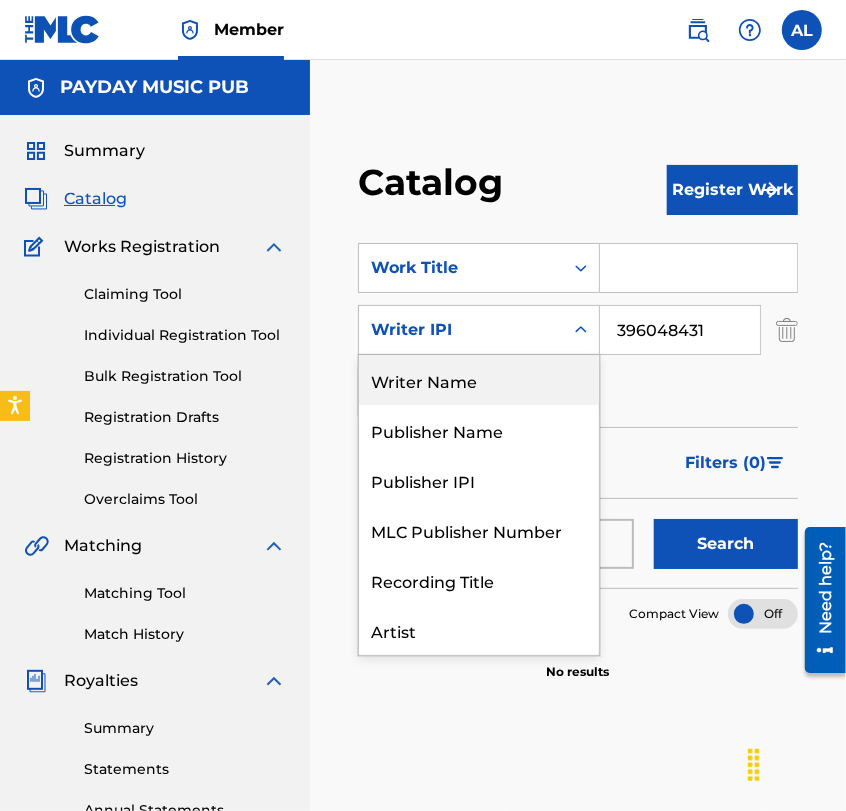 click on "Writer Name" at bounding box center [479, 380] 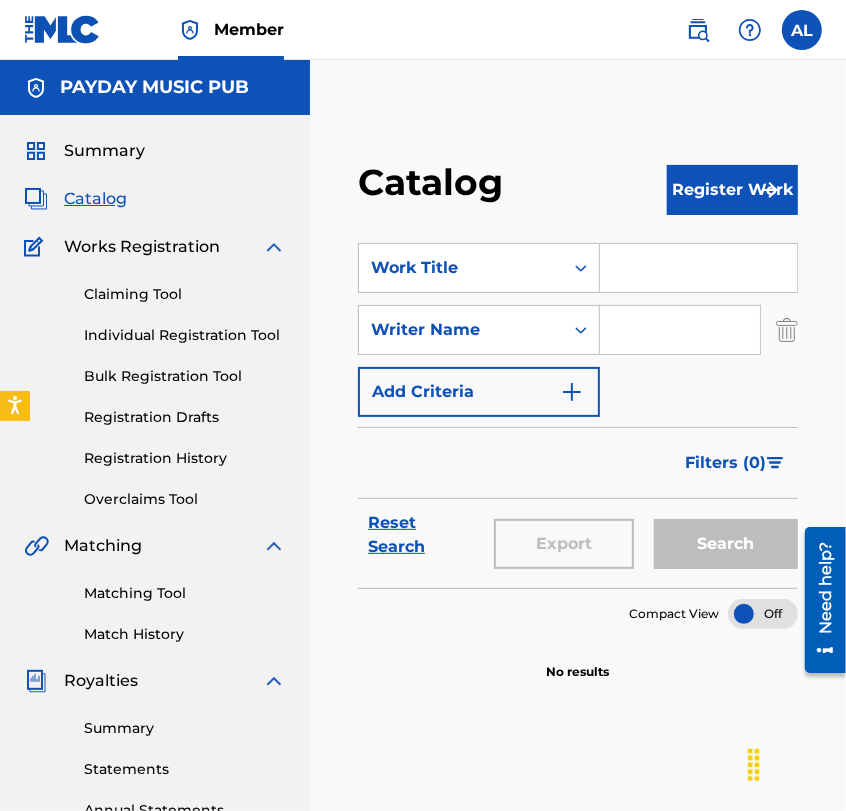 click at bounding box center (680, 330) 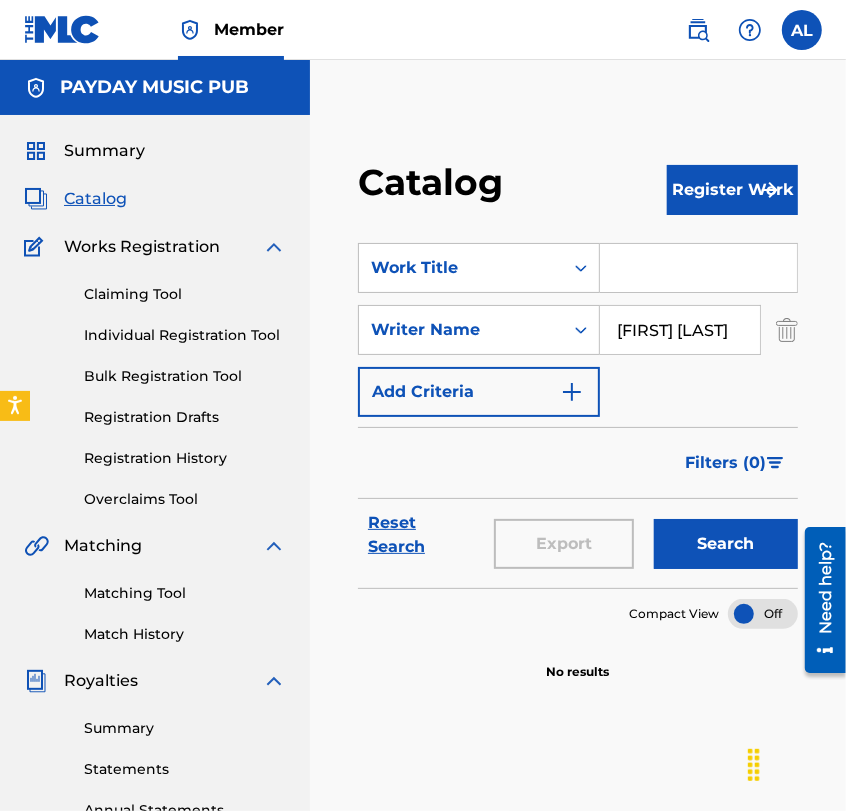 type on "George Kala" 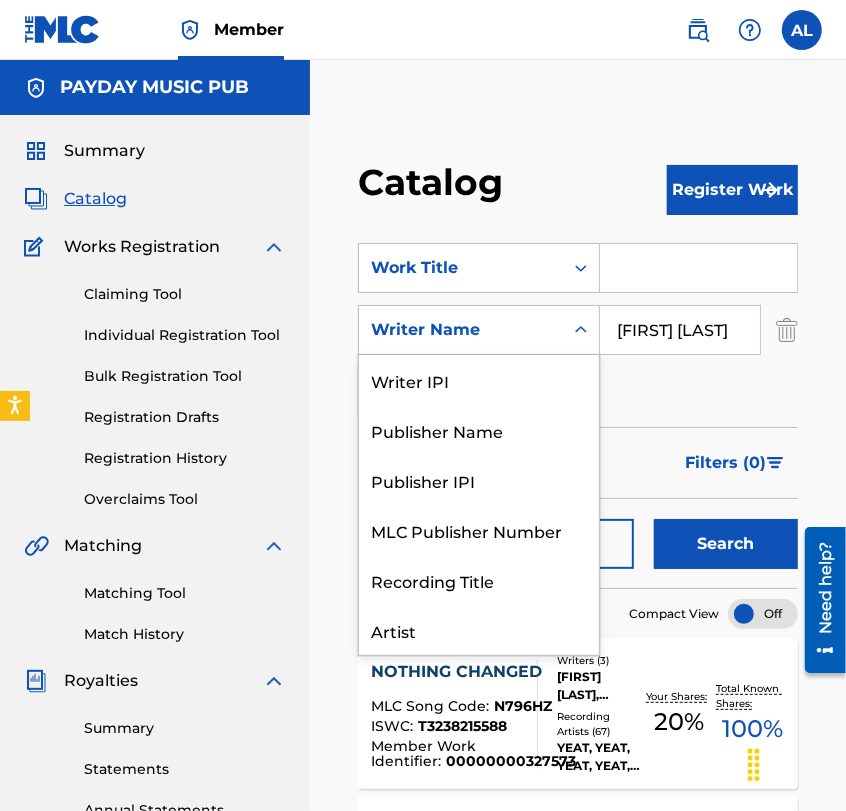 click on "Writer Name" at bounding box center (461, 330) 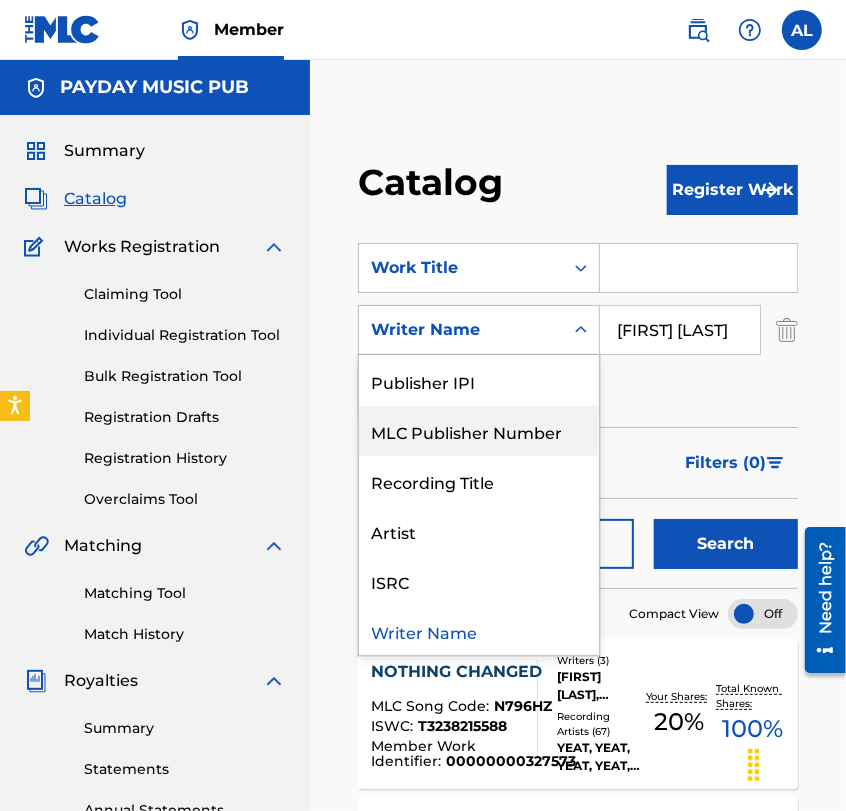 scroll, scrollTop: 0, scrollLeft: 0, axis: both 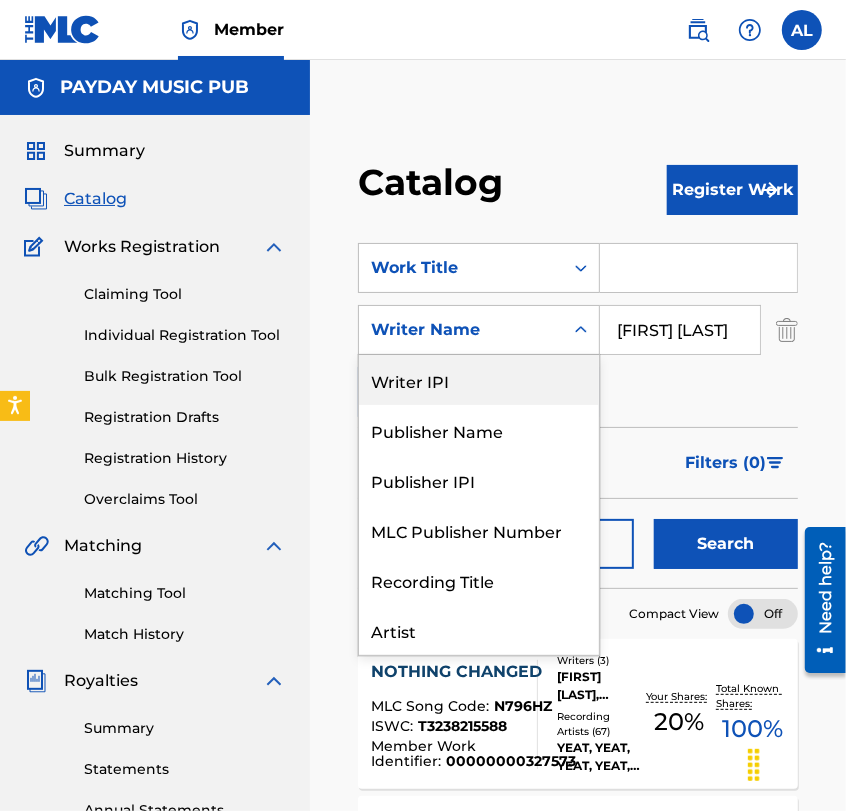 click on "Writer IPI" at bounding box center [479, 380] 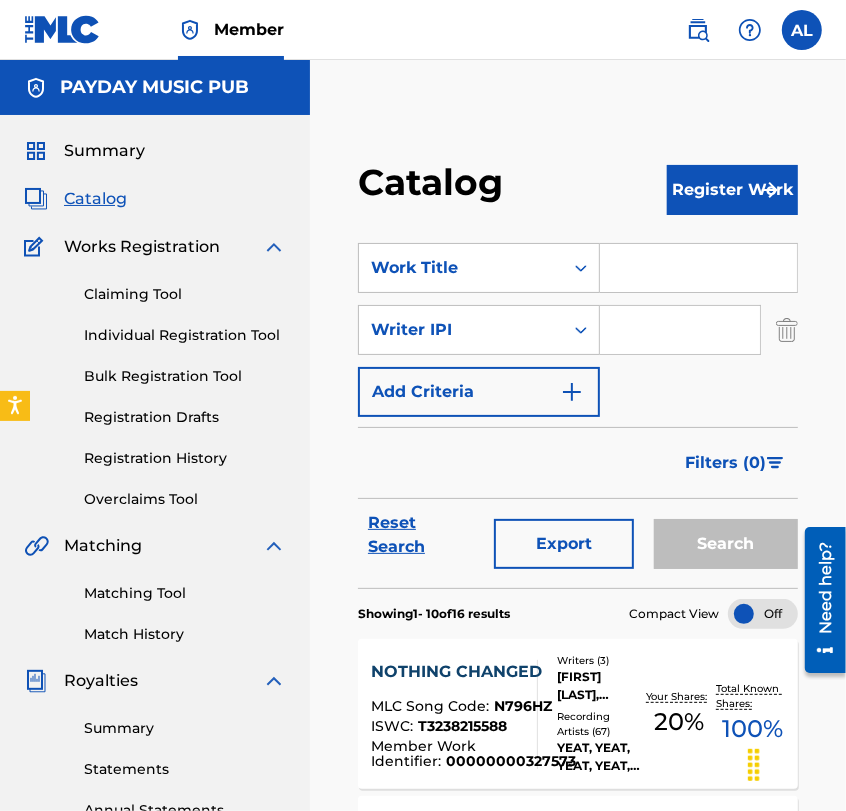 click at bounding box center [680, 330] 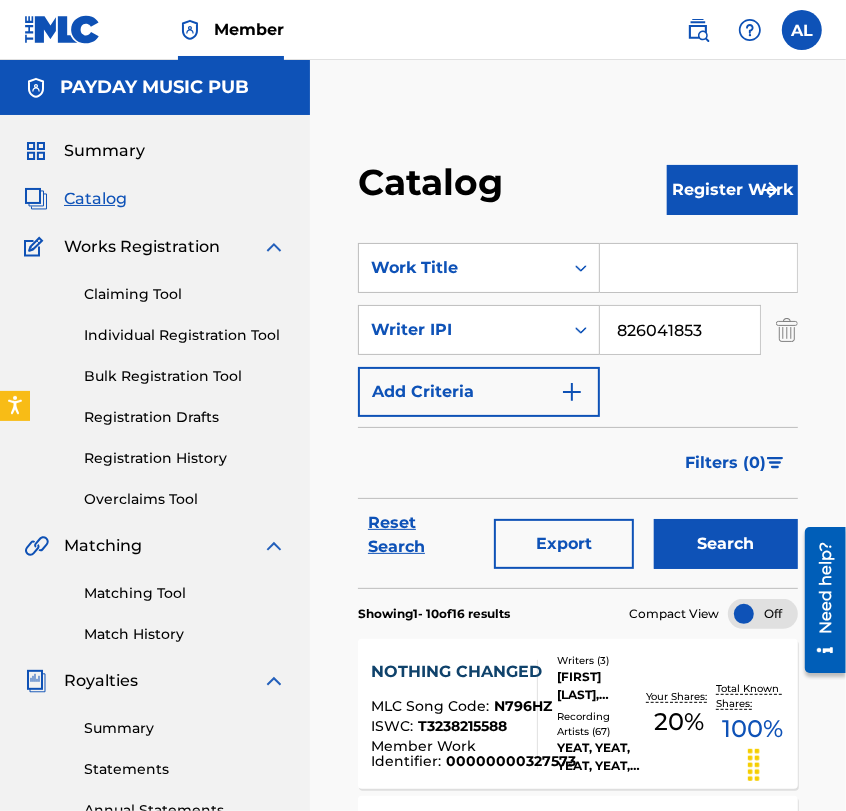 type on "826041853" 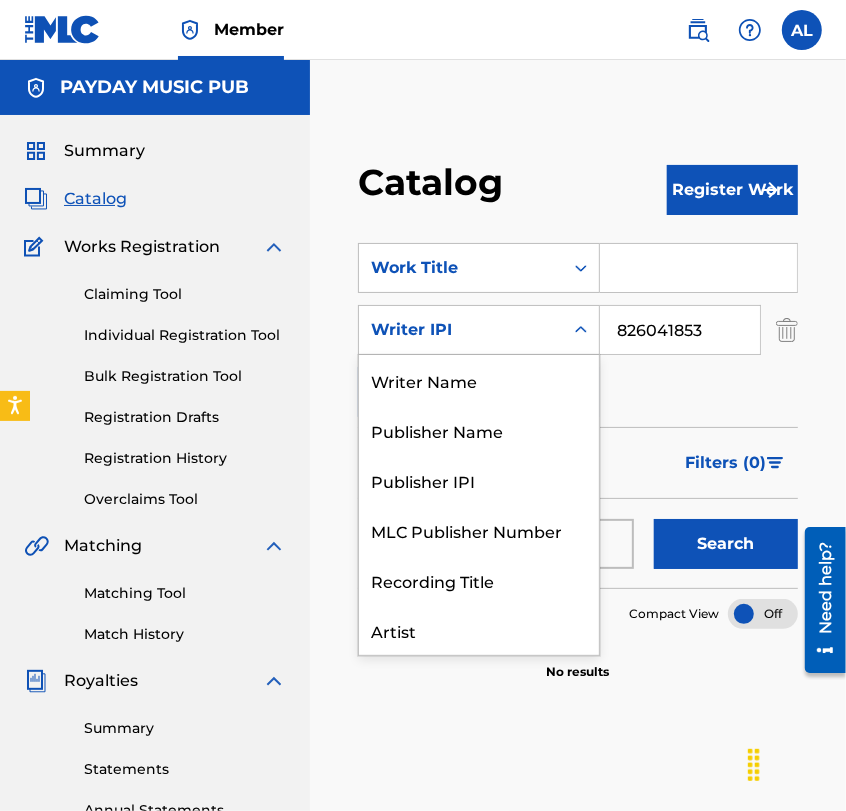 drag, startPoint x: 503, startPoint y: 315, endPoint x: 456, endPoint y: 433, distance: 127.01575 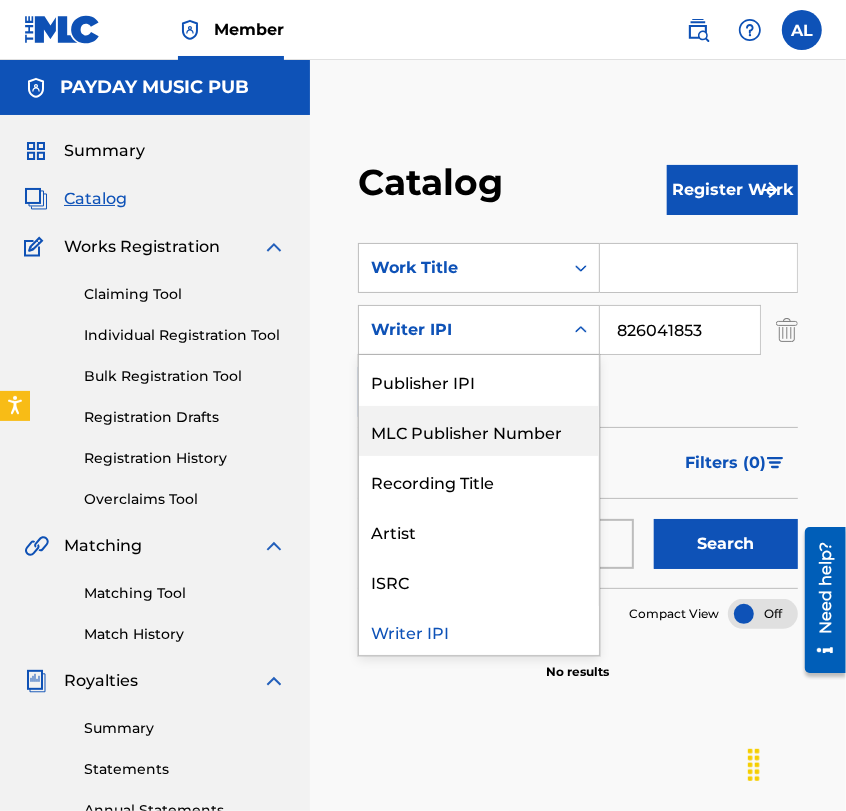 scroll, scrollTop: 0, scrollLeft: 0, axis: both 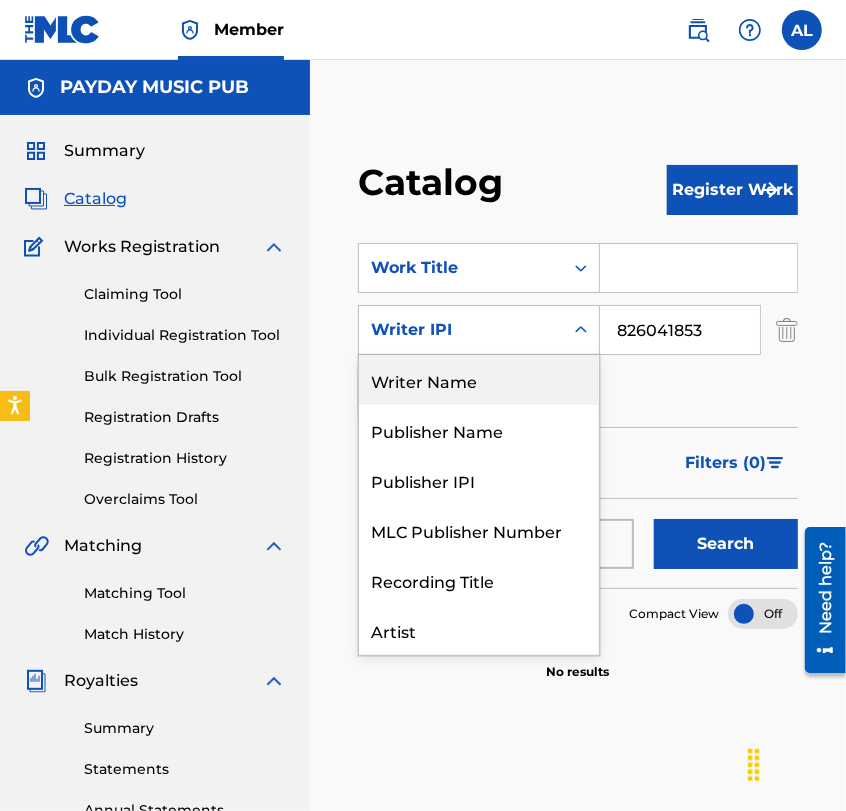 drag, startPoint x: 425, startPoint y: 393, endPoint x: 414, endPoint y: 374, distance: 21.954498 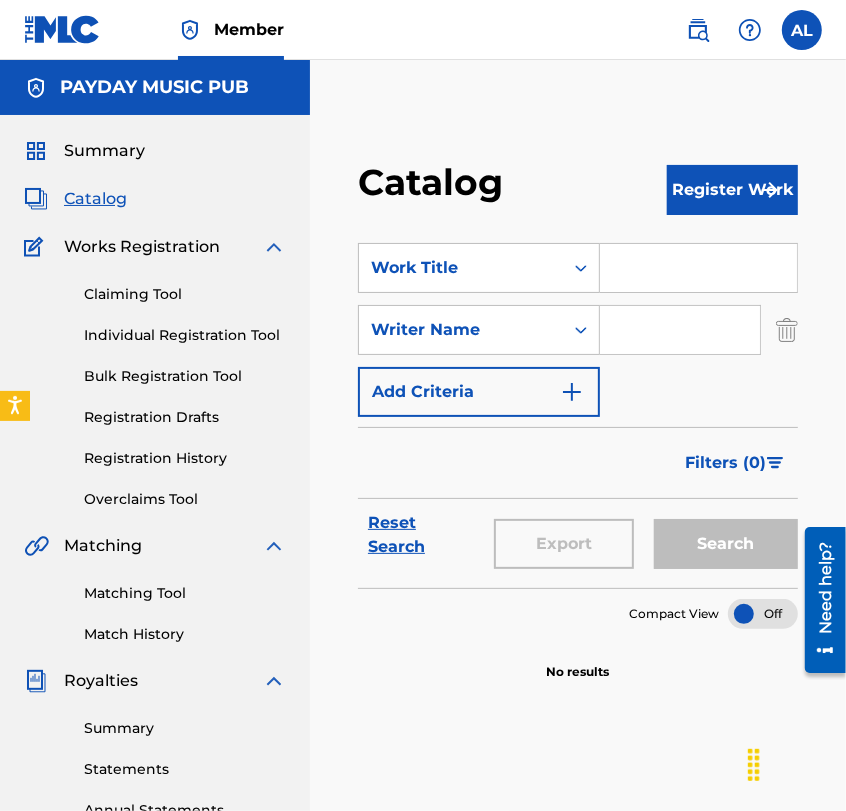 click at bounding box center [680, 330] 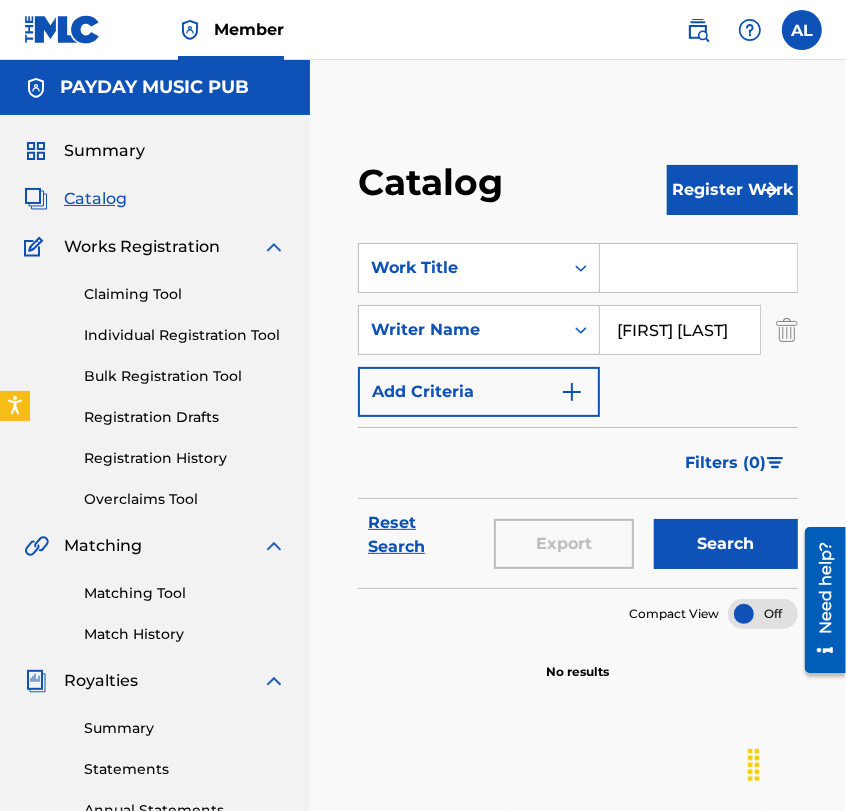 type on "Jack Leech" 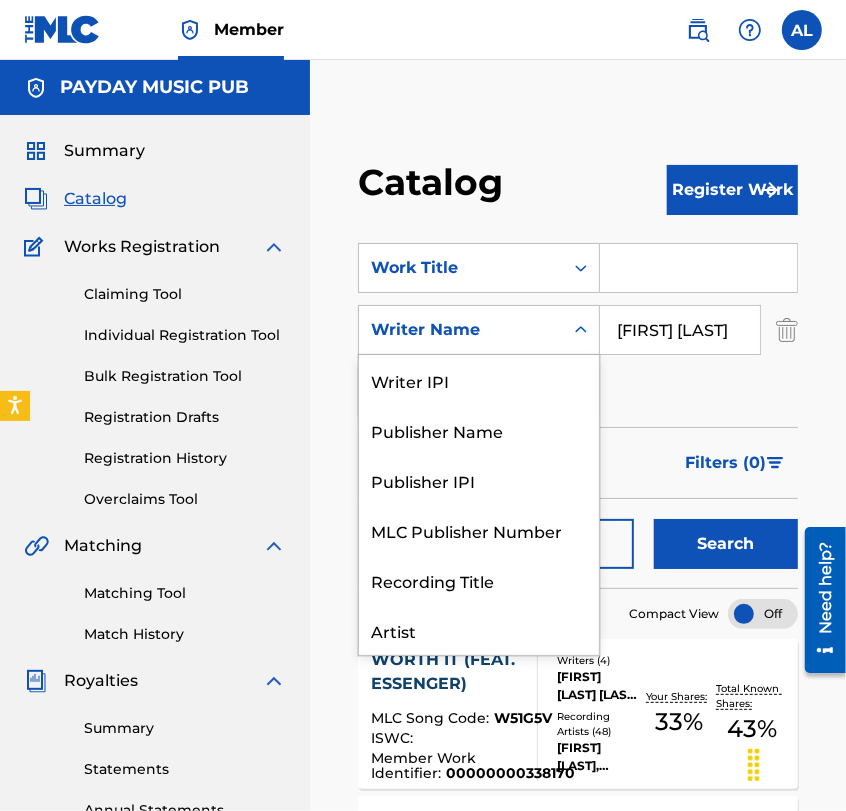 scroll, scrollTop: 99, scrollLeft: 0, axis: vertical 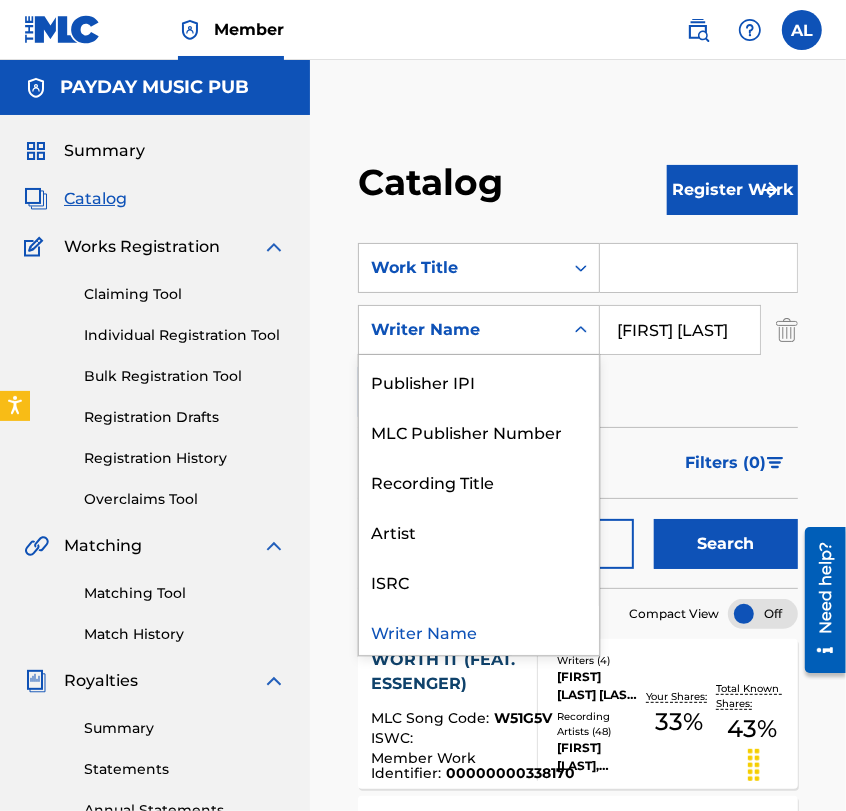 drag, startPoint x: 546, startPoint y: 313, endPoint x: 544, endPoint y: 450, distance: 137.0146 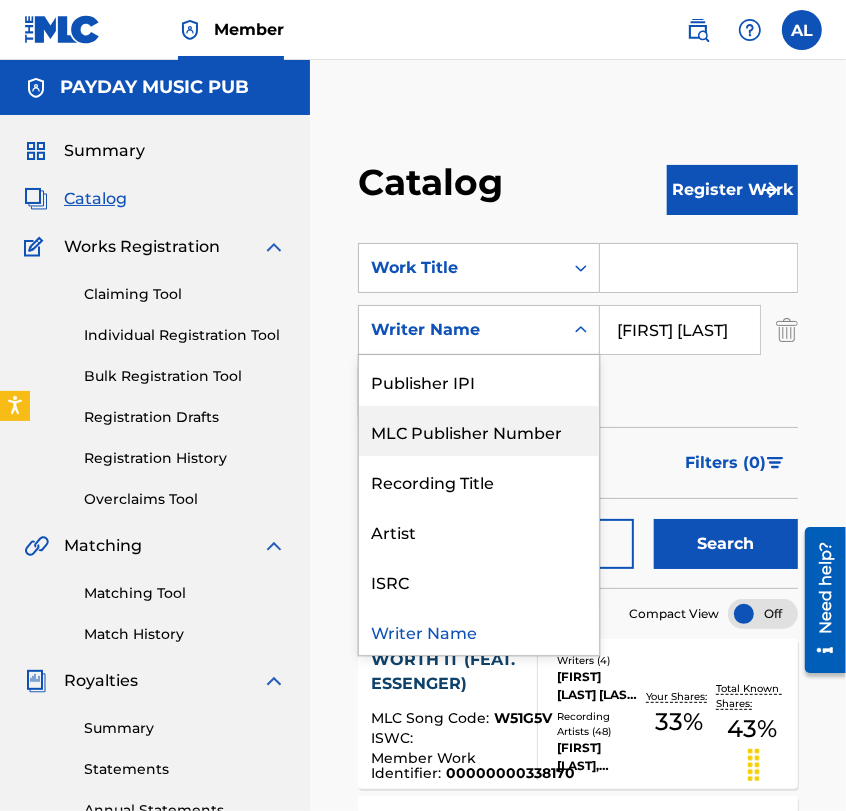 scroll, scrollTop: 0, scrollLeft: 0, axis: both 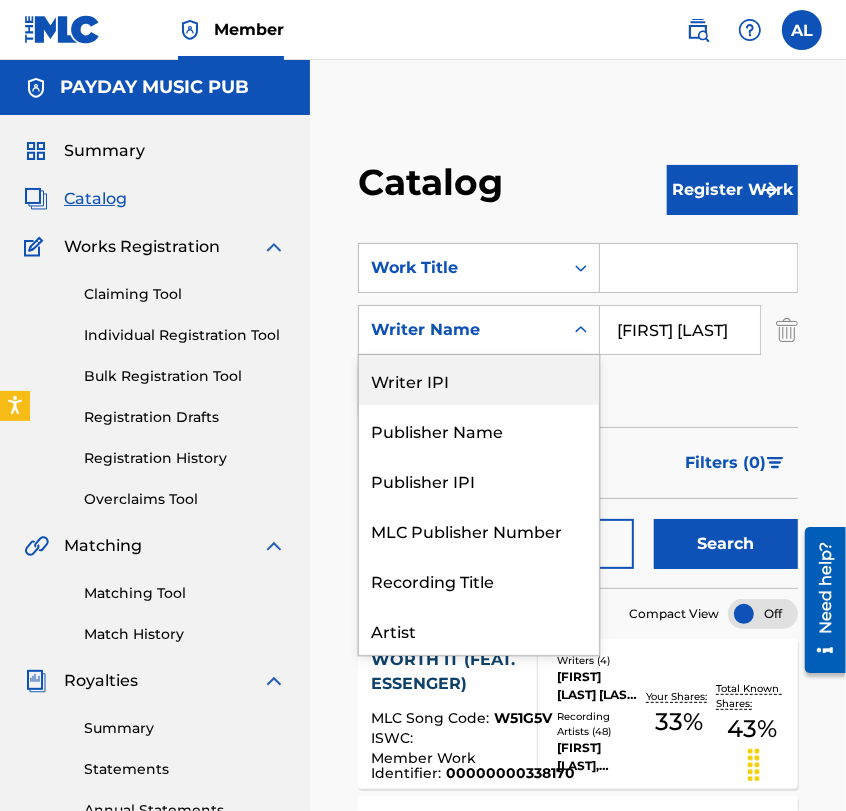 click on "Writer IPI" at bounding box center (479, 380) 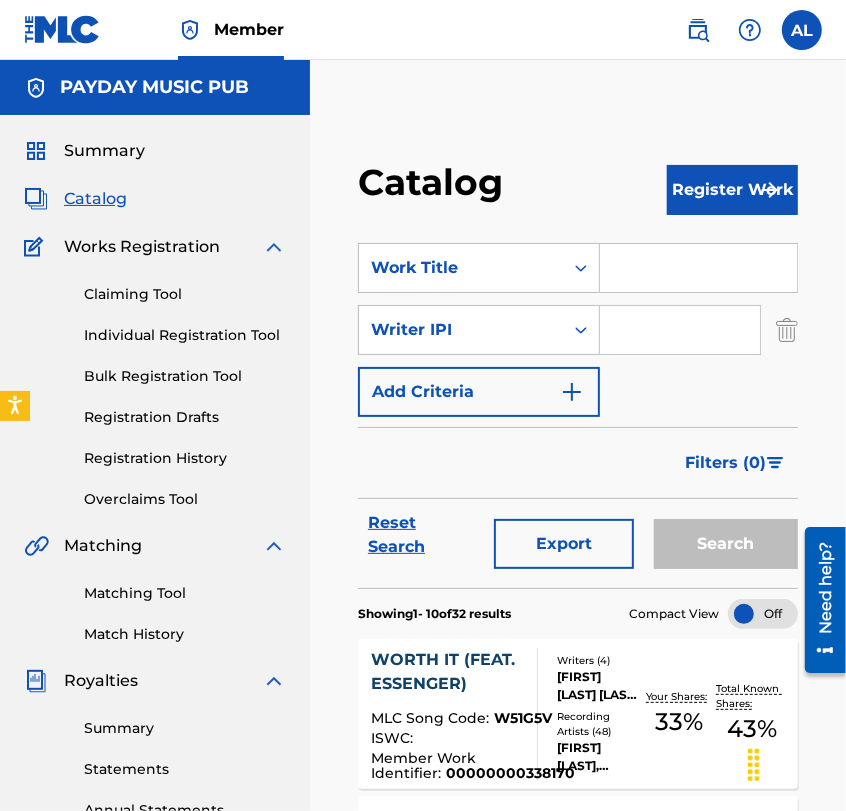 click at bounding box center (680, 330) 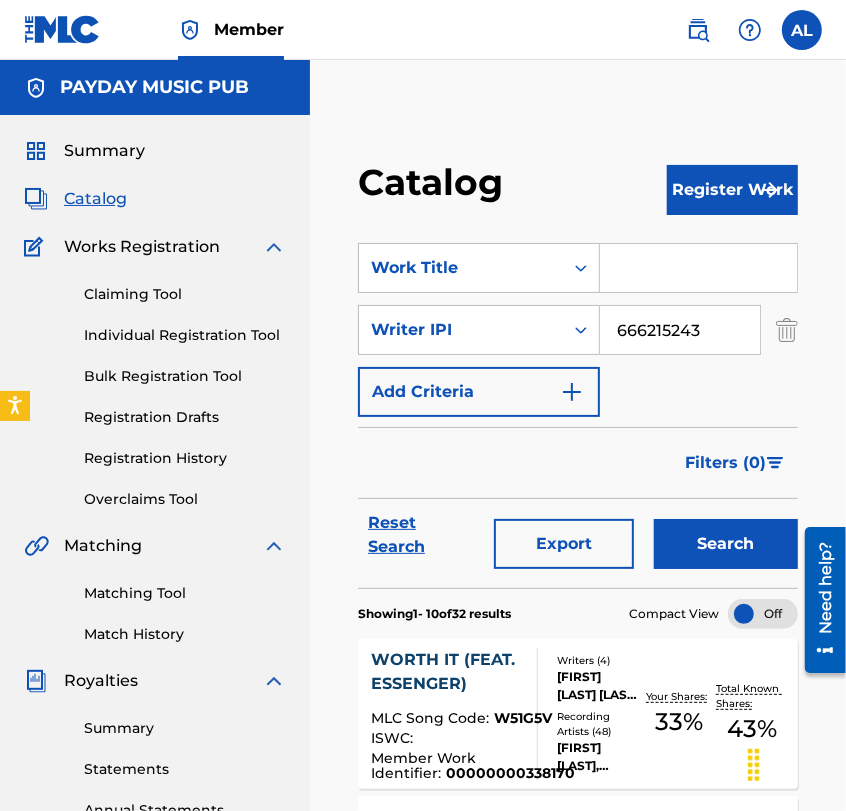 type on "666215243" 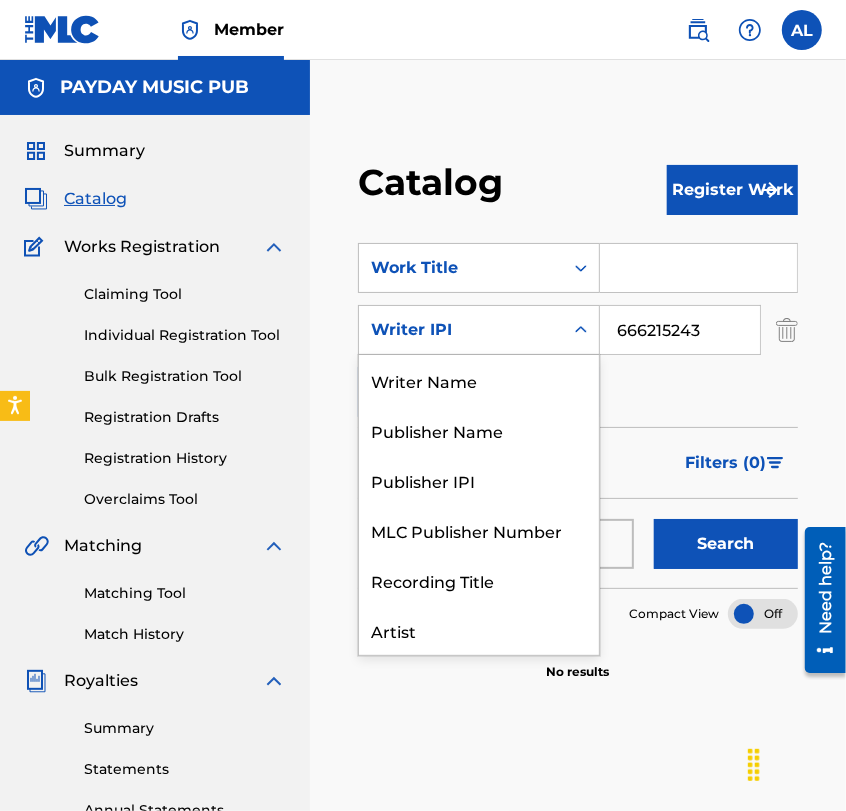 scroll, scrollTop: 99, scrollLeft: 0, axis: vertical 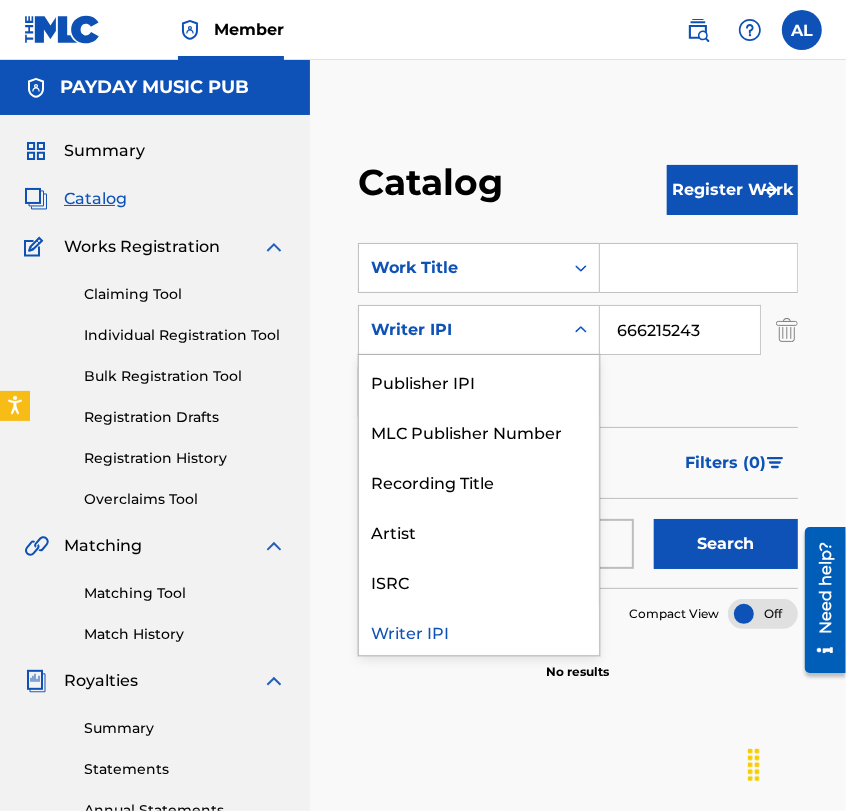 drag, startPoint x: 528, startPoint y: 335, endPoint x: 500, endPoint y: 570, distance: 236.6622 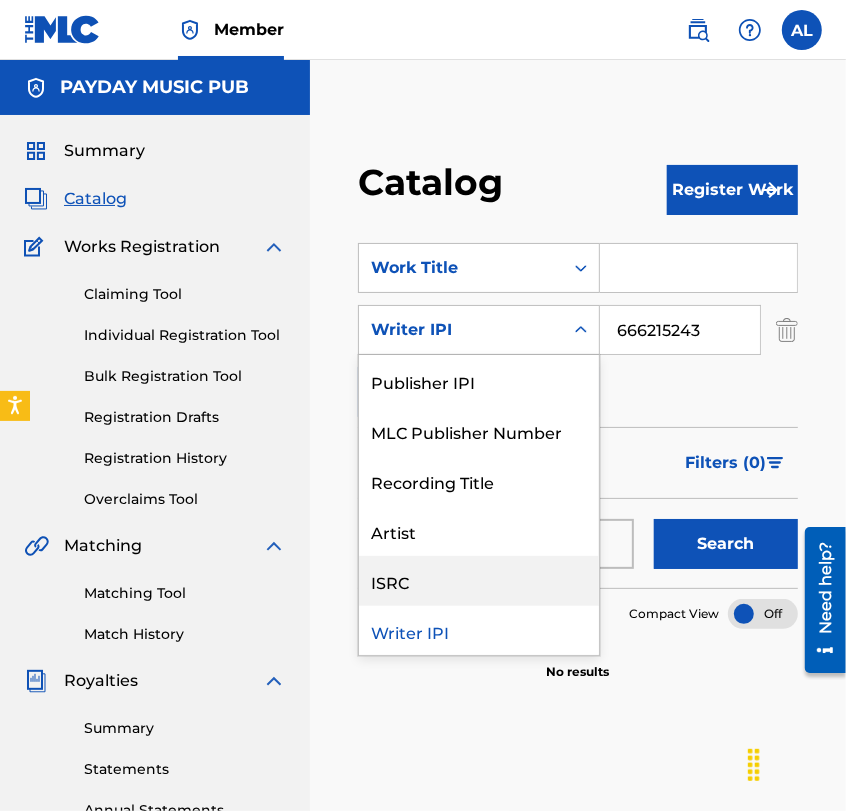 scroll, scrollTop: 0, scrollLeft: 0, axis: both 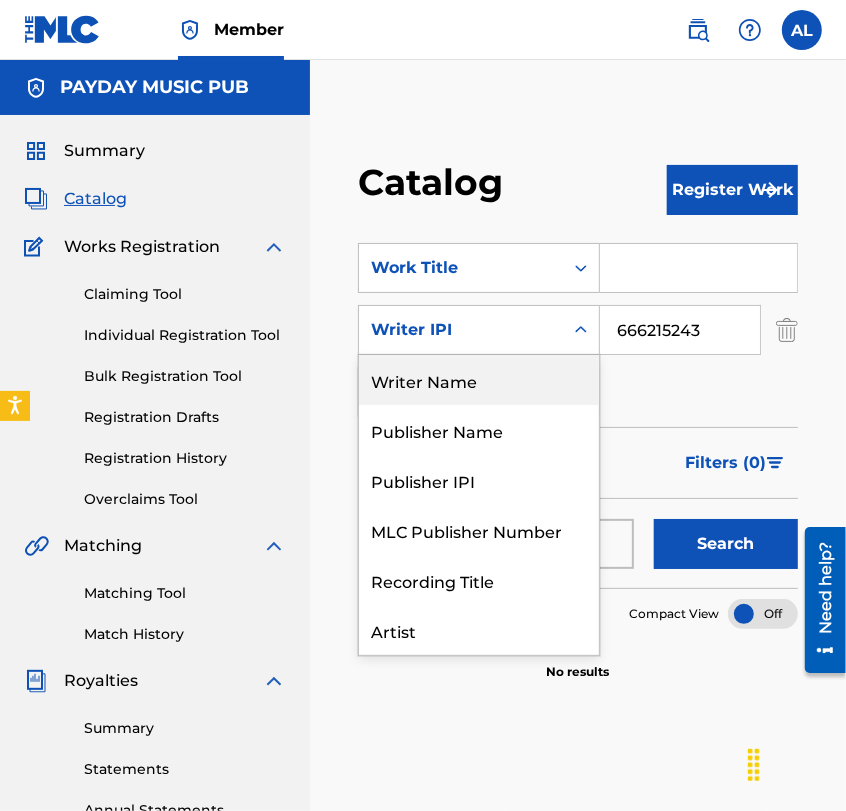 click on "Writer Name" at bounding box center (479, 380) 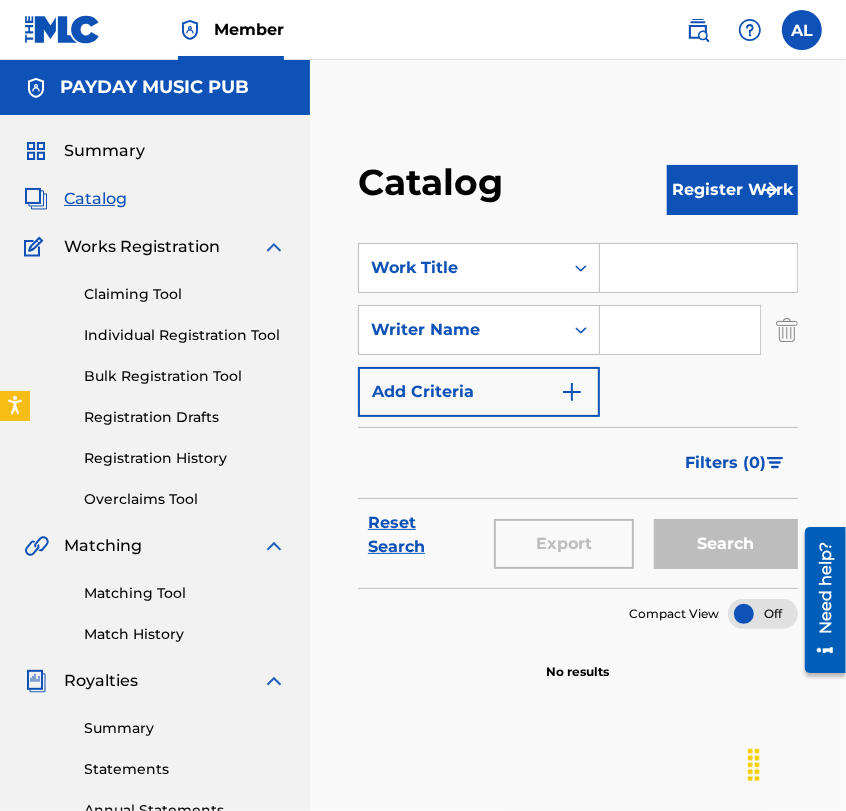 click at bounding box center (680, 330) 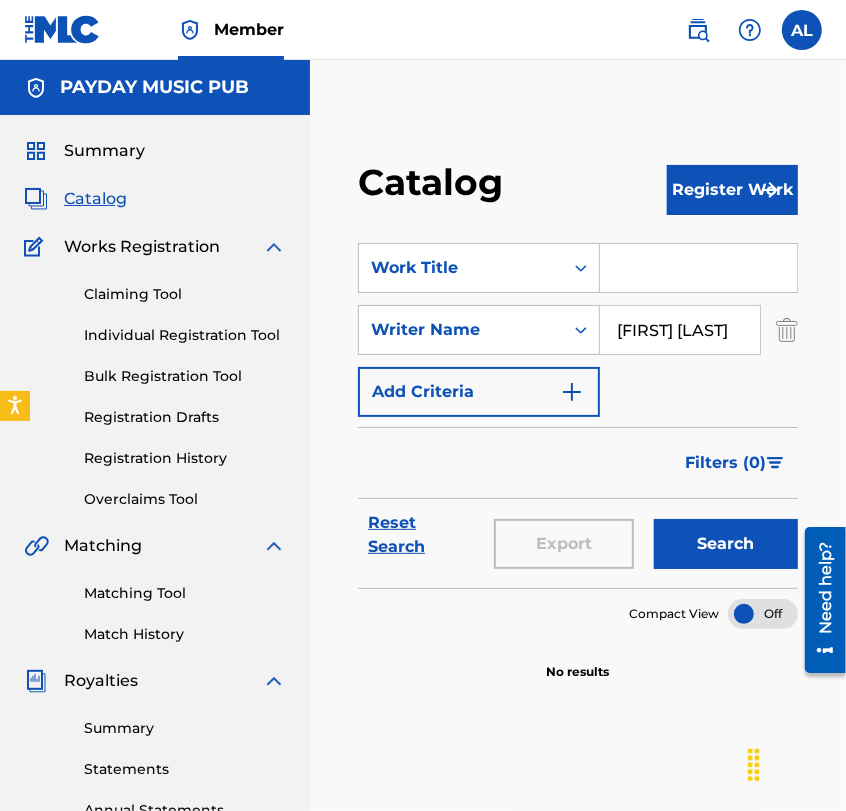 type on "Tyler Acord" 